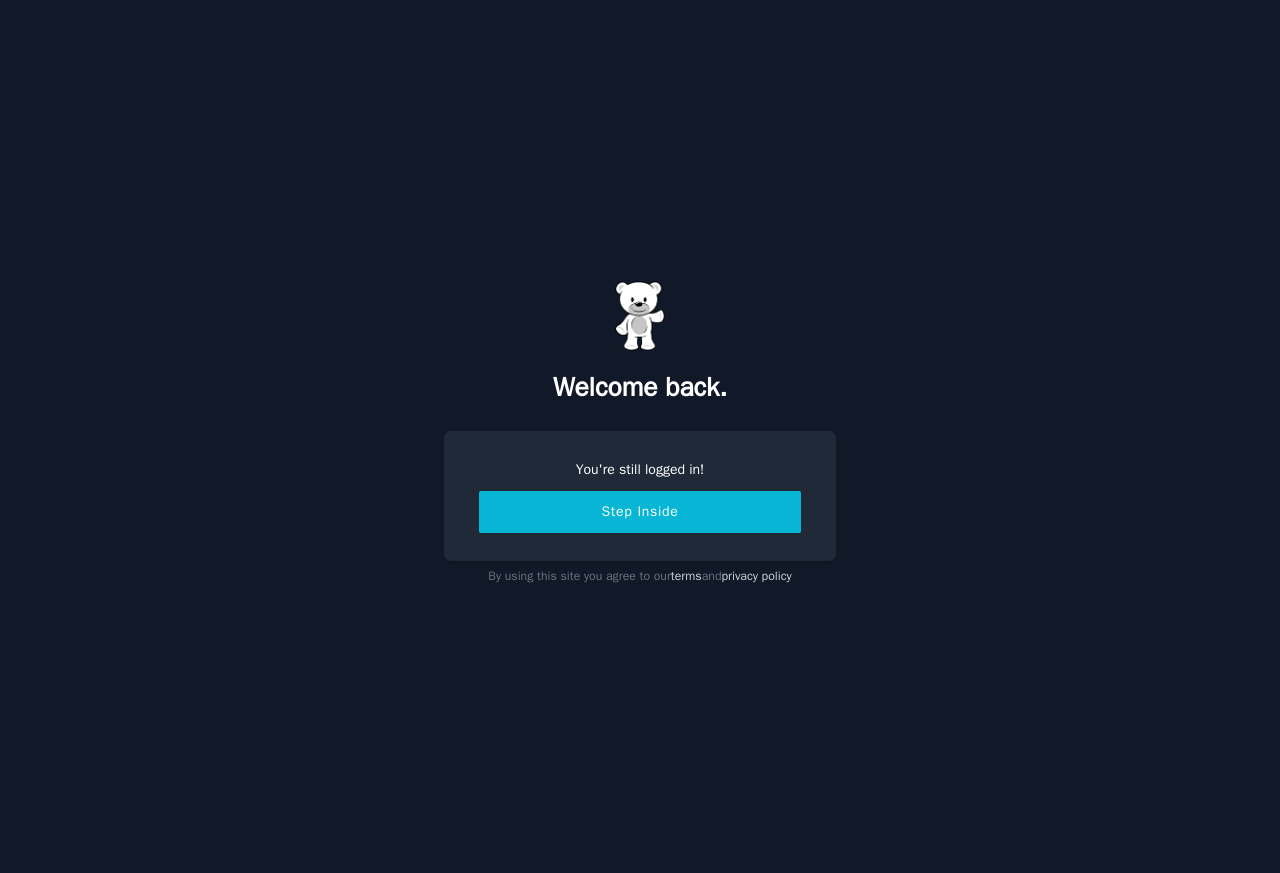 scroll, scrollTop: 0, scrollLeft: 0, axis: both 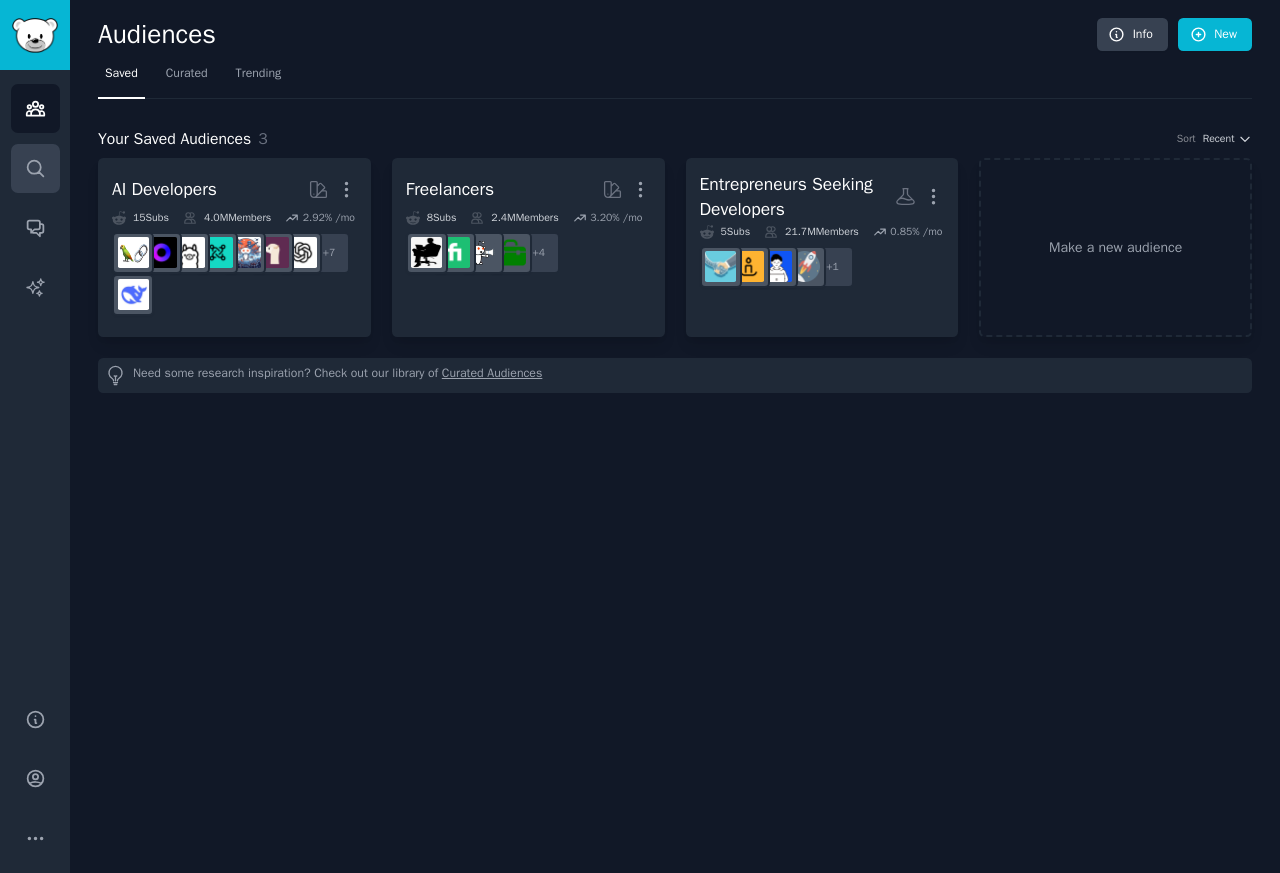 click 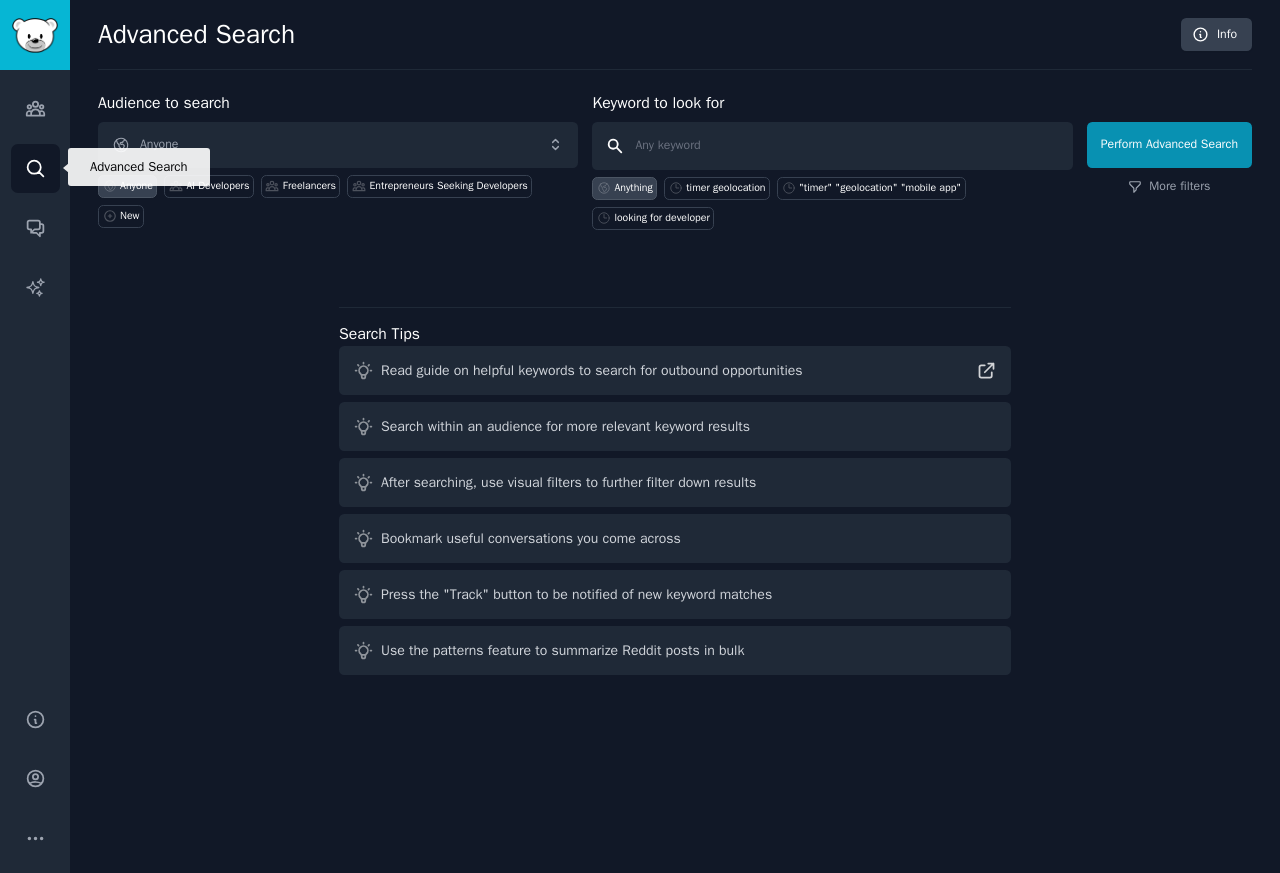 click at bounding box center [832, 146] 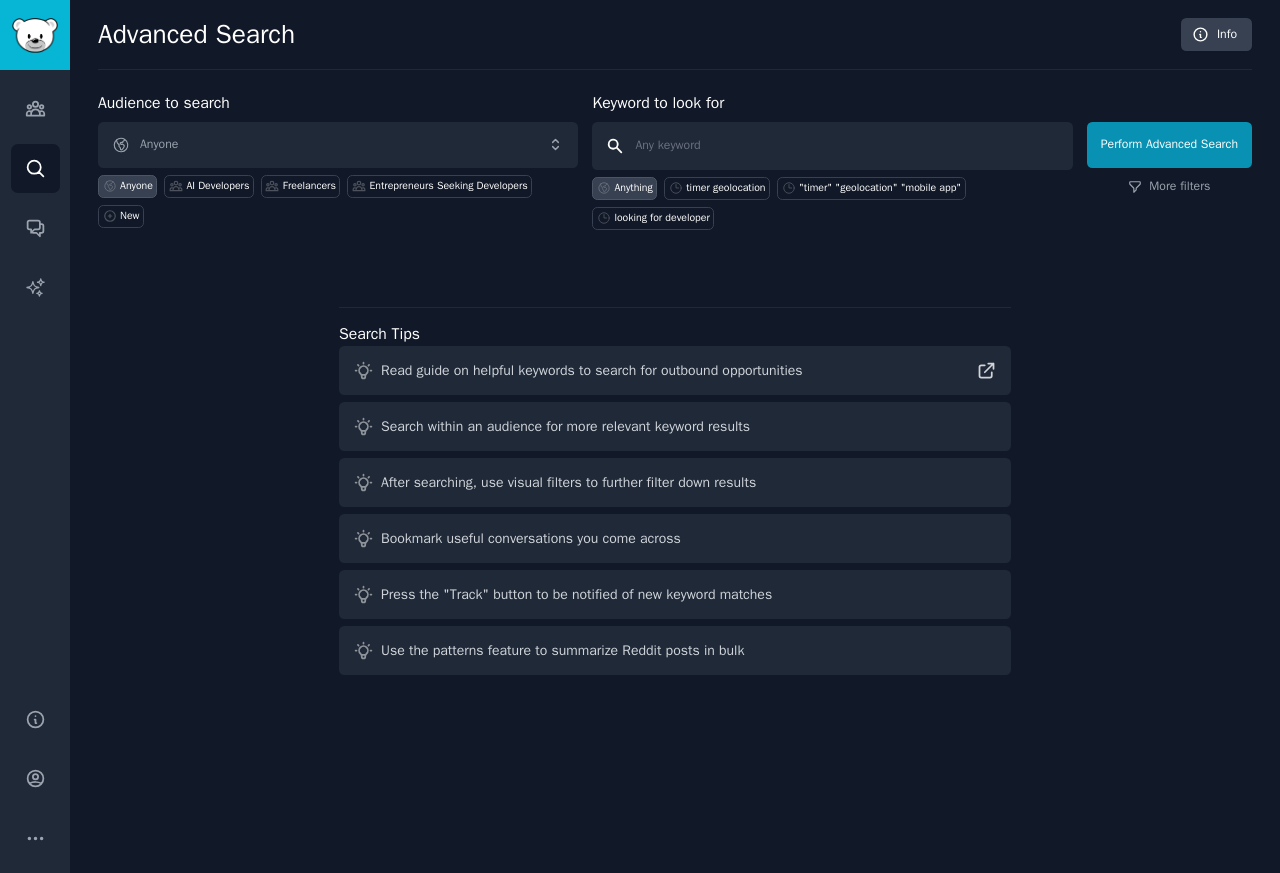 paste on ""timer" "geolocation" "mobile app"" 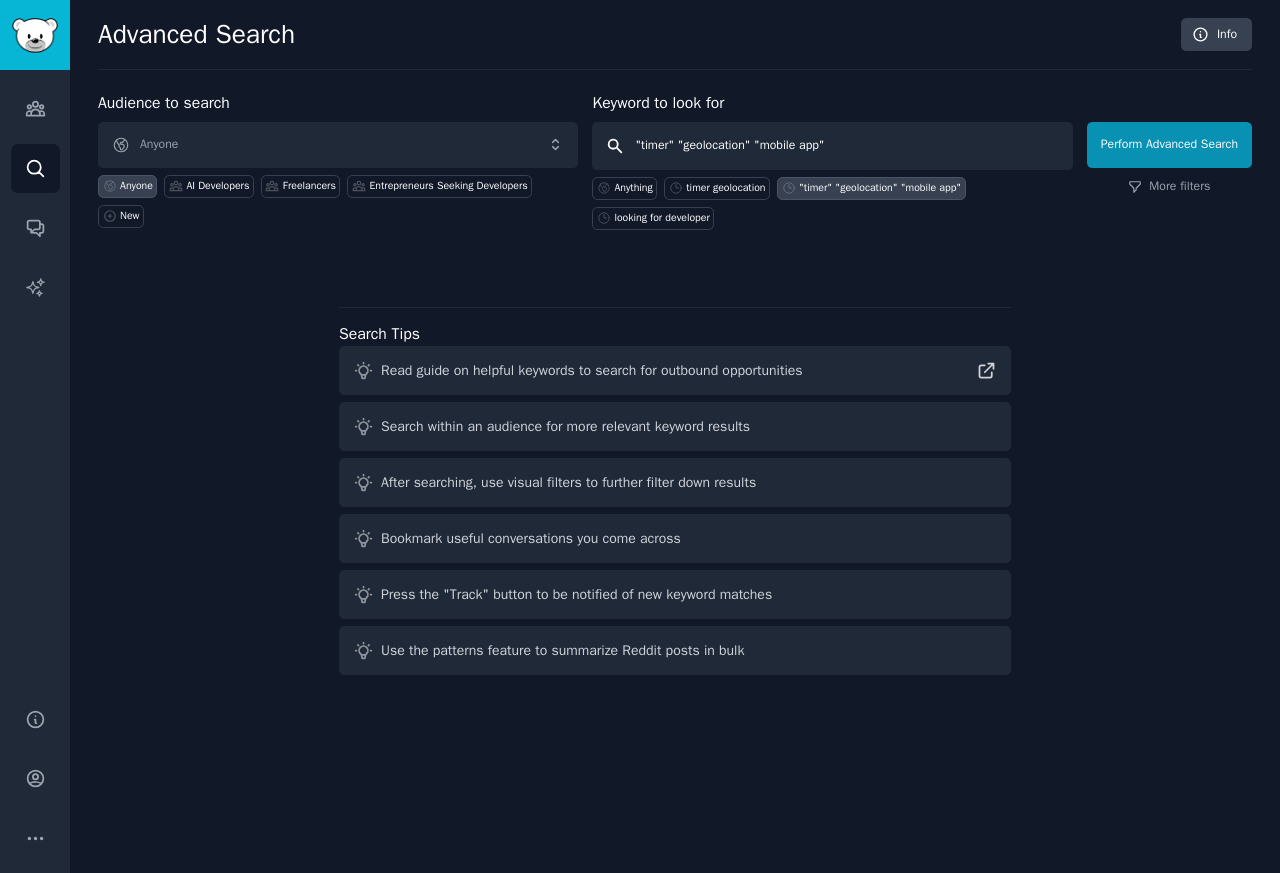 click on "Perform Advanced Search" at bounding box center [1169, 145] 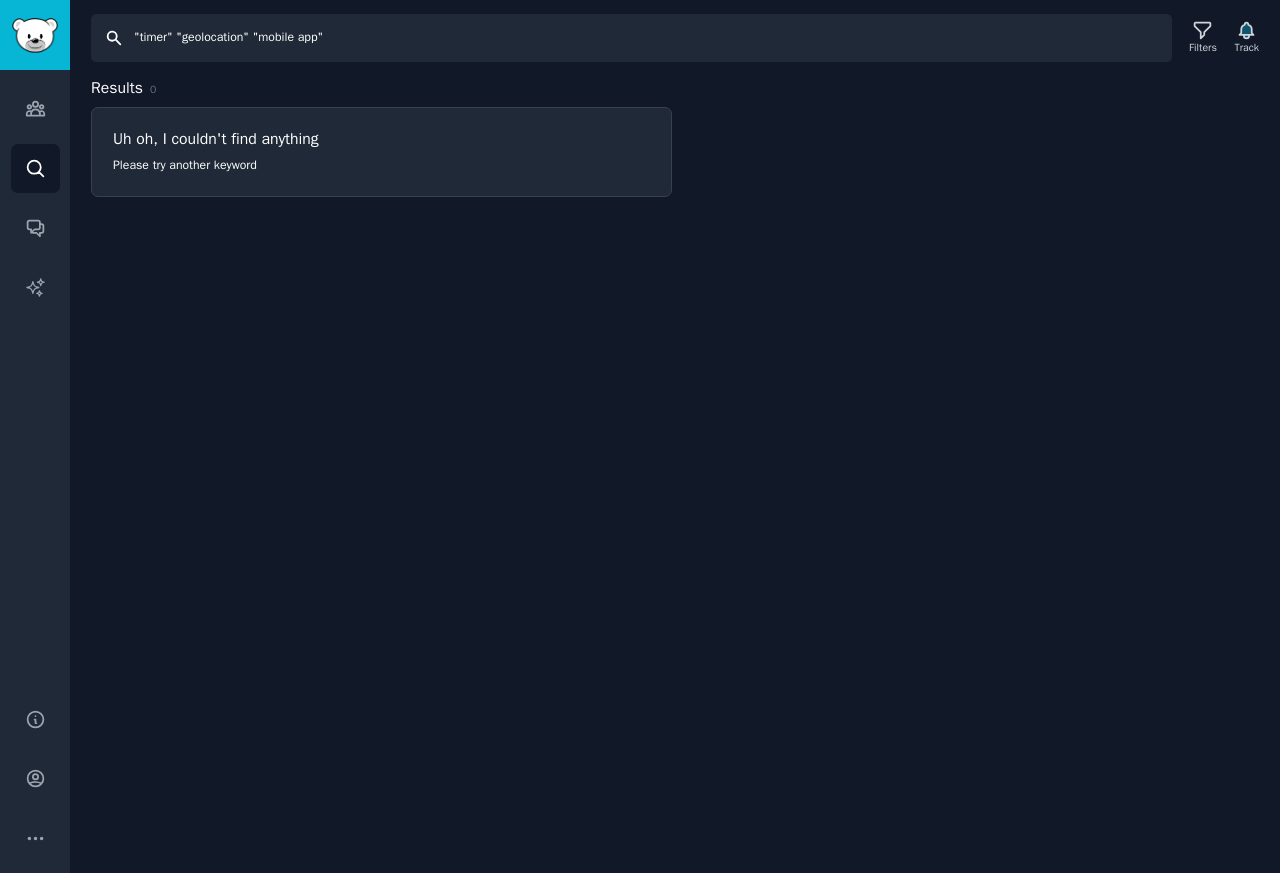 click on ""timer" "geolocation" "mobile app"" at bounding box center [631, 38] 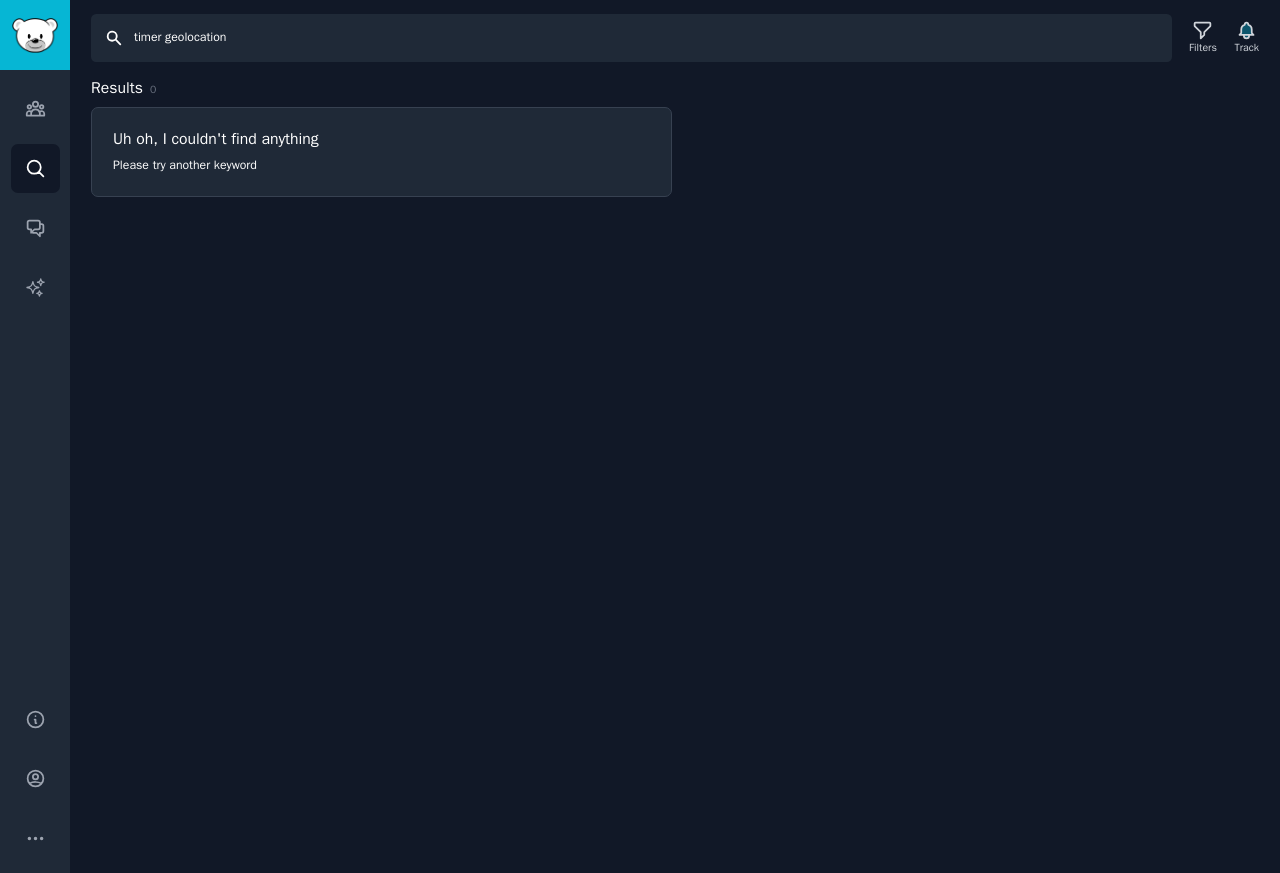 click on "timer geolocation" at bounding box center [631, 38] 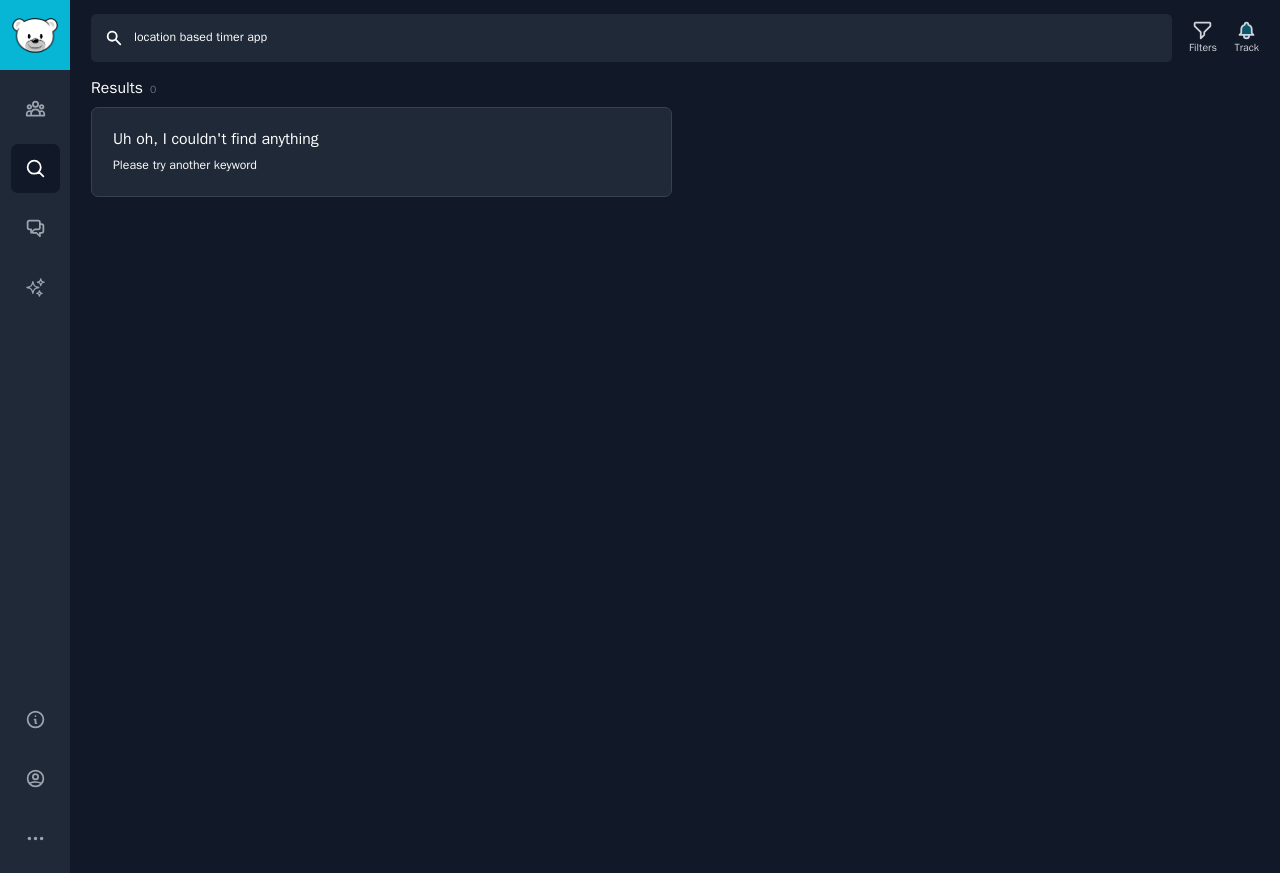type on "location based timer app" 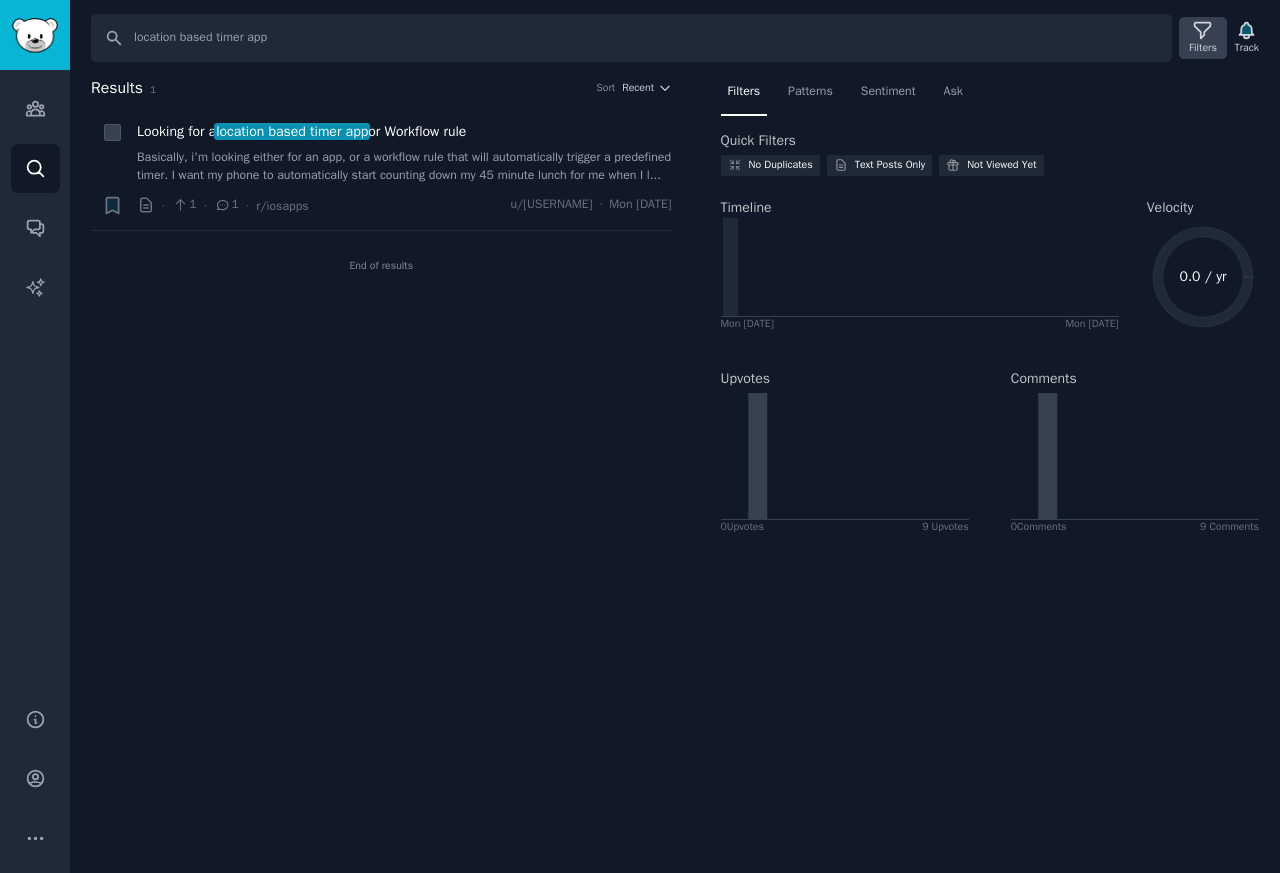 click on "Filters" at bounding box center [1203, 38] 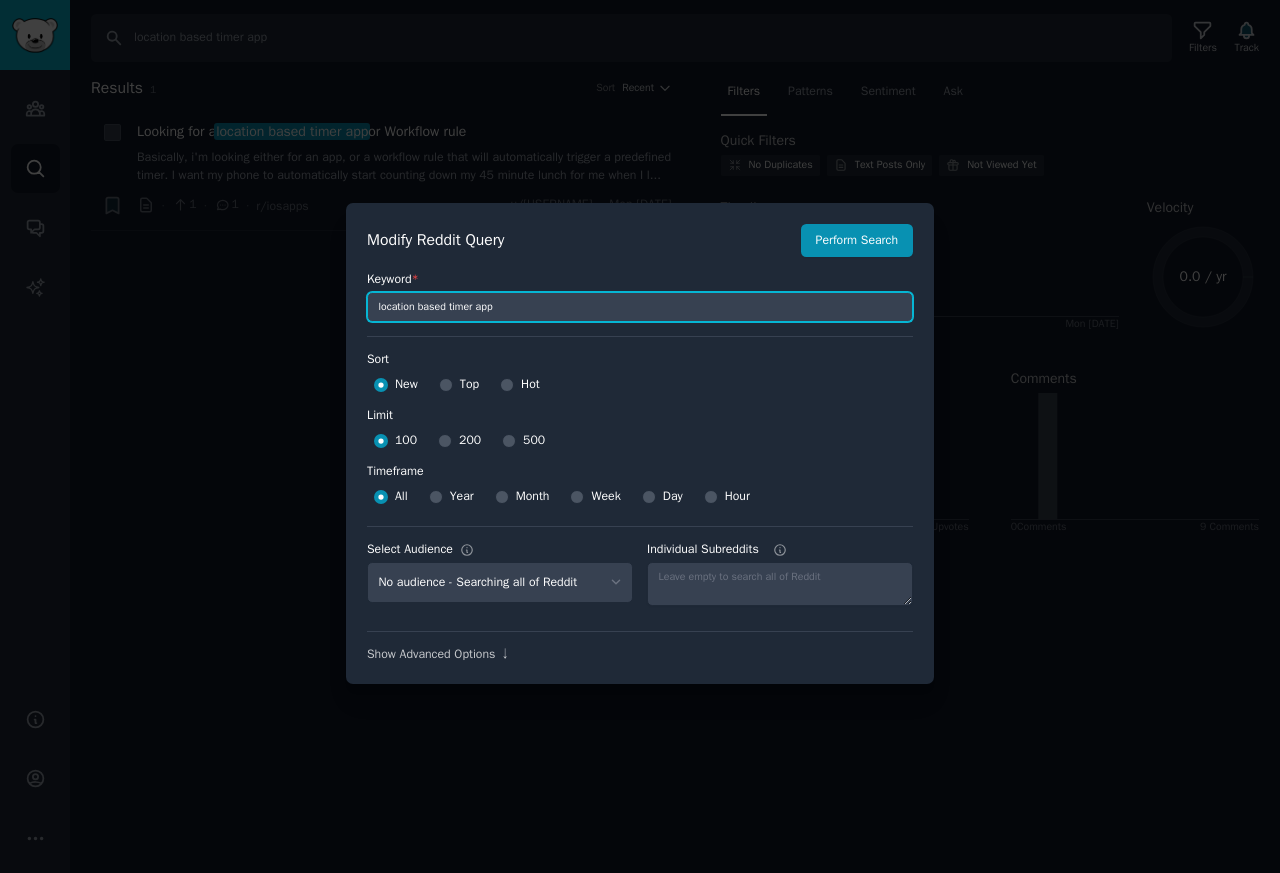 click on "location based timer app" at bounding box center [640, 307] 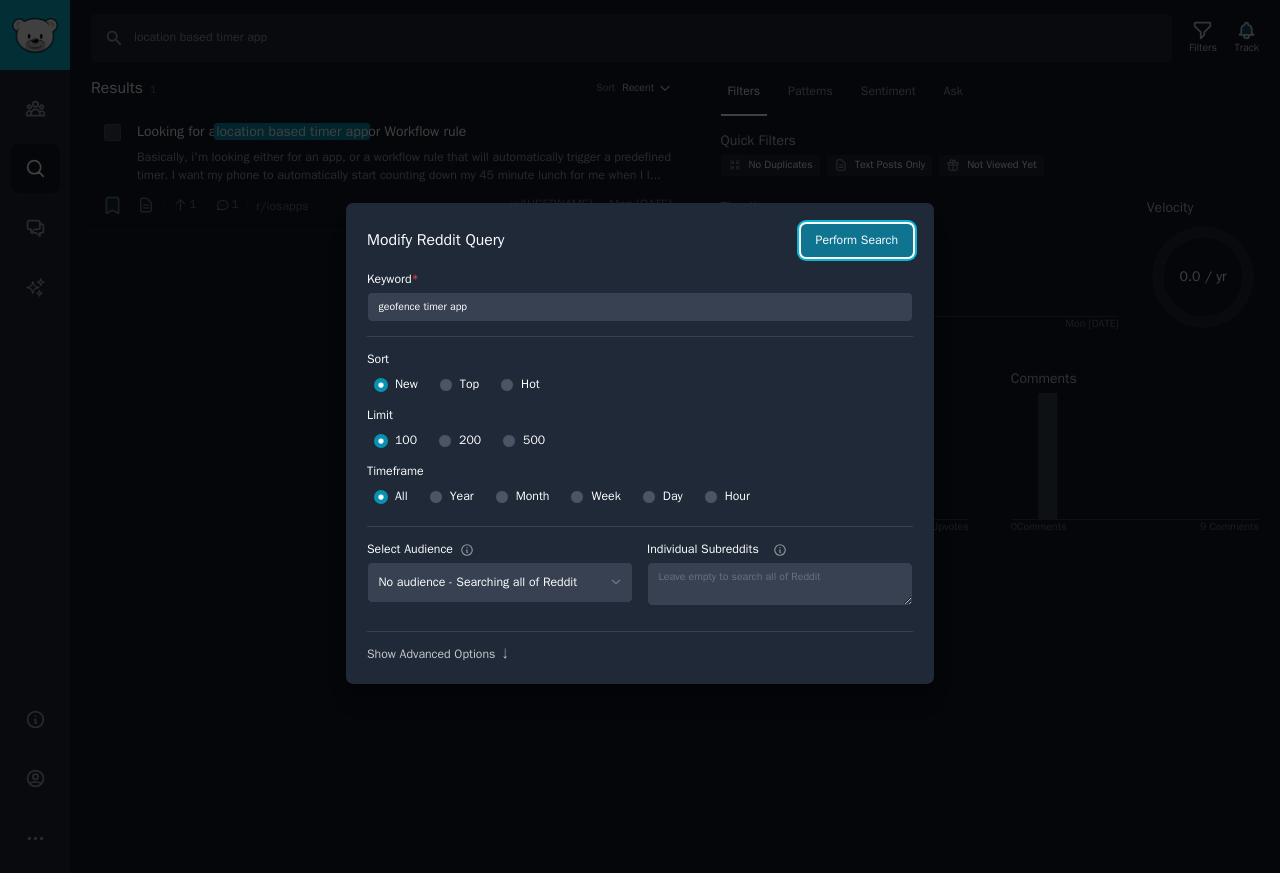 click on "Perform Search" at bounding box center (857, 241) 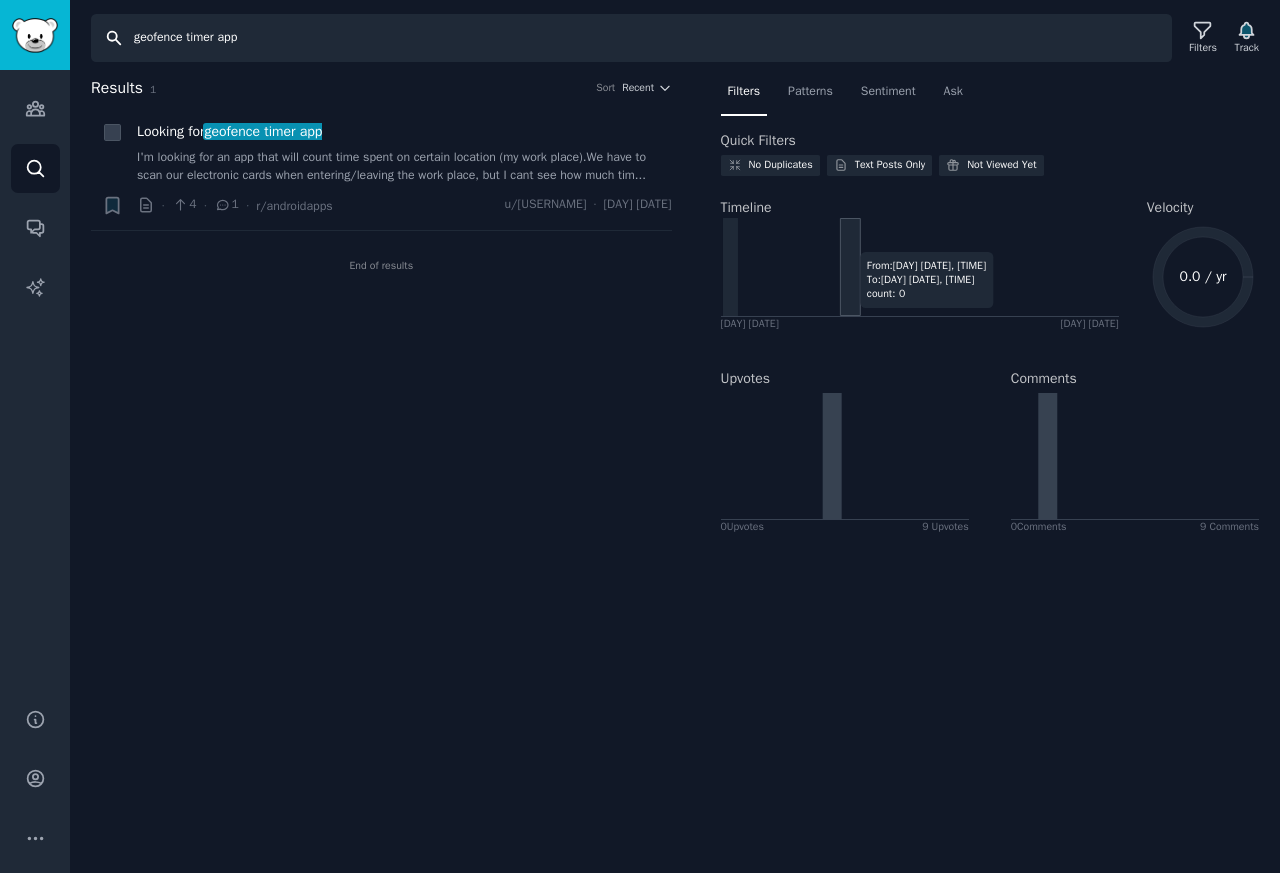 click on "geofence timer app" at bounding box center (631, 38) 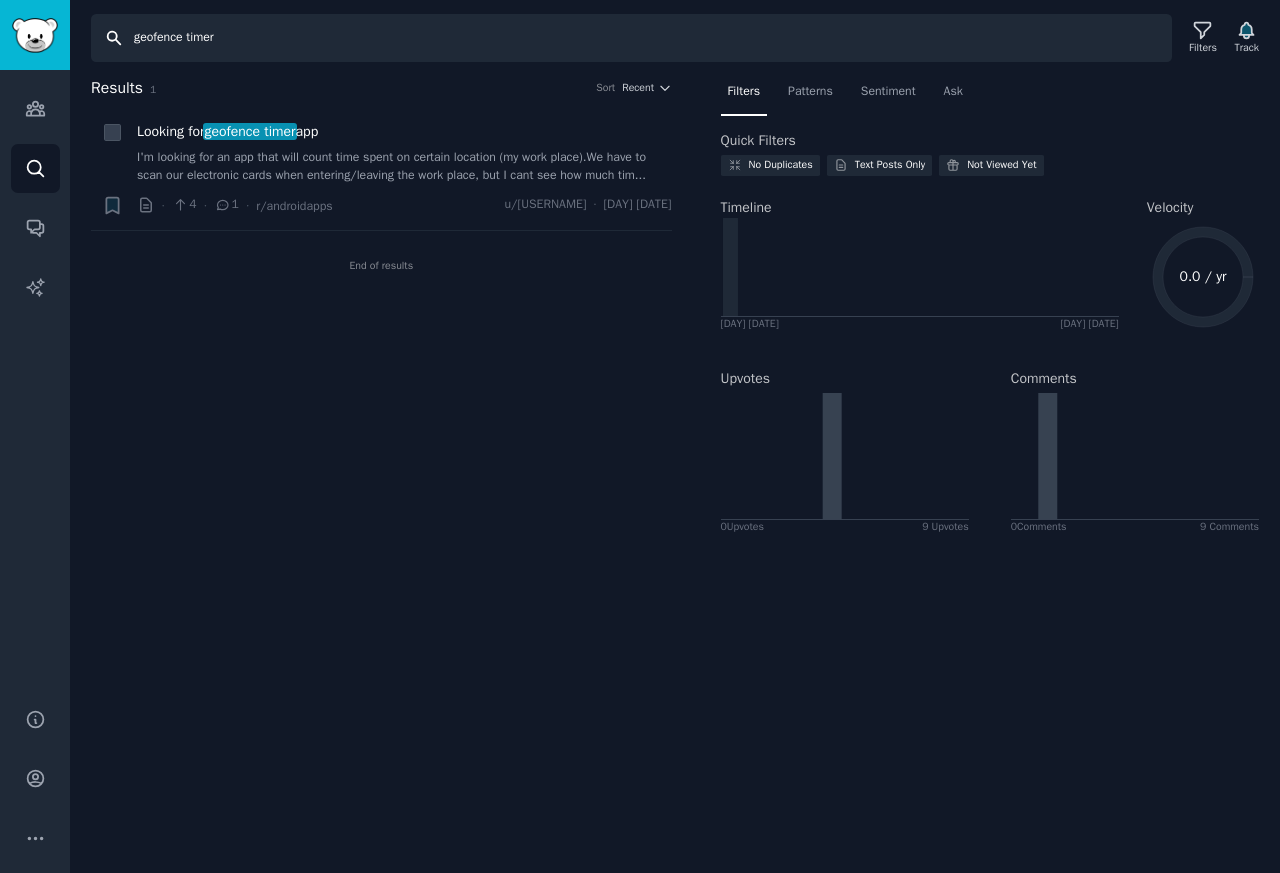 click on "geofence timer" at bounding box center (631, 38) 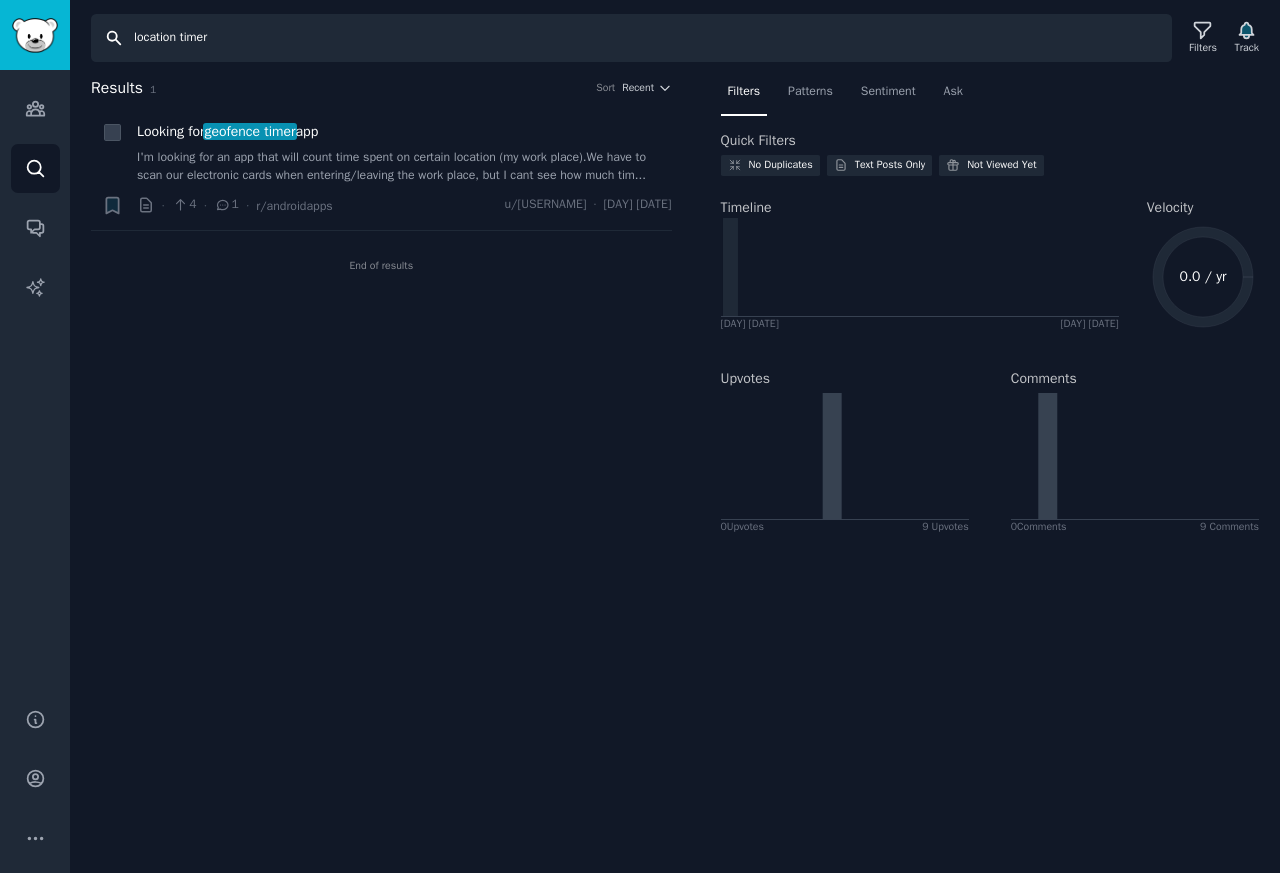 type on "location timer" 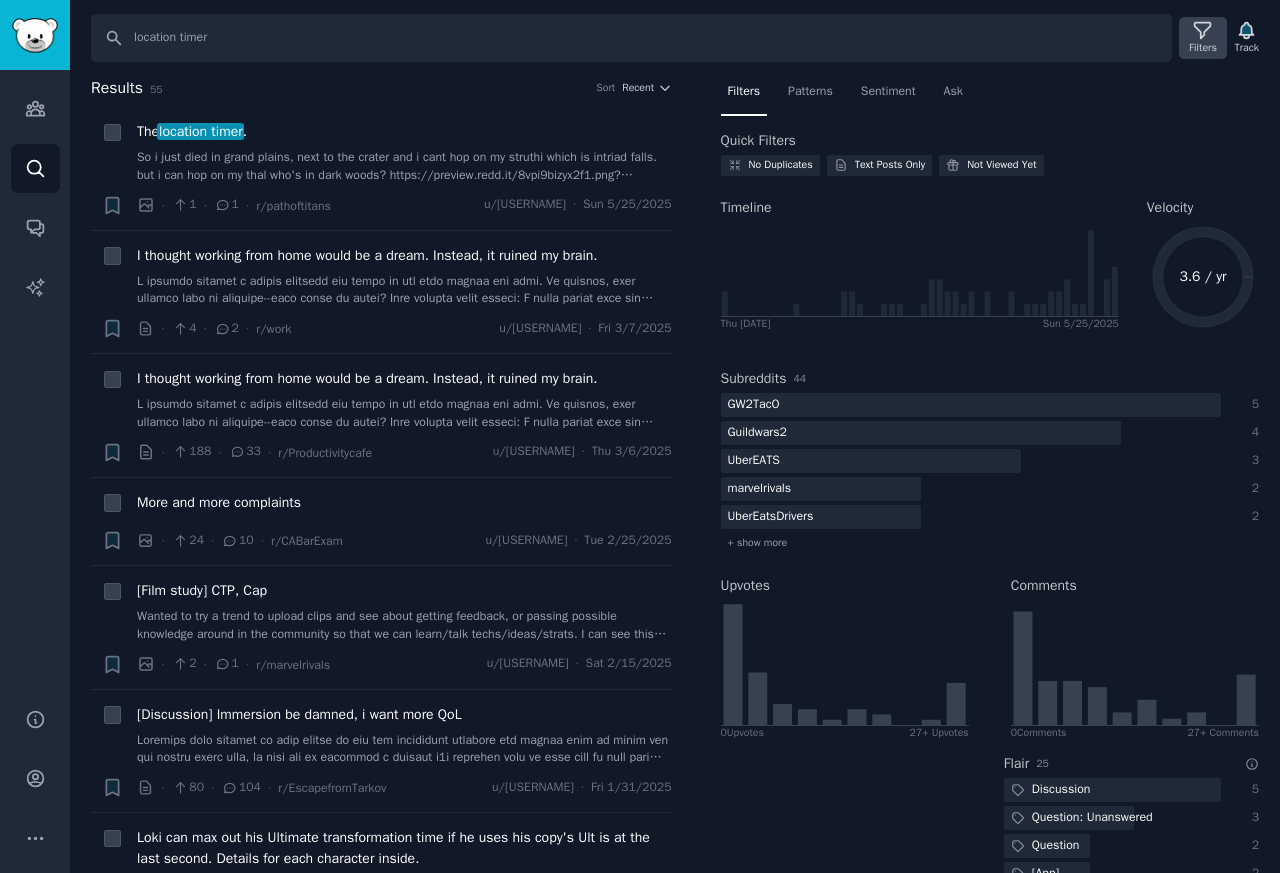 click on "Filters" at bounding box center (1203, 38) 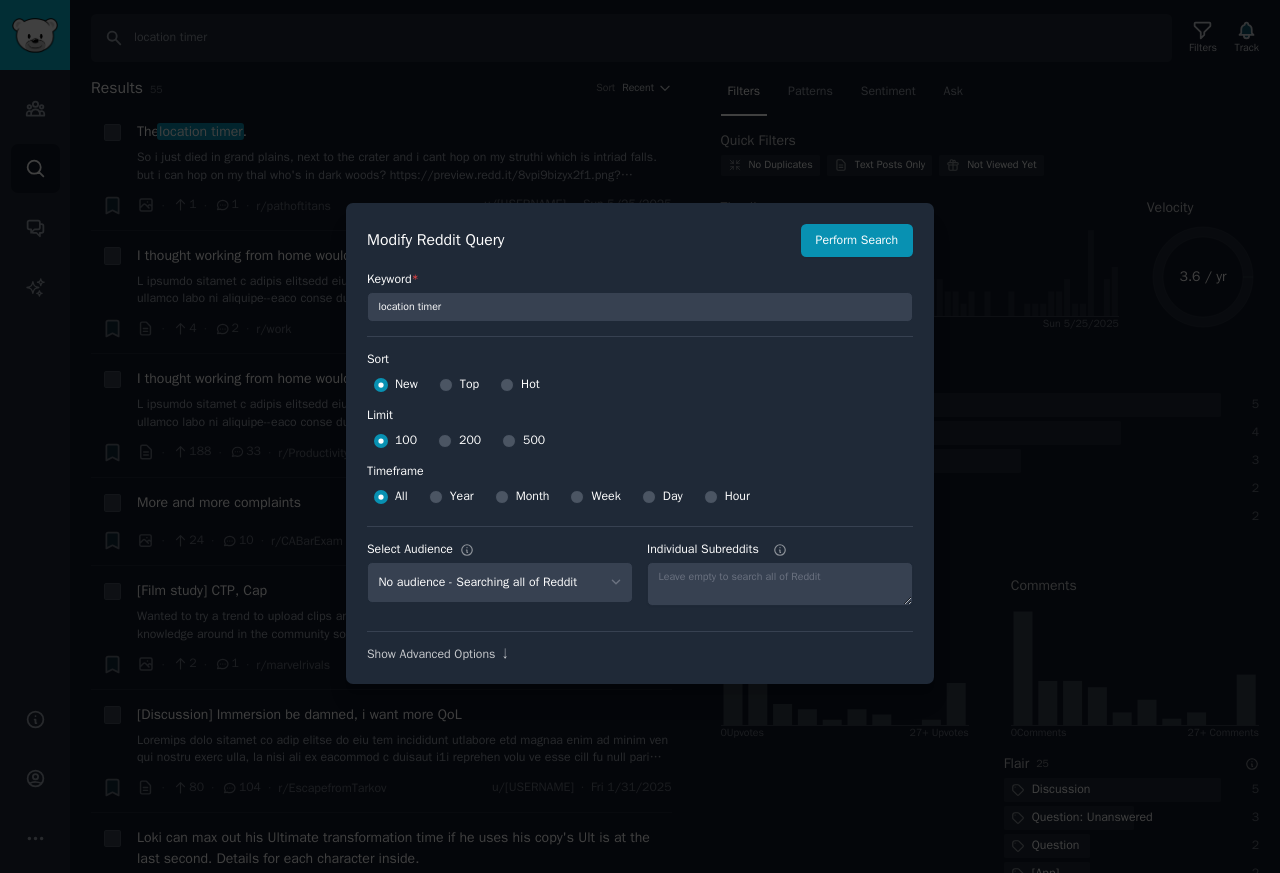 click at bounding box center (640, 436) 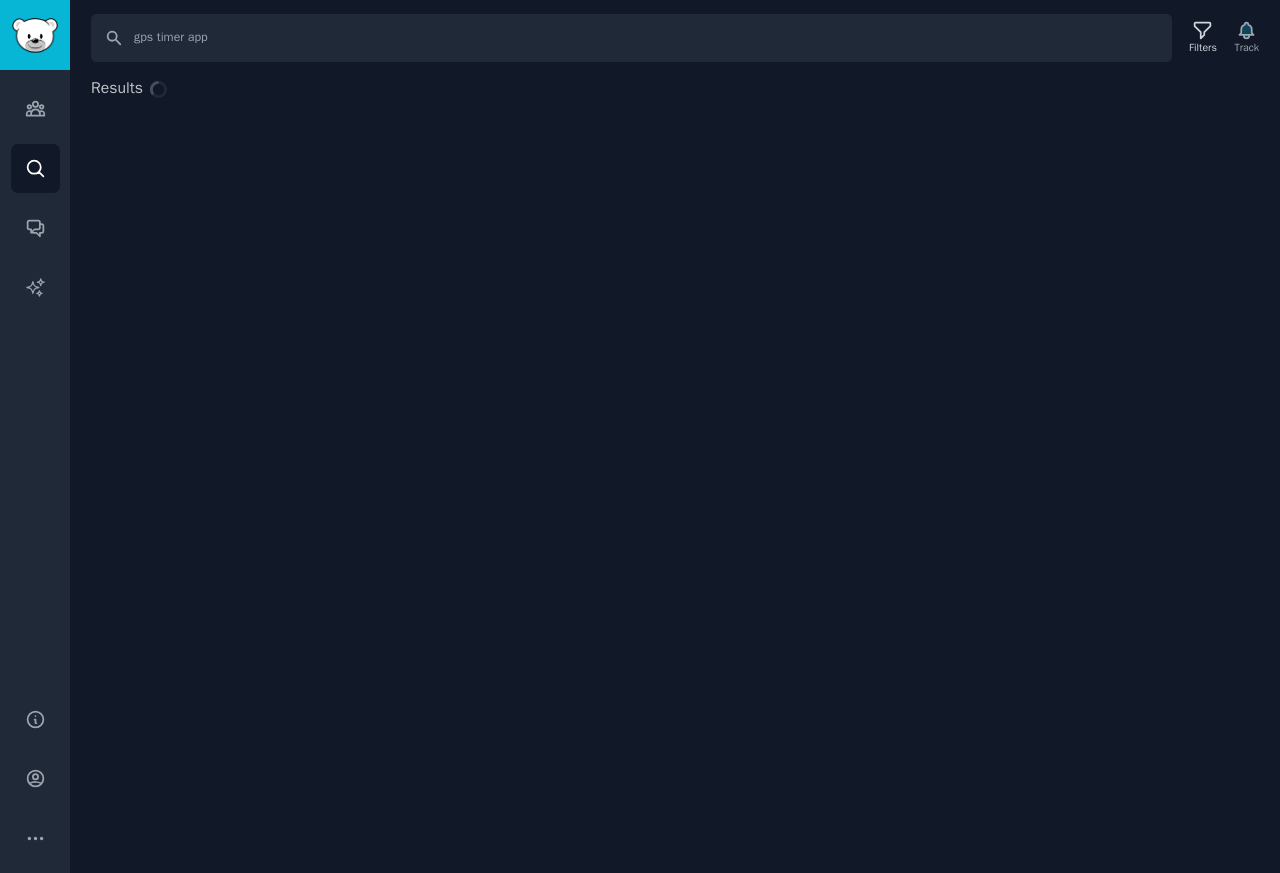 scroll, scrollTop: 0, scrollLeft: 0, axis: both 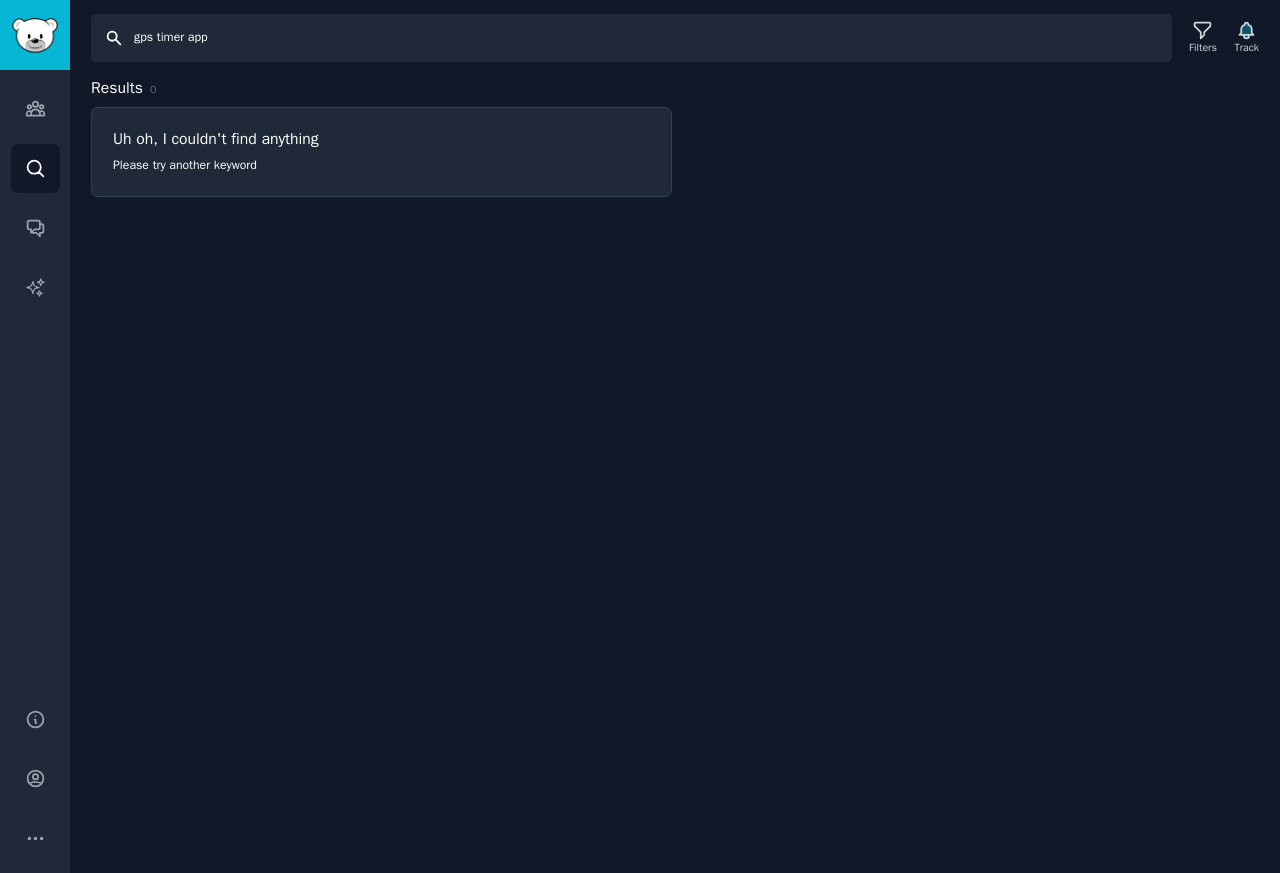click on "gps timer app" at bounding box center [631, 38] 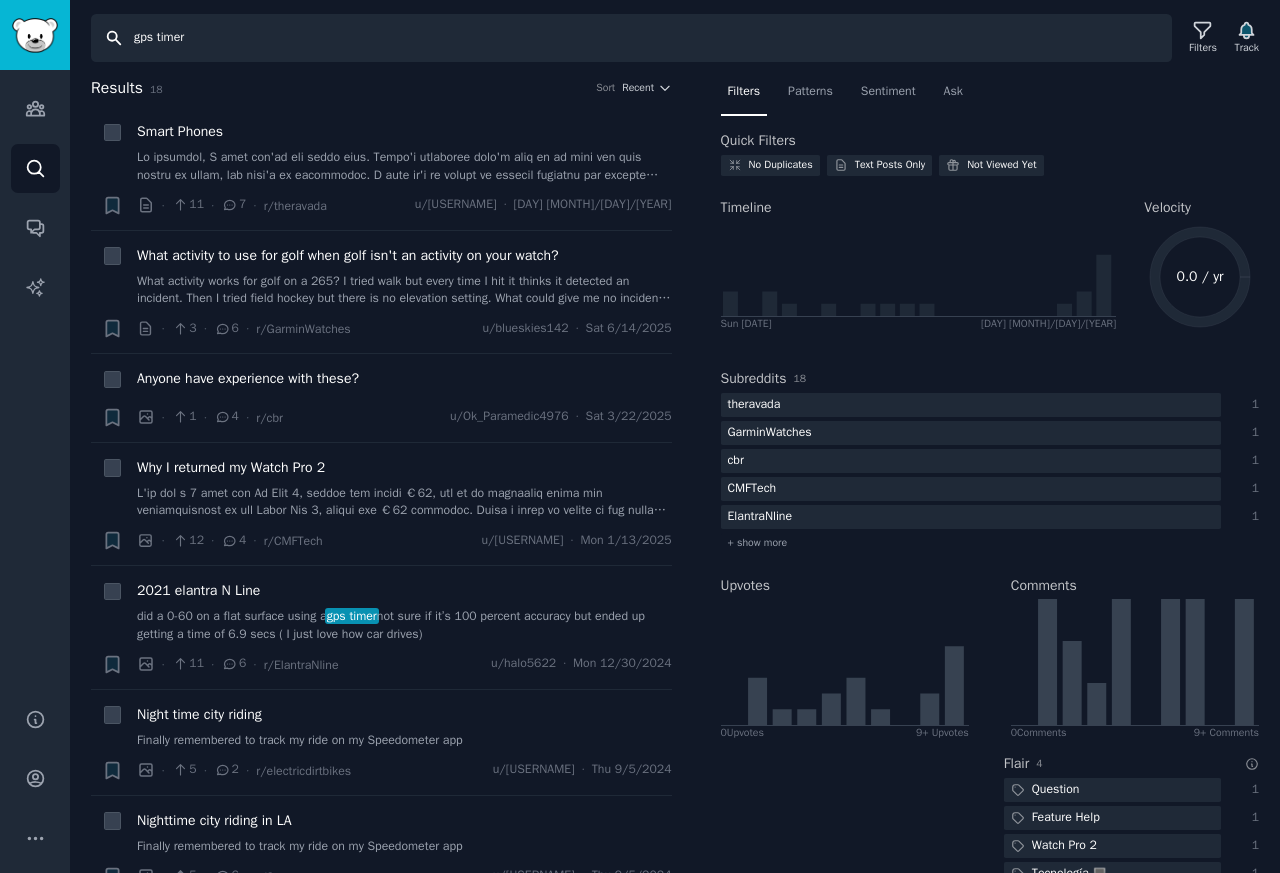 click on "gps timer" at bounding box center [631, 38] 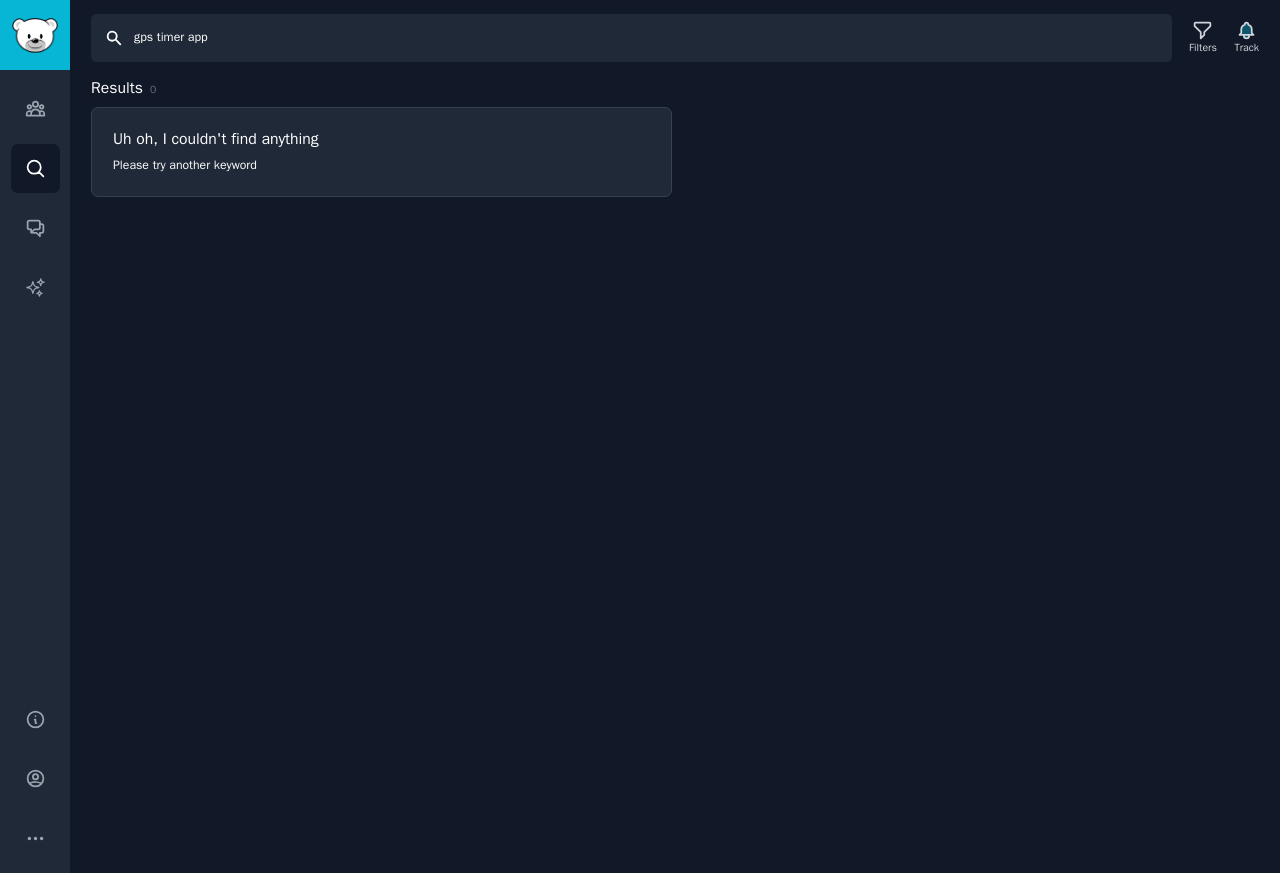 click on "gps timer app" at bounding box center [631, 38] 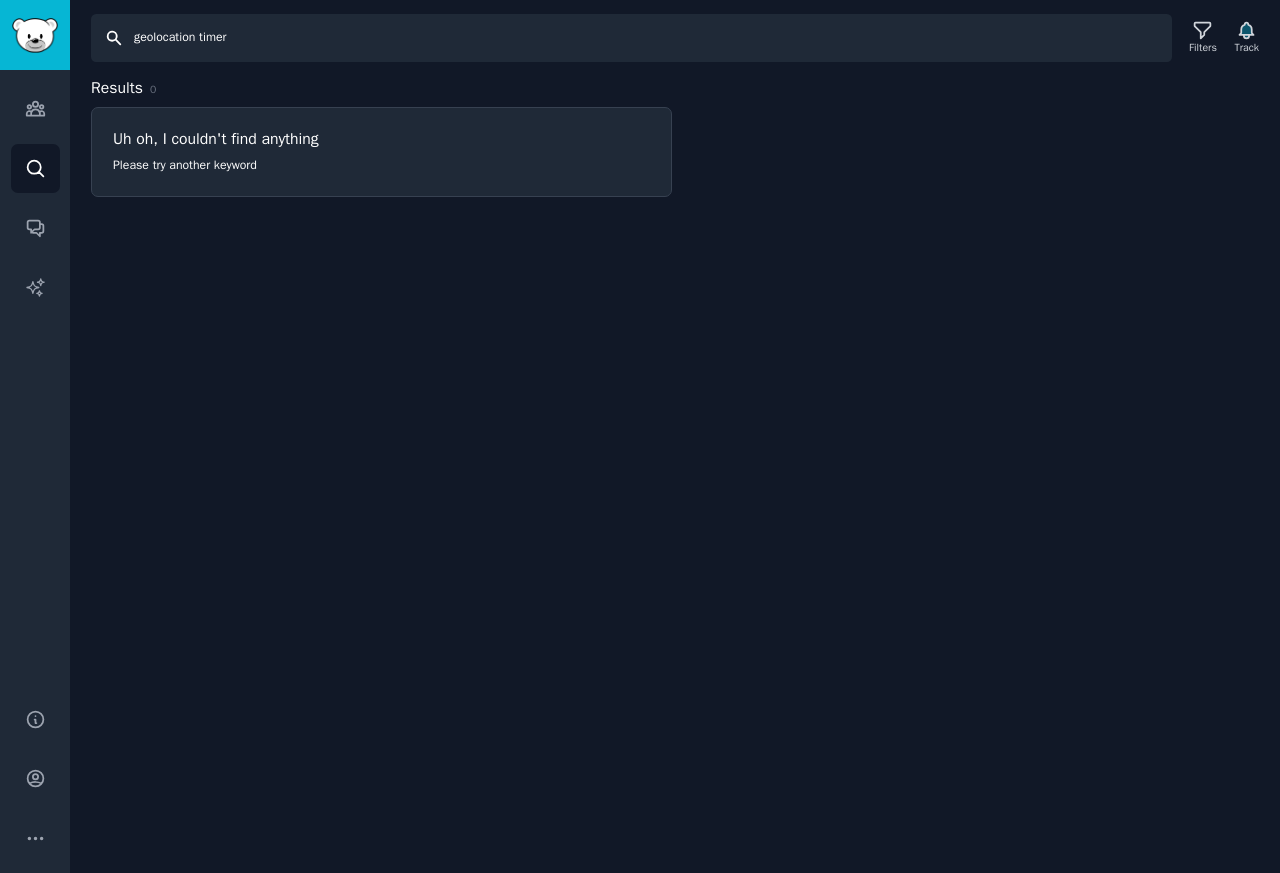 click on "geolocation timer" at bounding box center [631, 38] 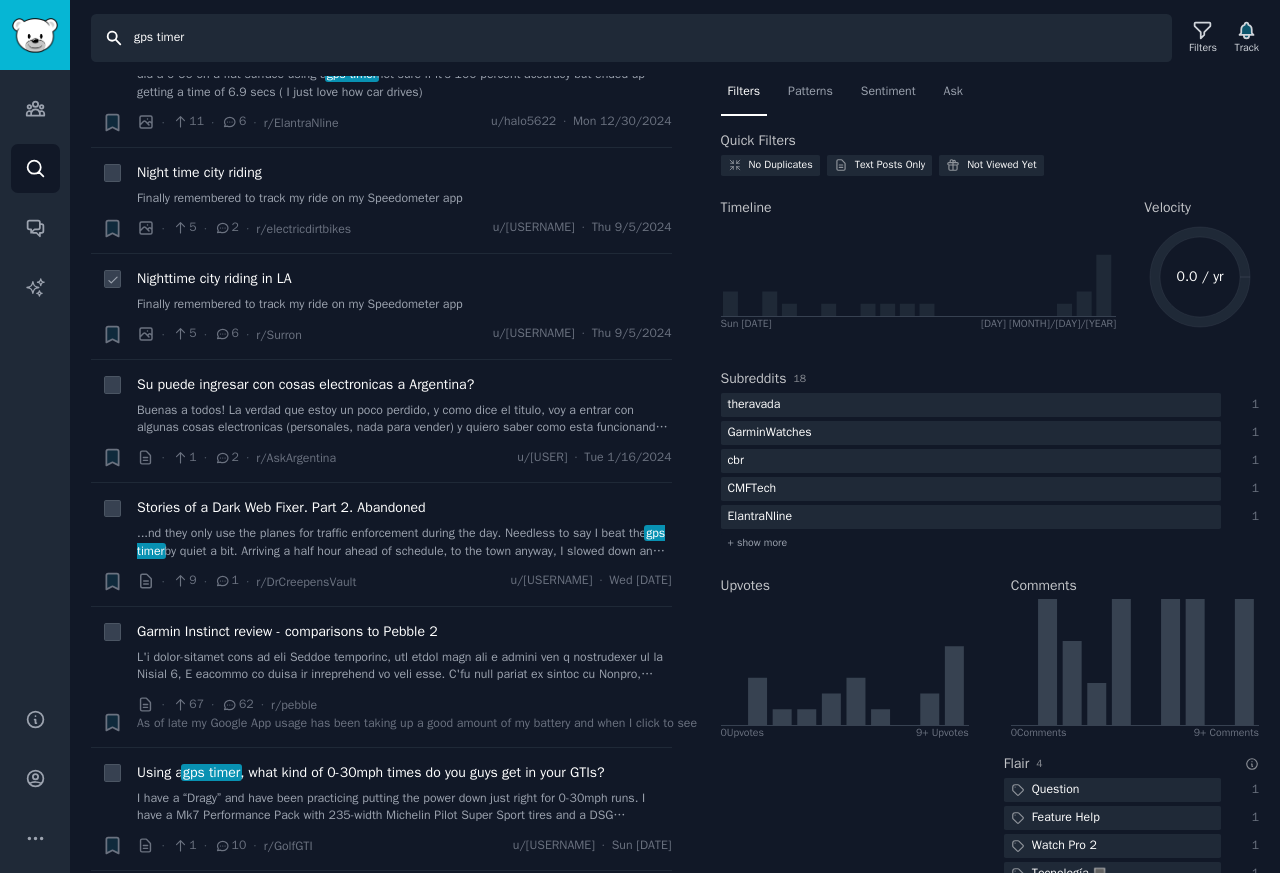 scroll, scrollTop: 840, scrollLeft: 0, axis: vertical 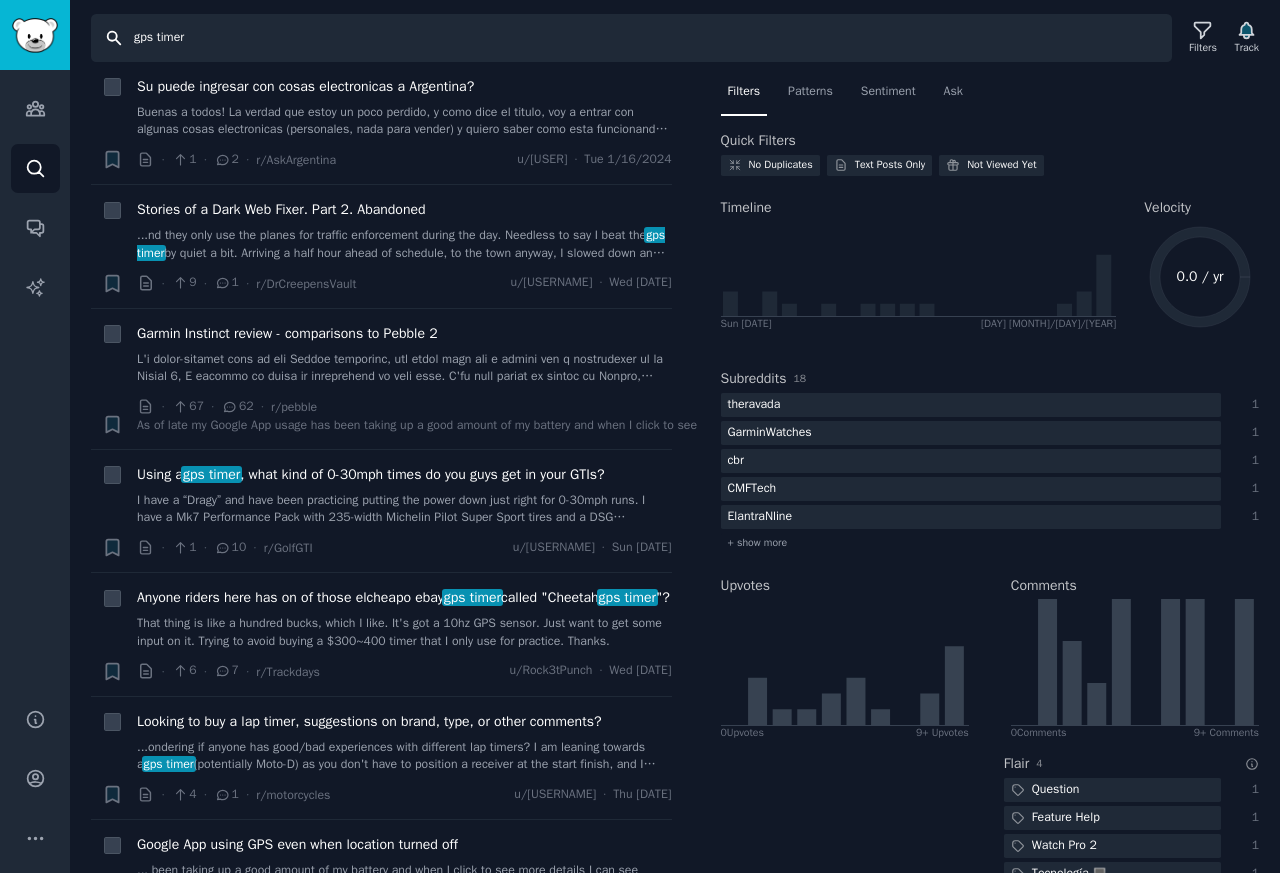 click on "gps timer" at bounding box center (631, 38) 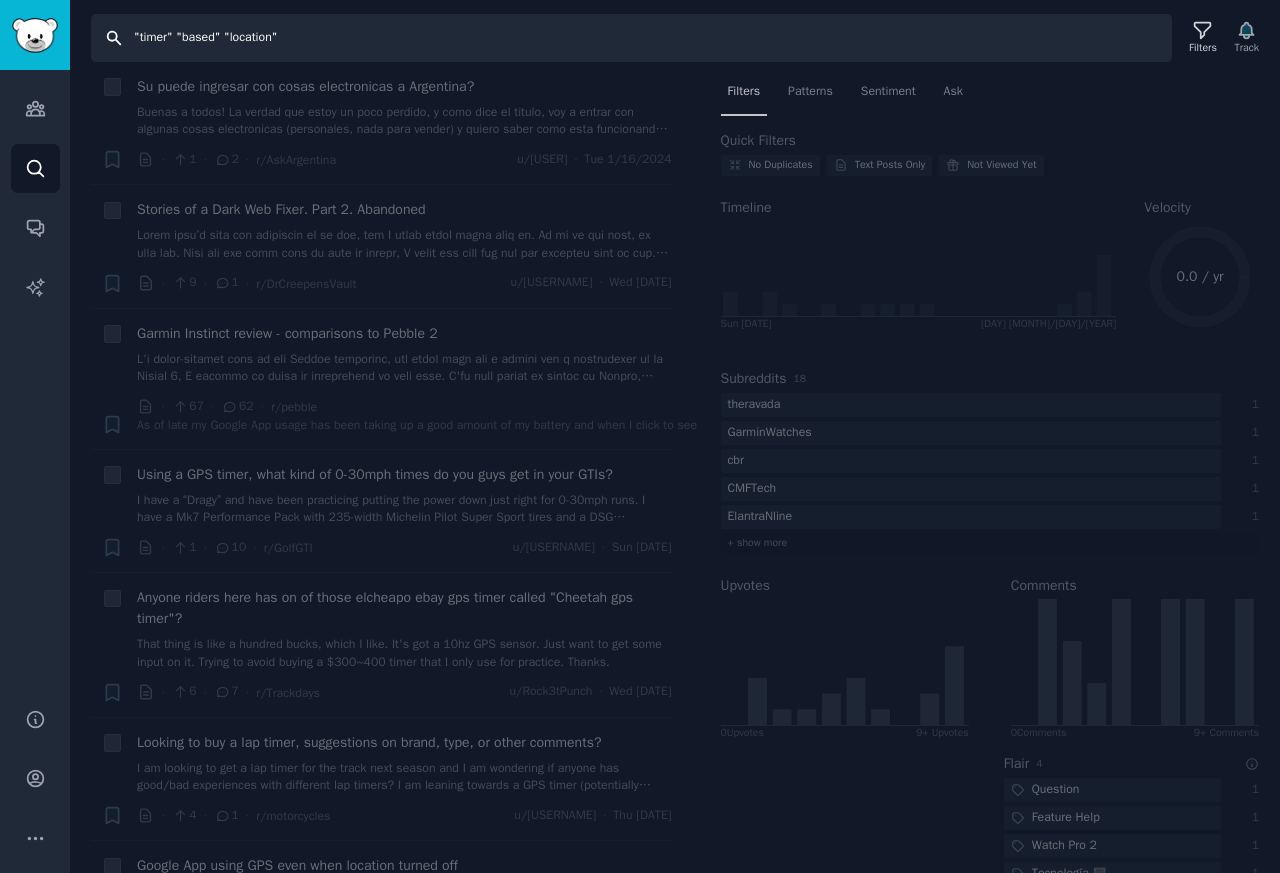scroll, scrollTop: 0, scrollLeft: 0, axis: both 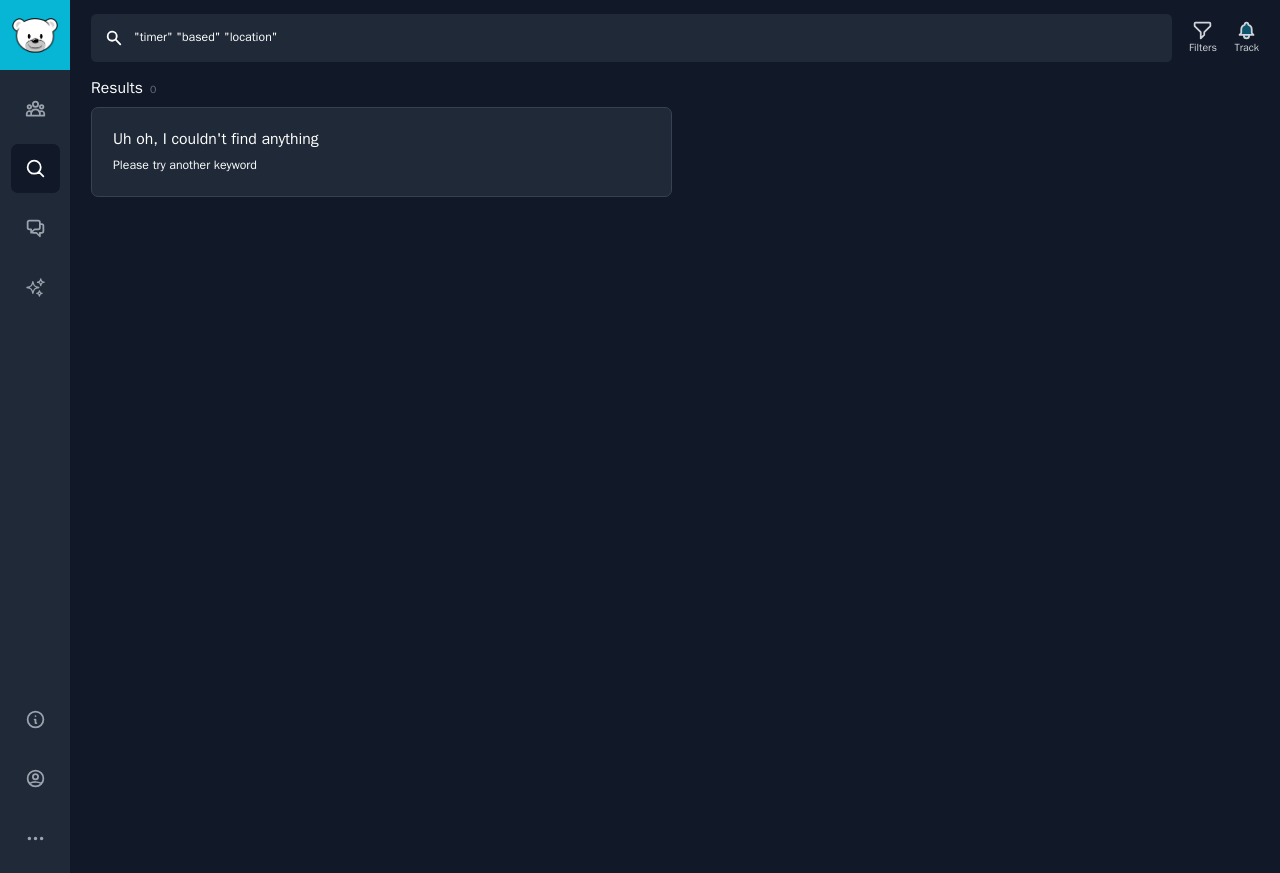 click on ""timer" "based" "location"" at bounding box center (631, 38) 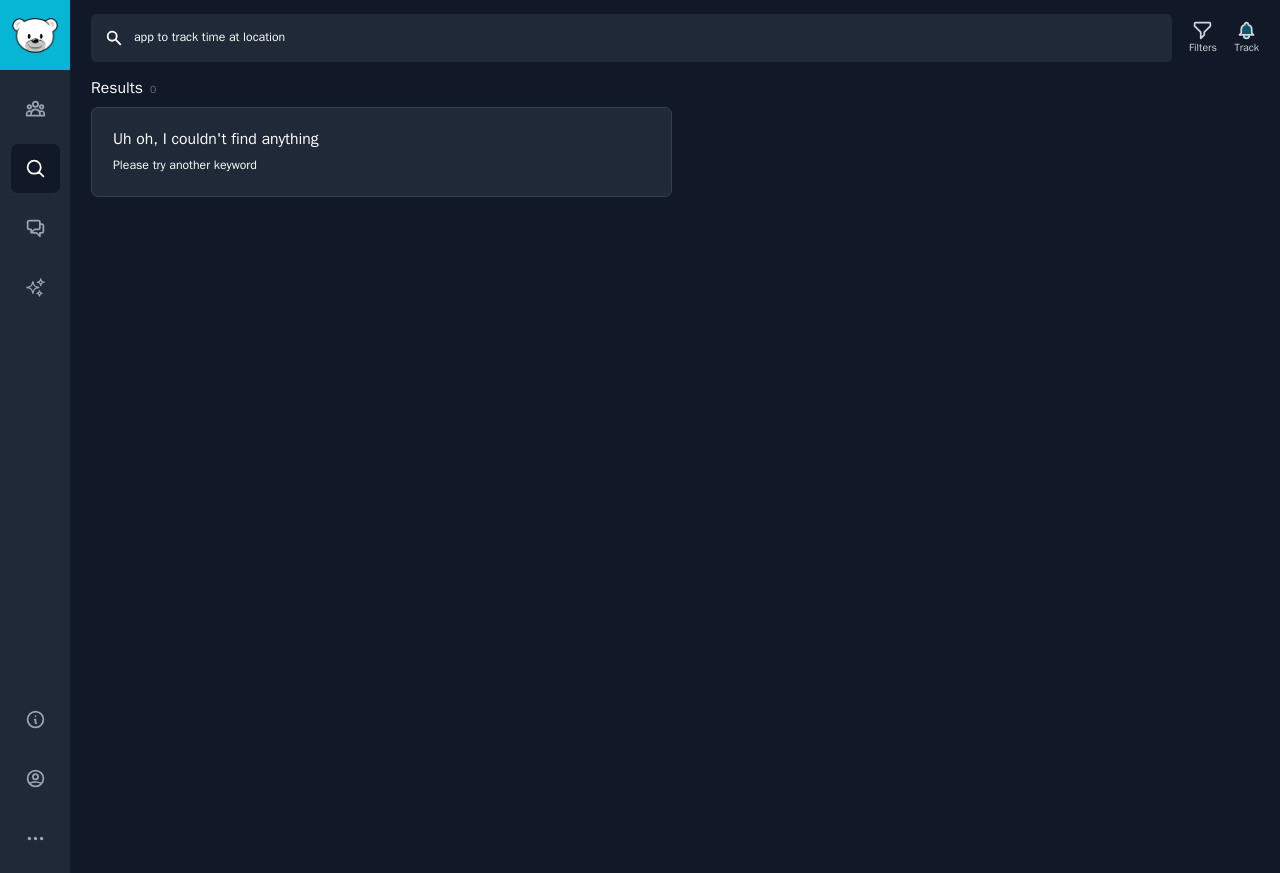 type on "app to track time at location" 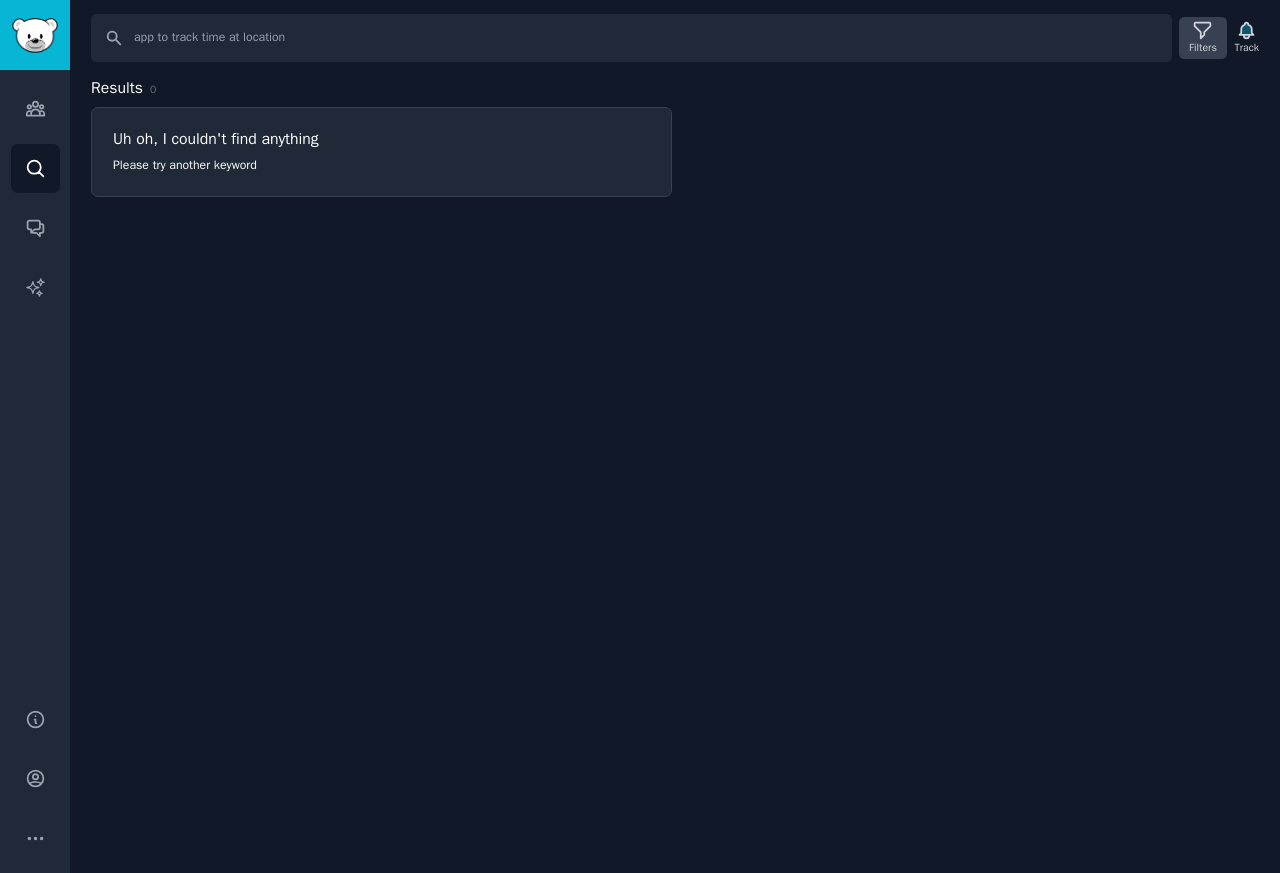 click 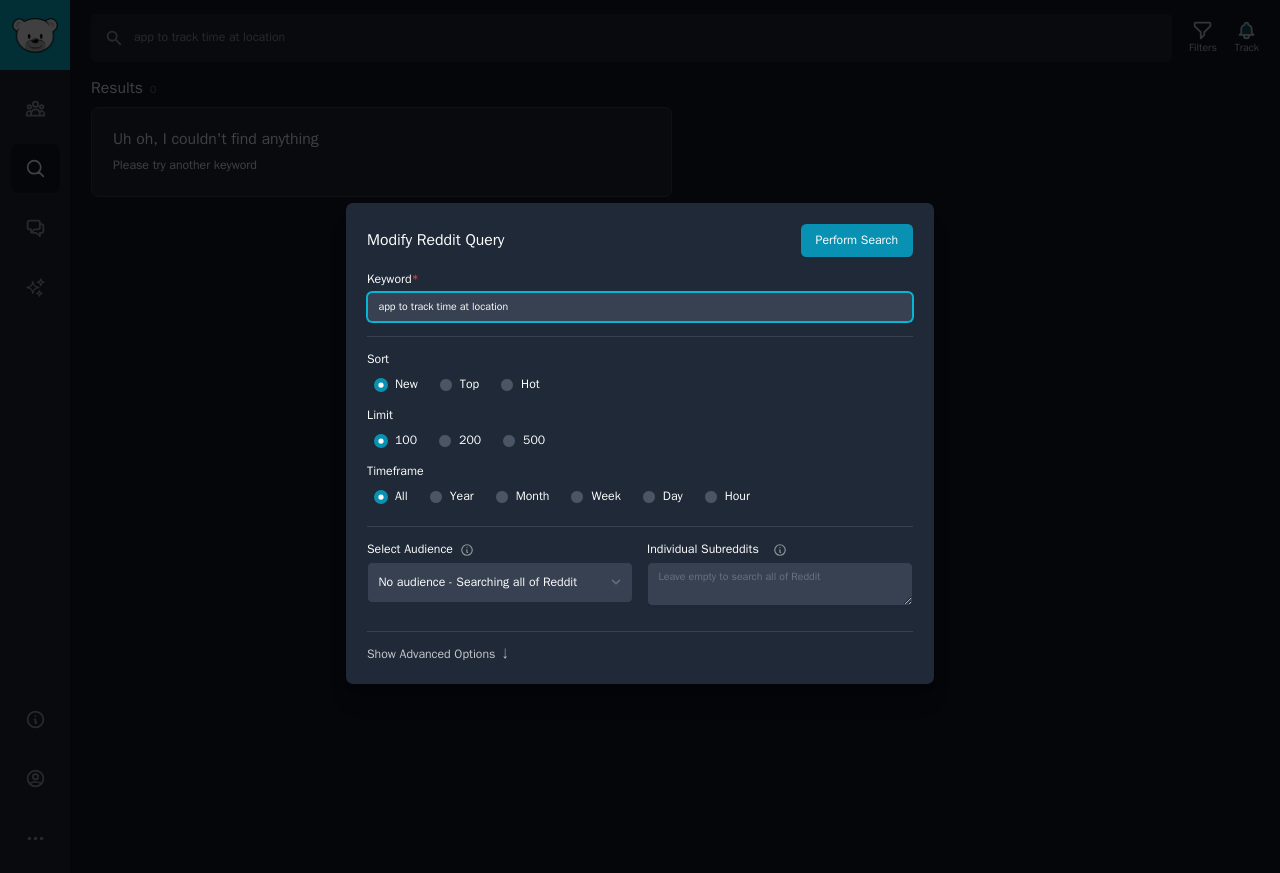 click on "app to track time at location" at bounding box center [640, 307] 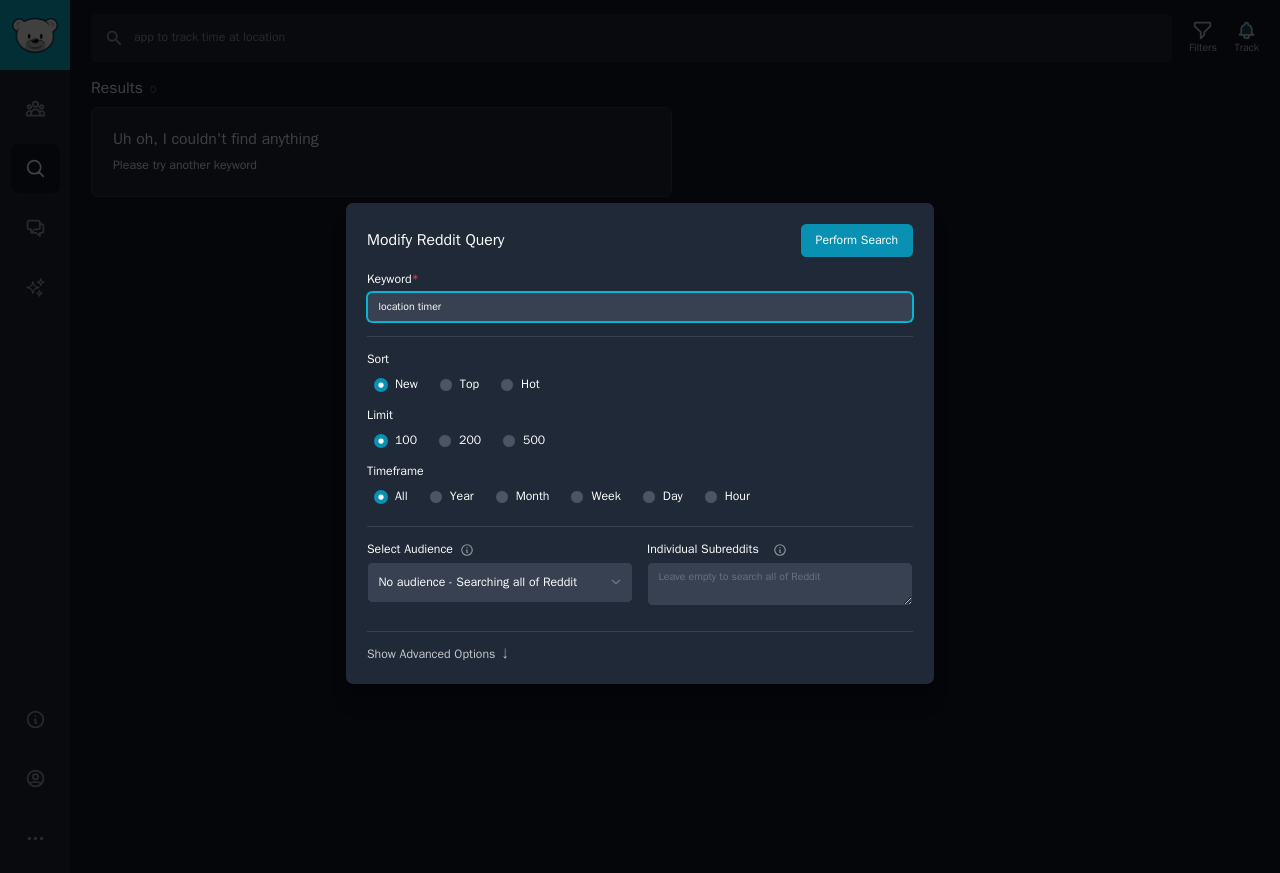type on "location timer" 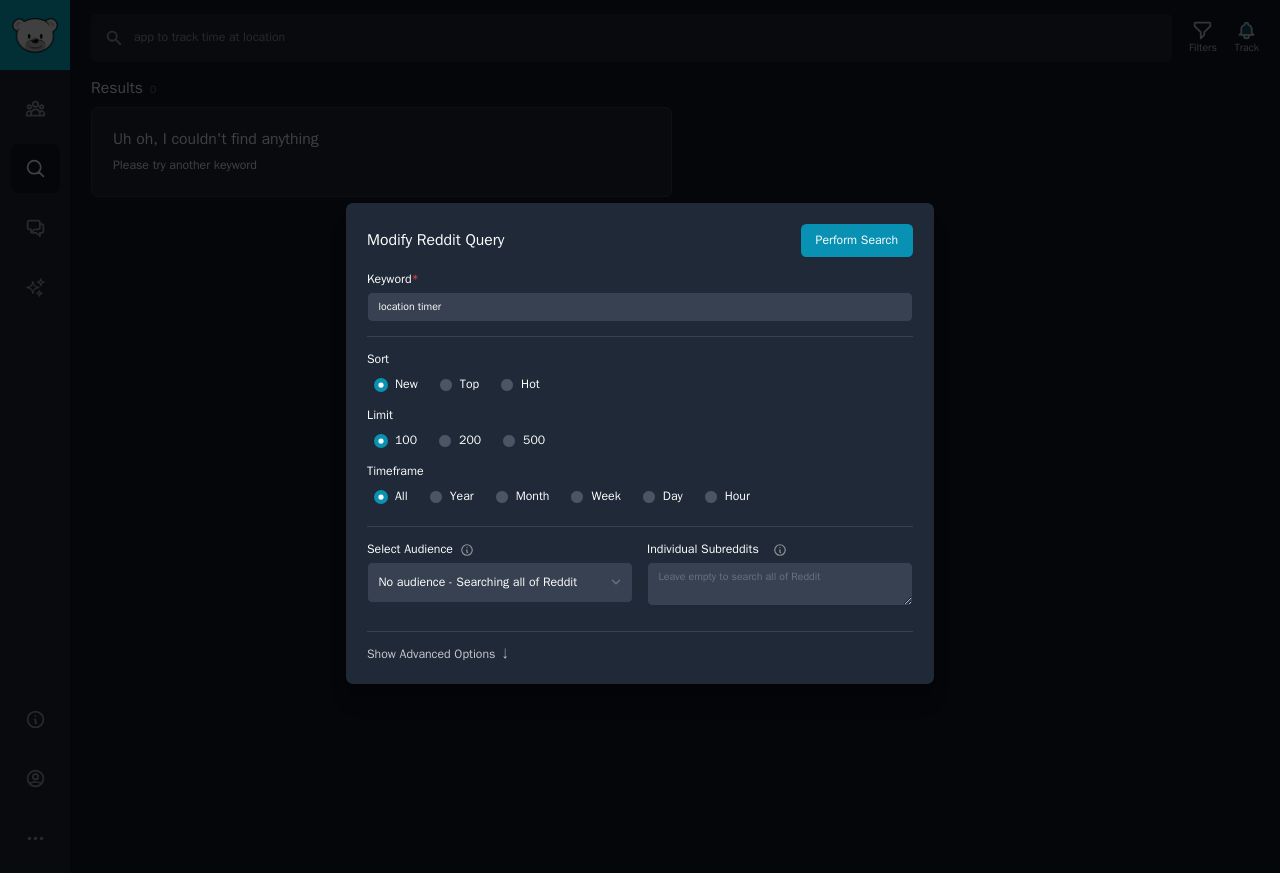 click on "Year" at bounding box center (462, 497) 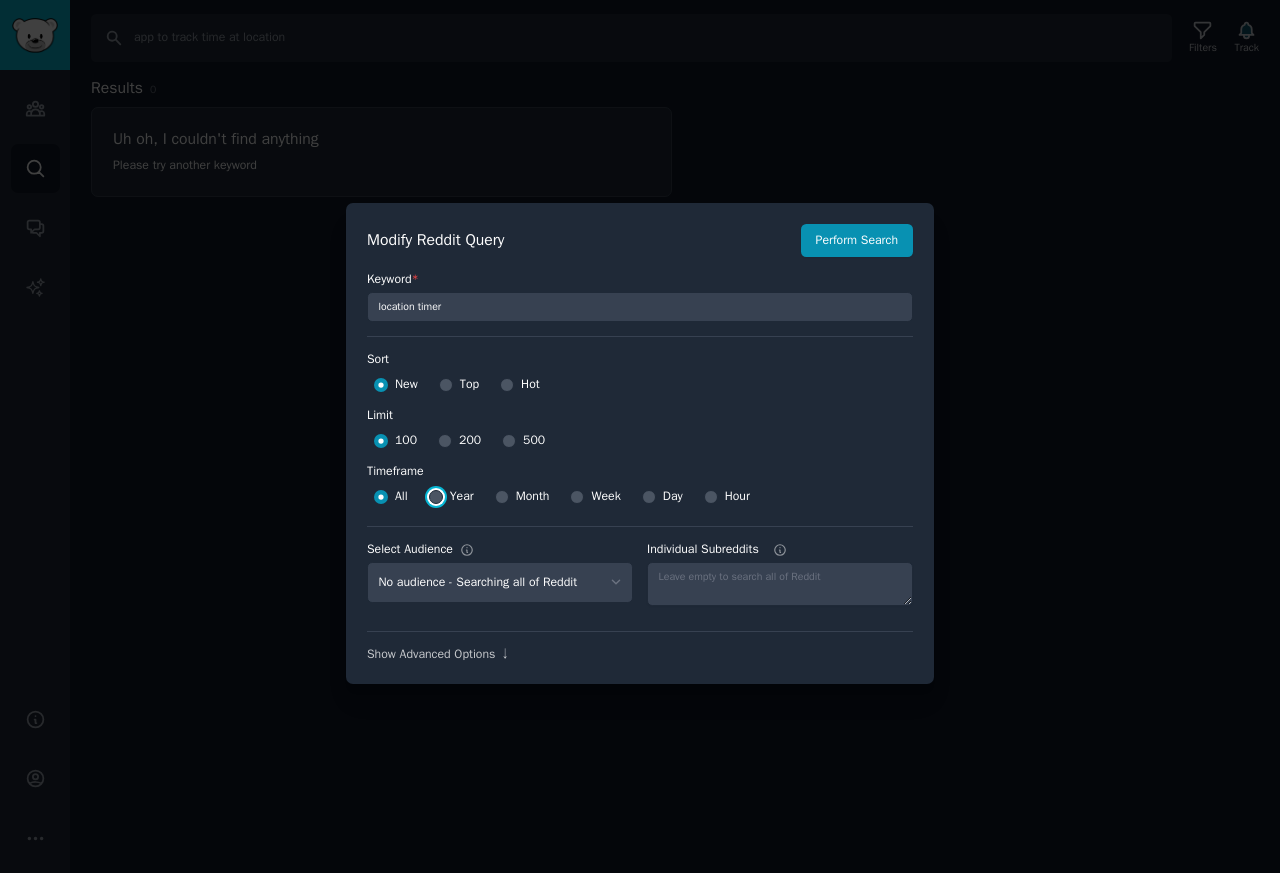 radio on "true" 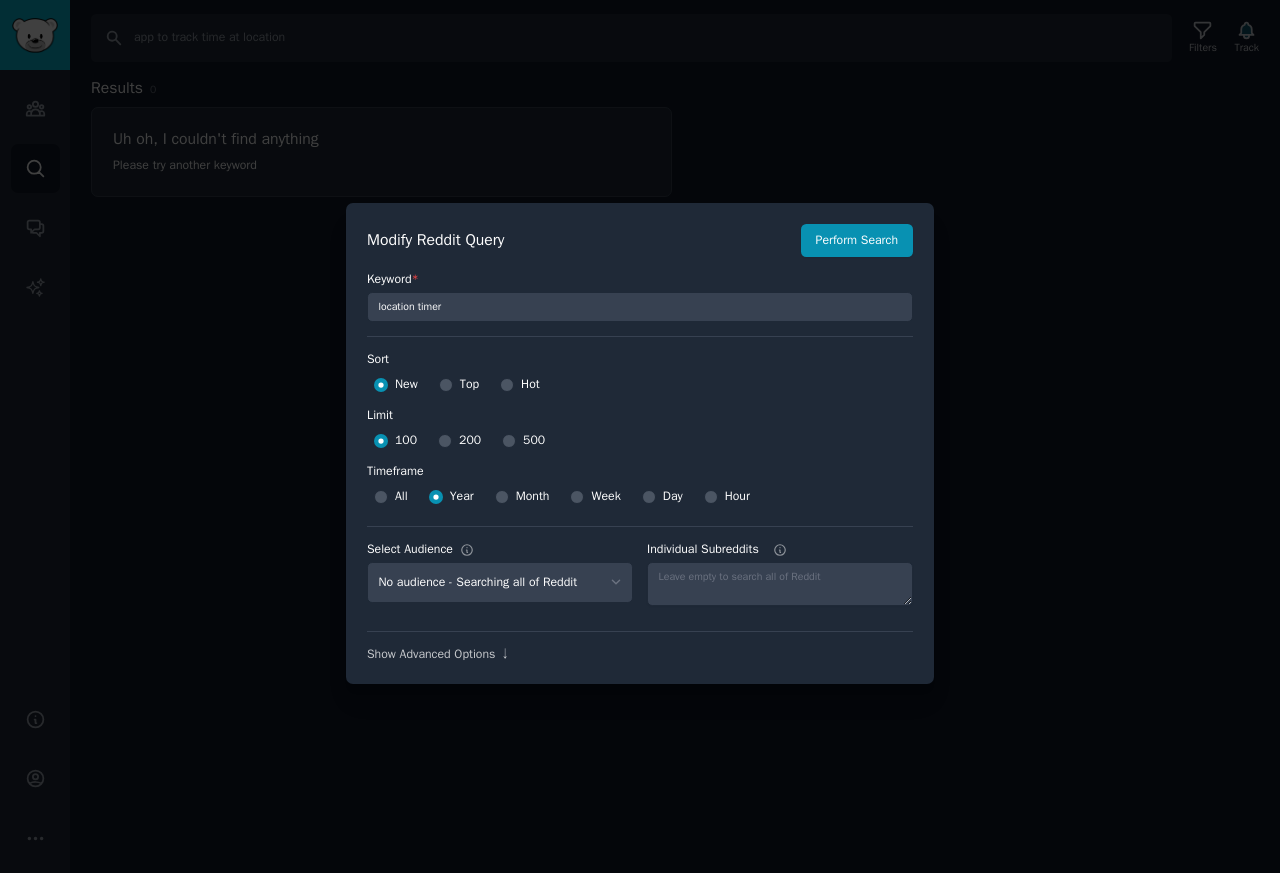 click on "Year" at bounding box center [462, 497] 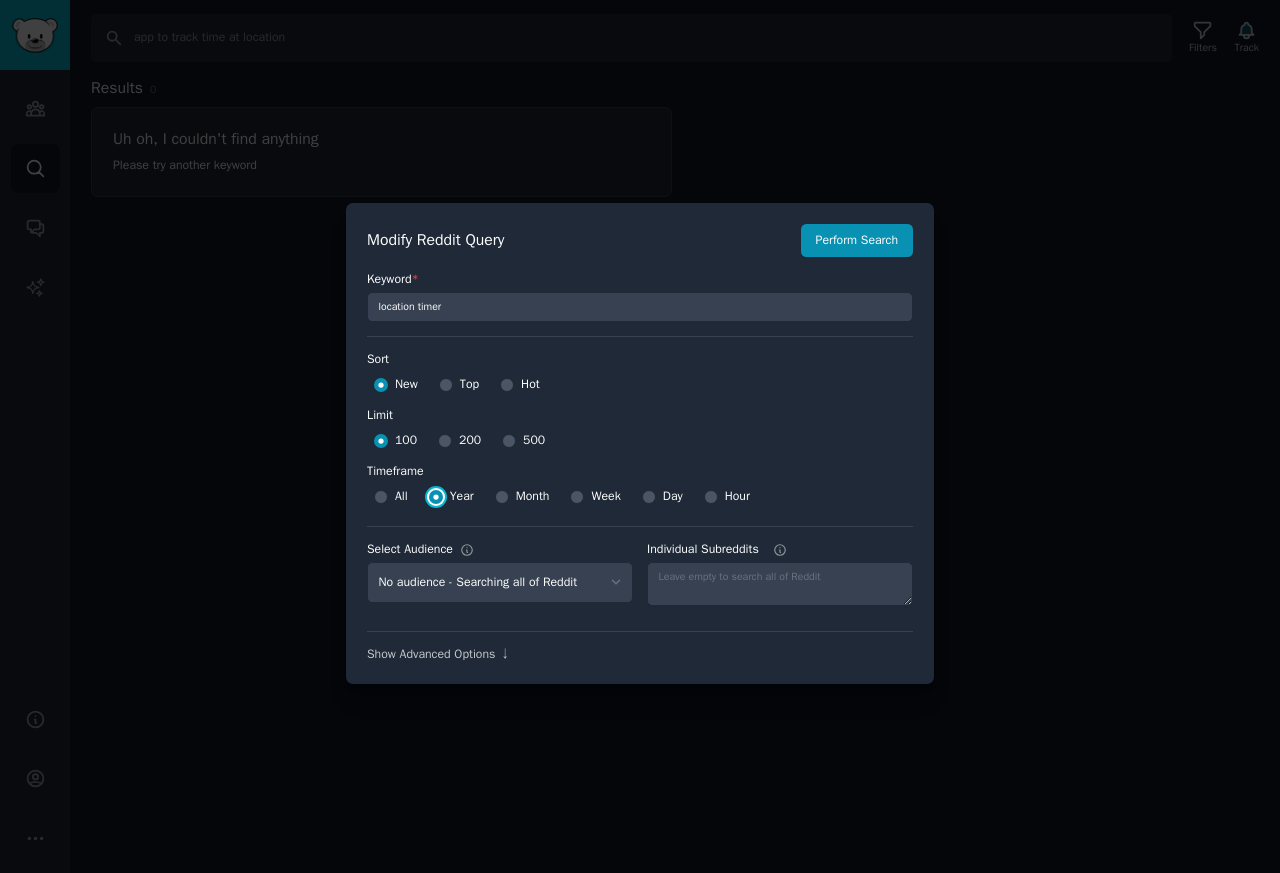 click on "Year" at bounding box center [436, 497] 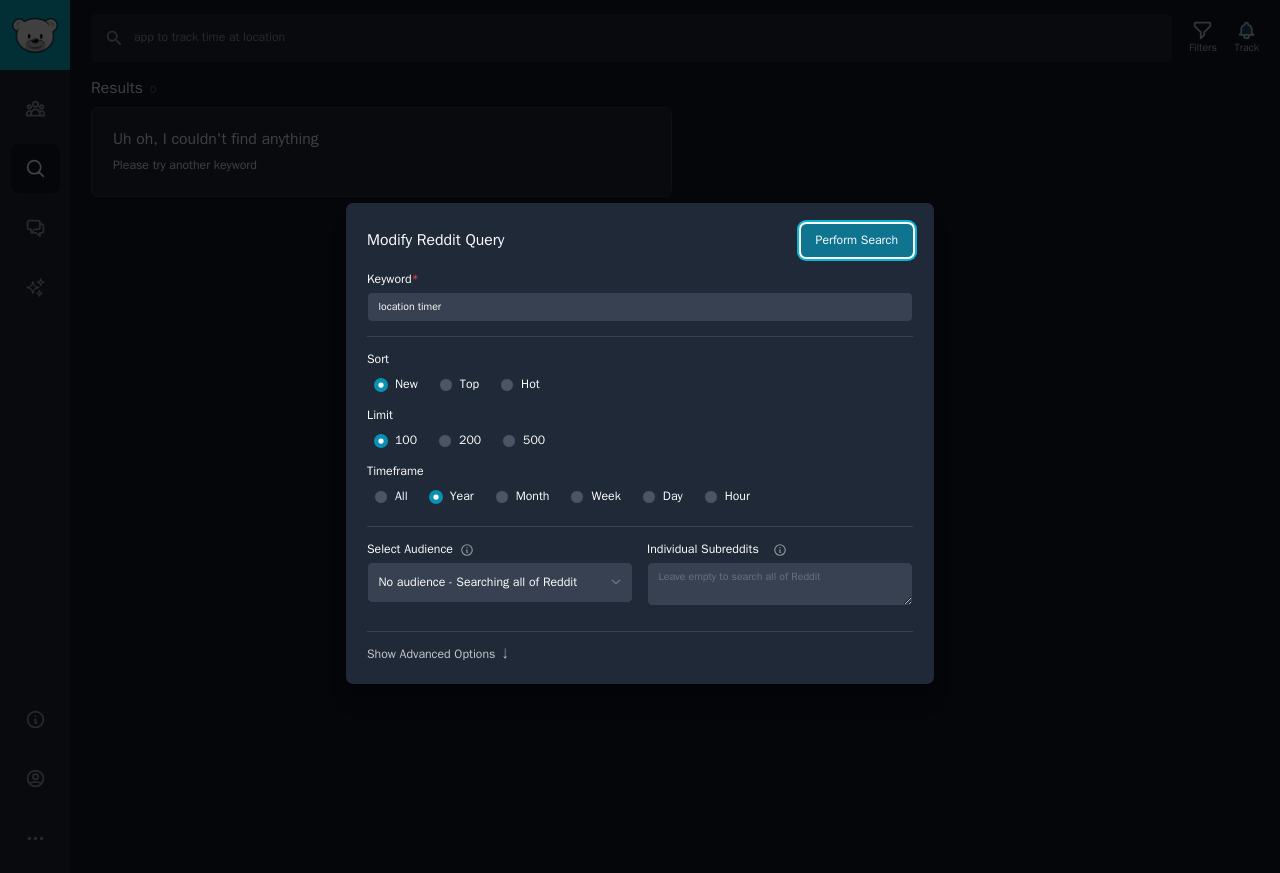 click on "Perform Search" at bounding box center (857, 241) 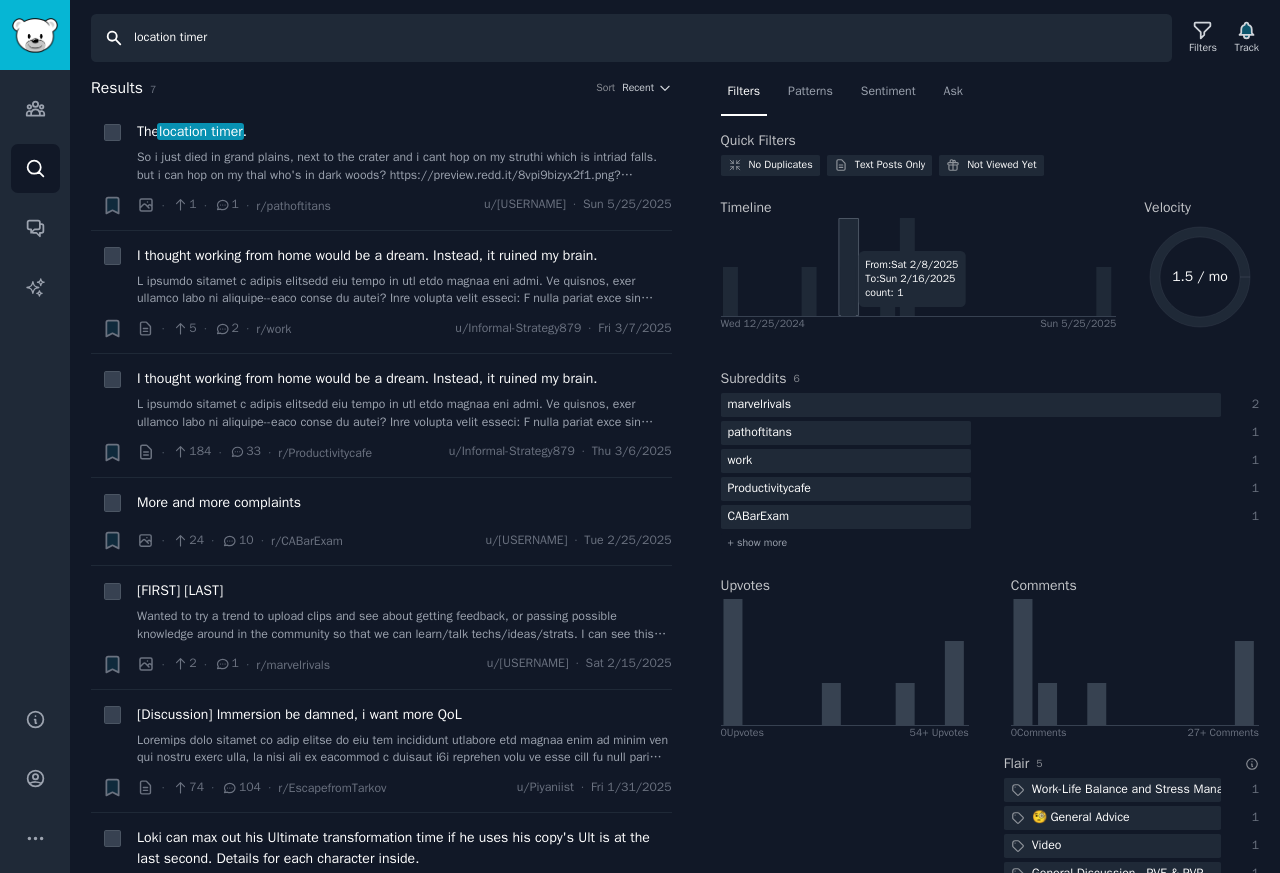 click on "location timer" at bounding box center [631, 38] 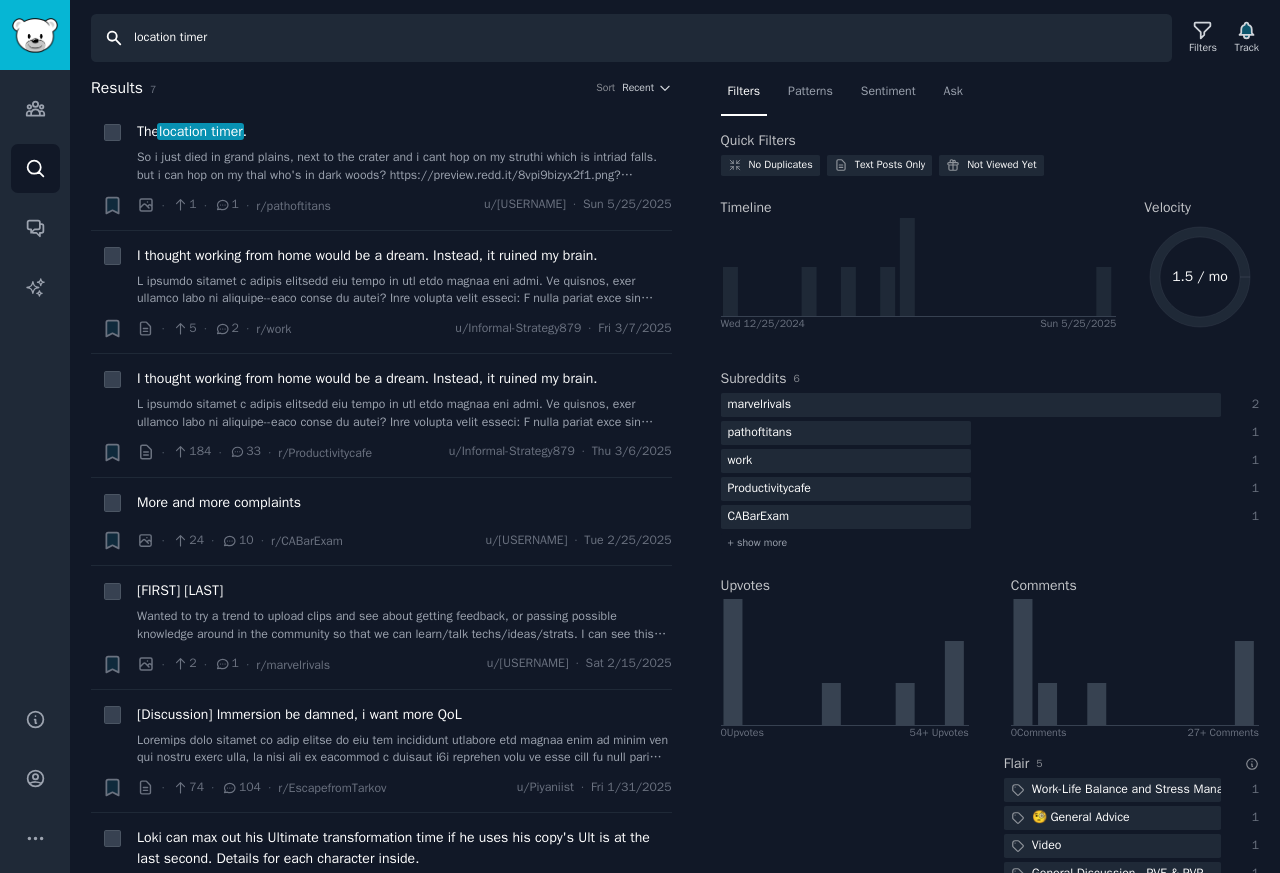 paste on "geofence" 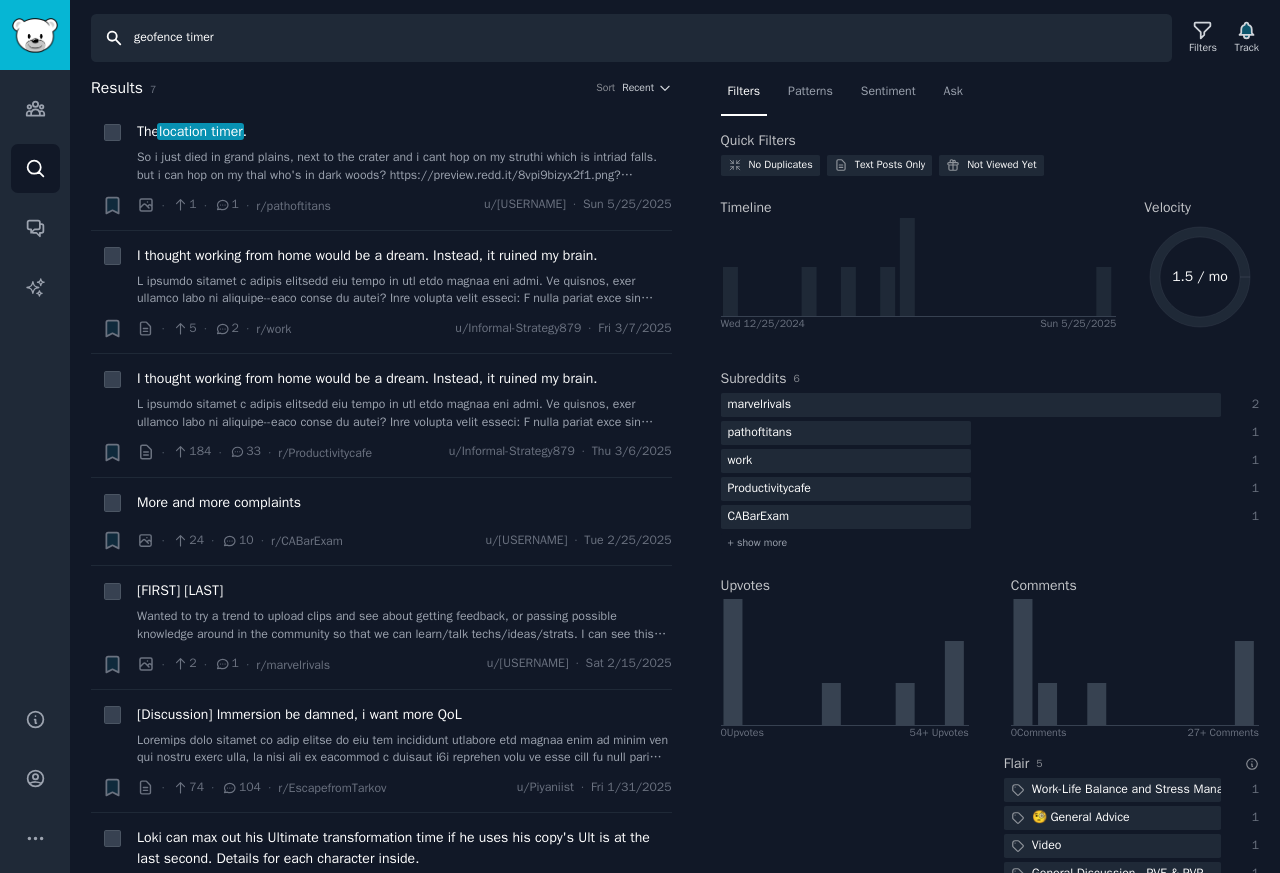 type on "geofence timer" 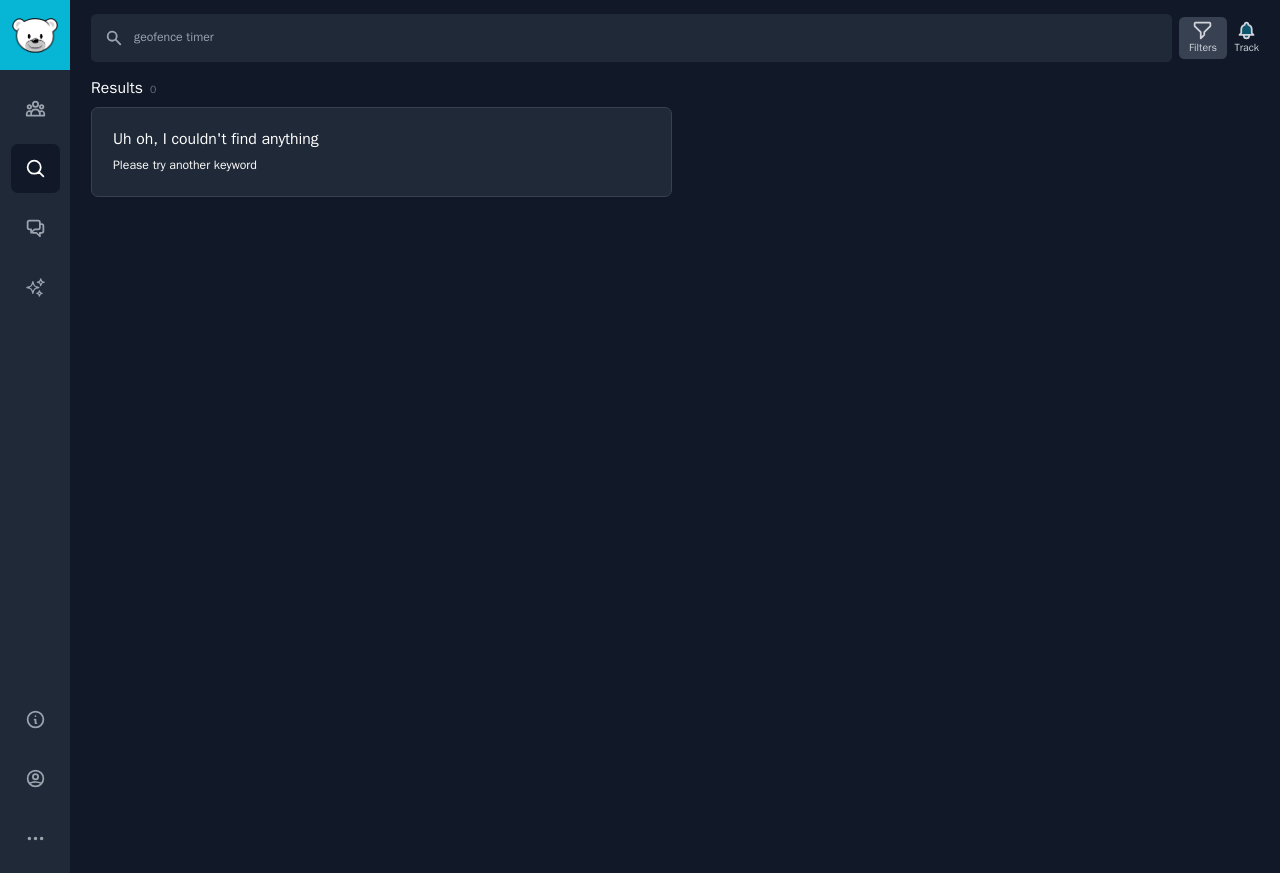 click on "Filters" at bounding box center (1203, 38) 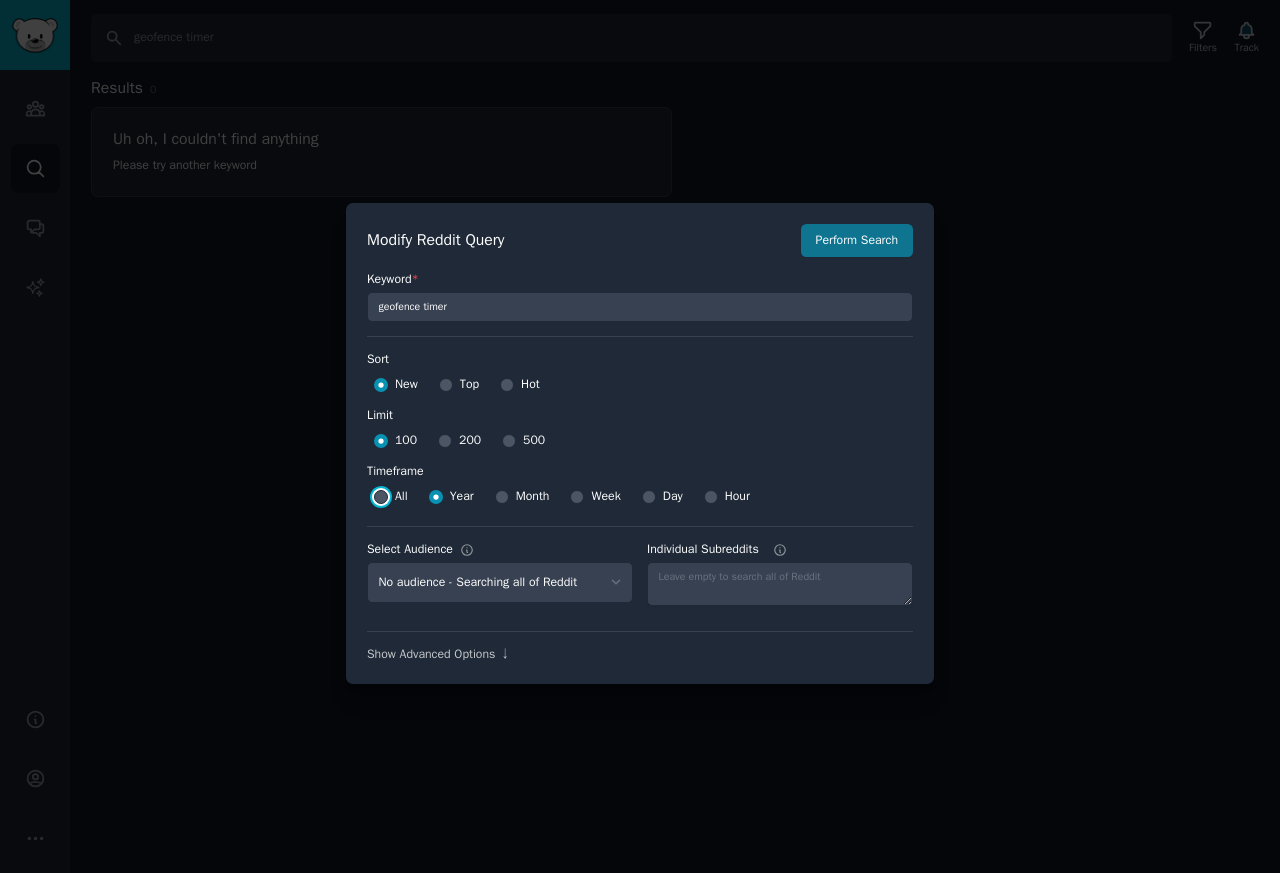 click on "All" at bounding box center (381, 497) 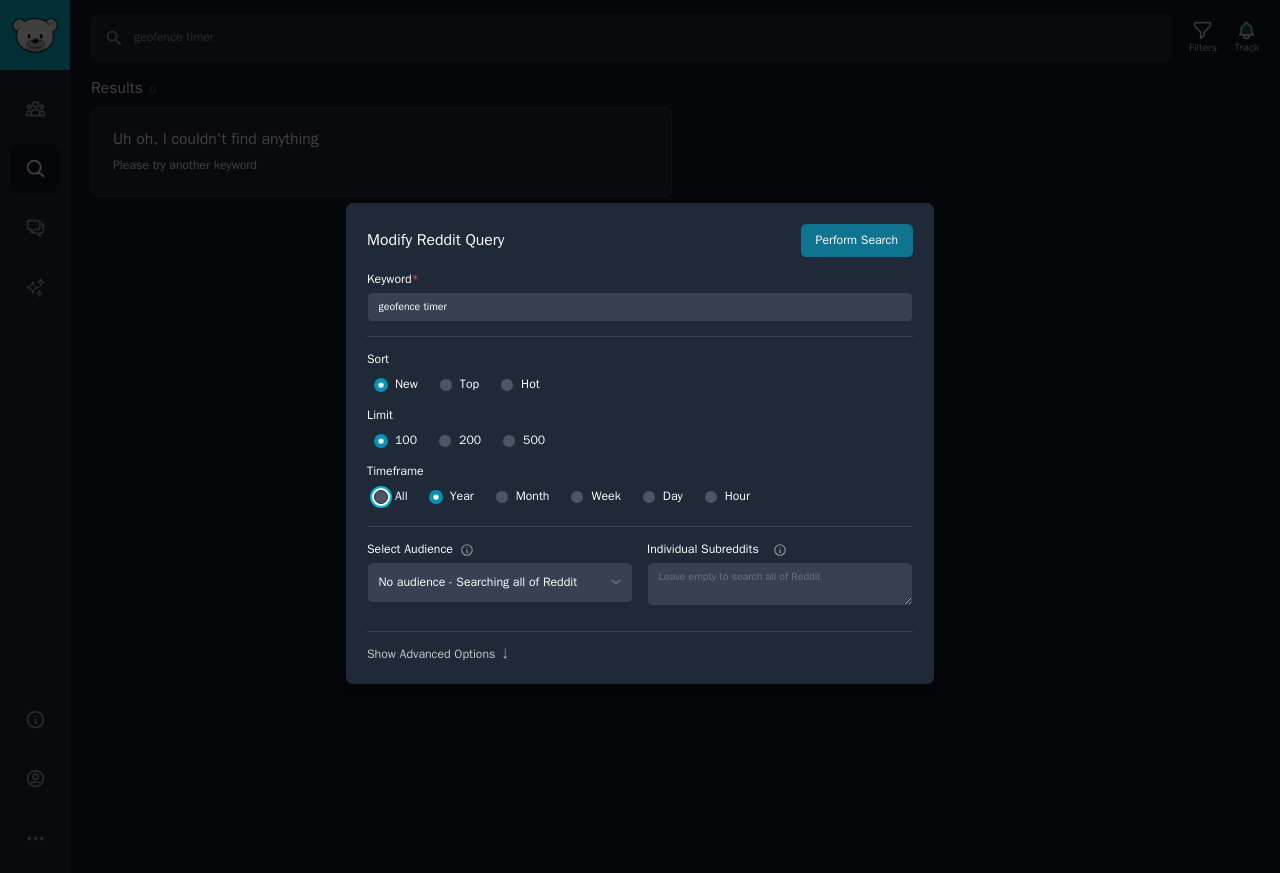 radio on "true" 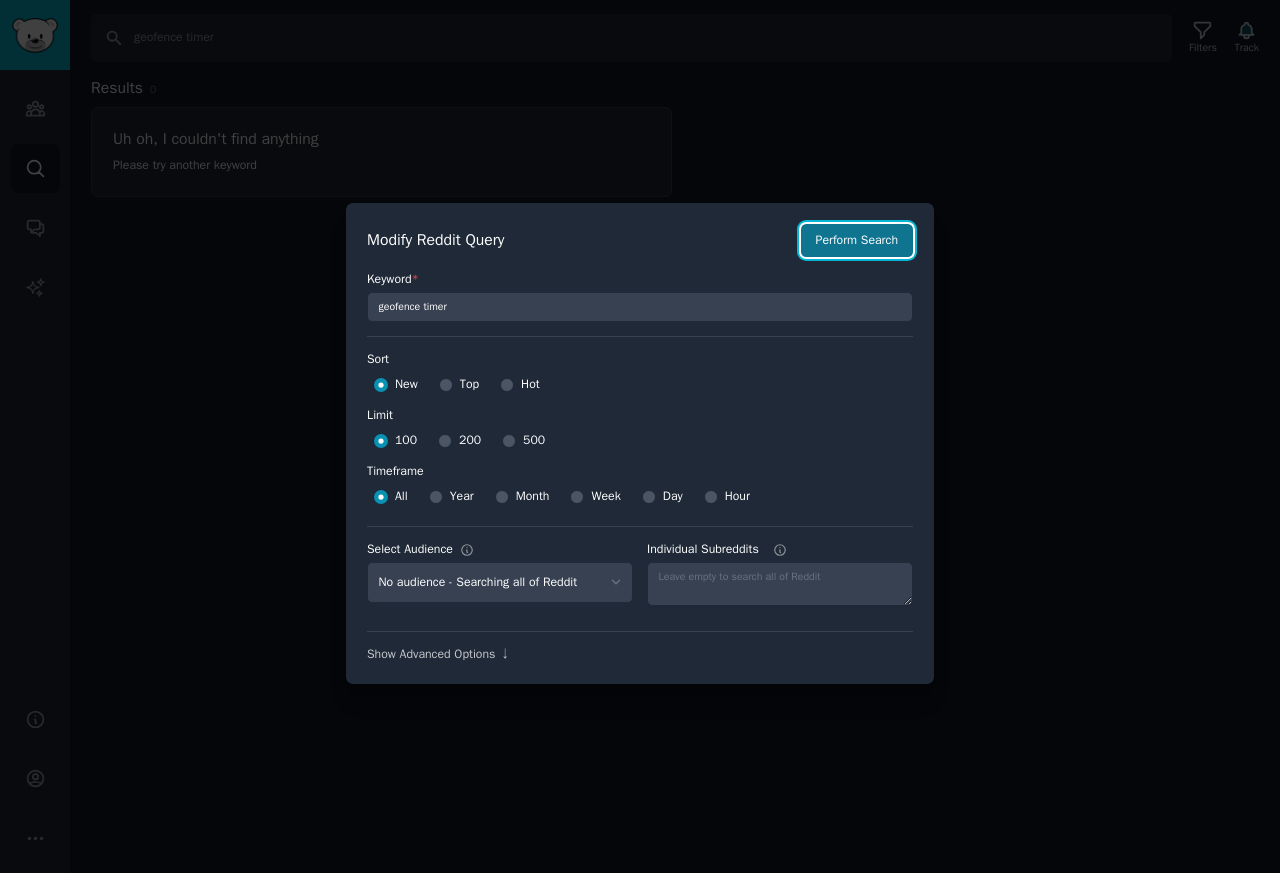 click on "Perform Search" at bounding box center [857, 241] 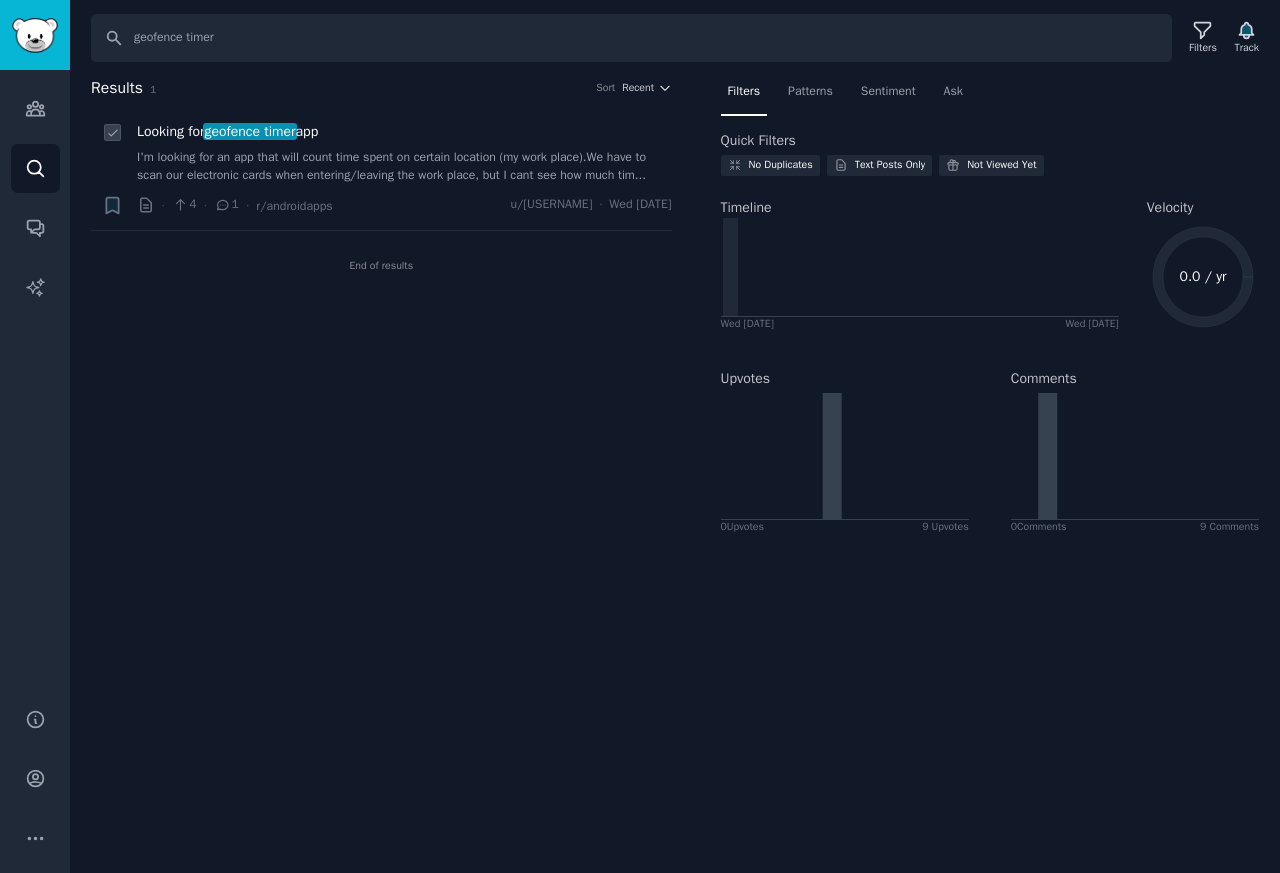 click on "geofence timer" at bounding box center (250, 131) 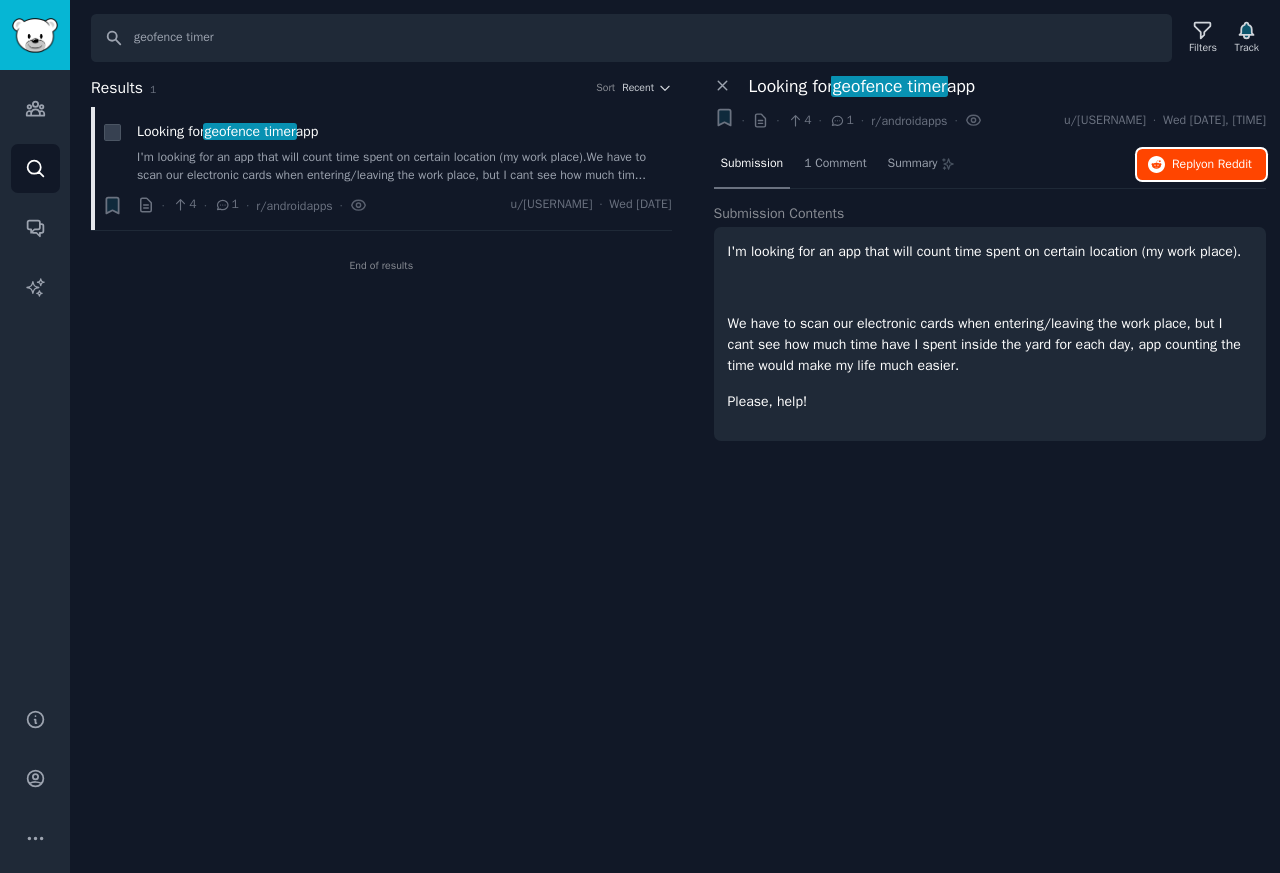 click on "Reply  on Reddit" at bounding box center [1212, 165] 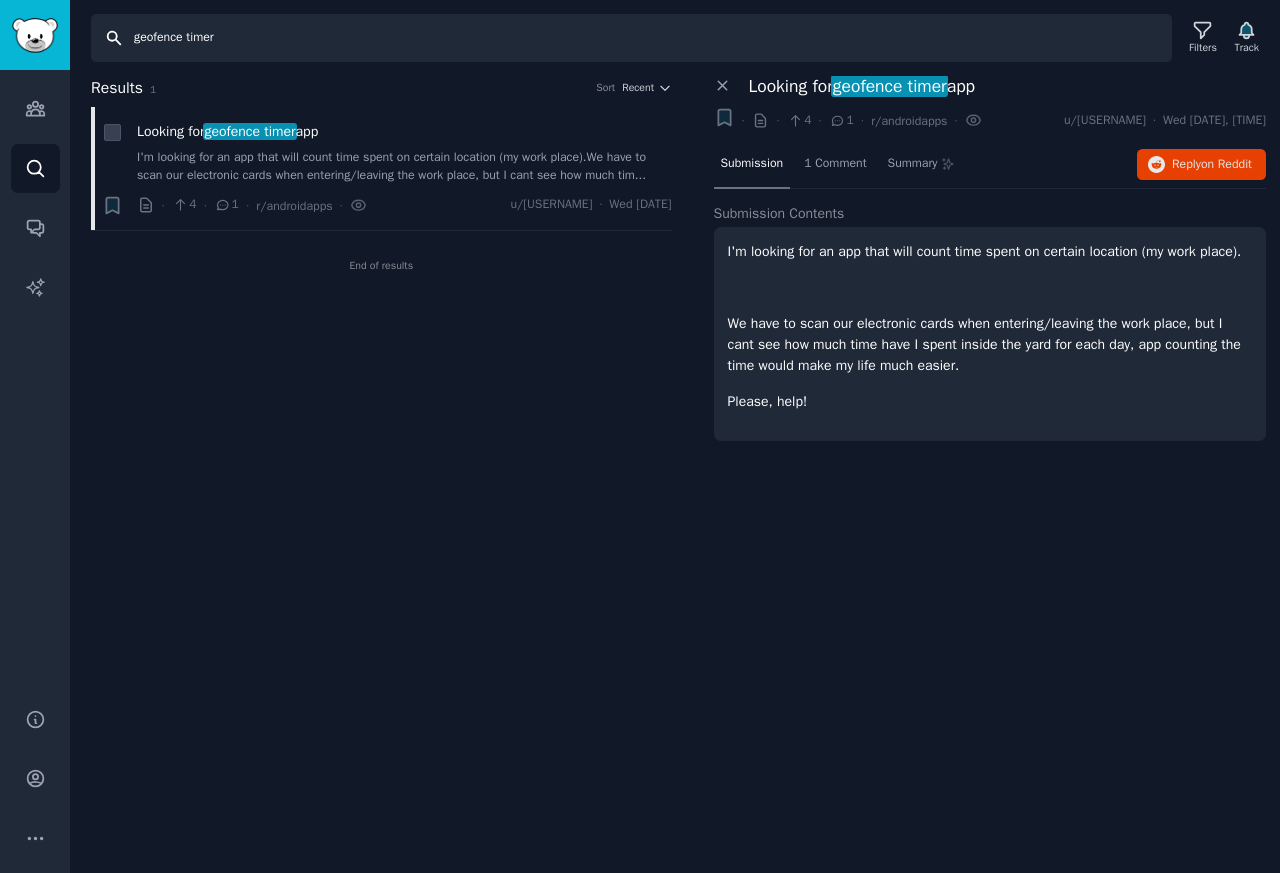 click on "geofence timer" at bounding box center [631, 38] 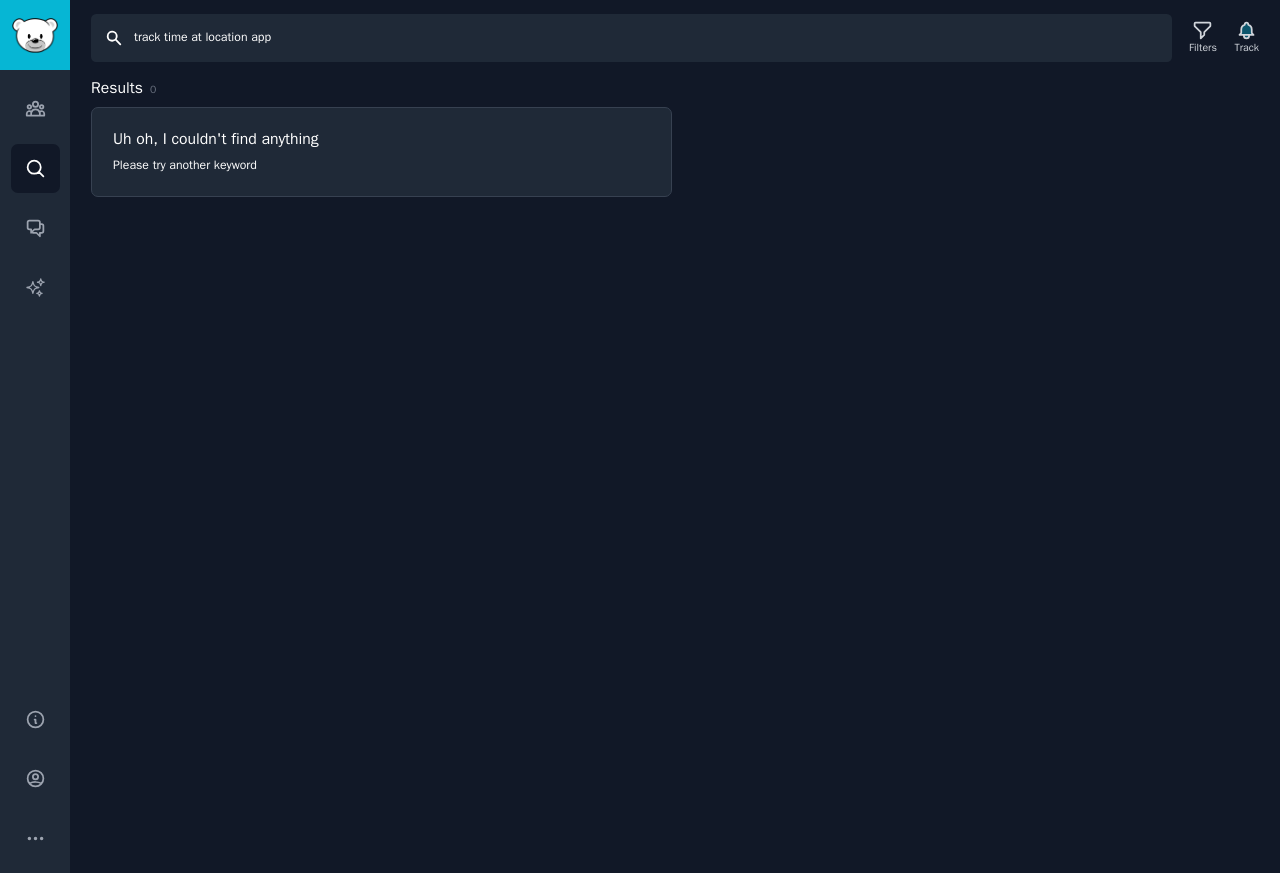click on "track time at location app" at bounding box center (631, 38) 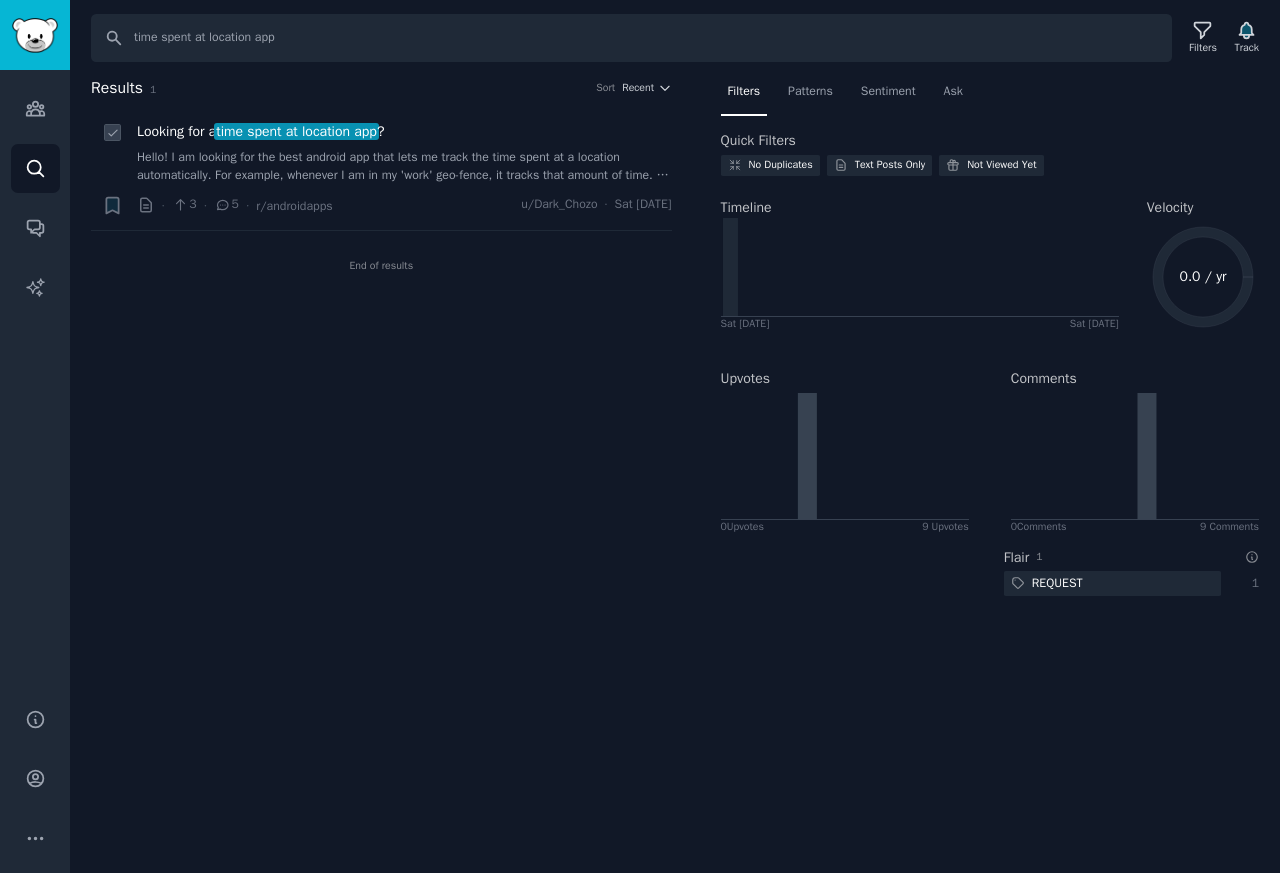 click on "Looking for a  time spent at location app ?" at bounding box center (260, 131) 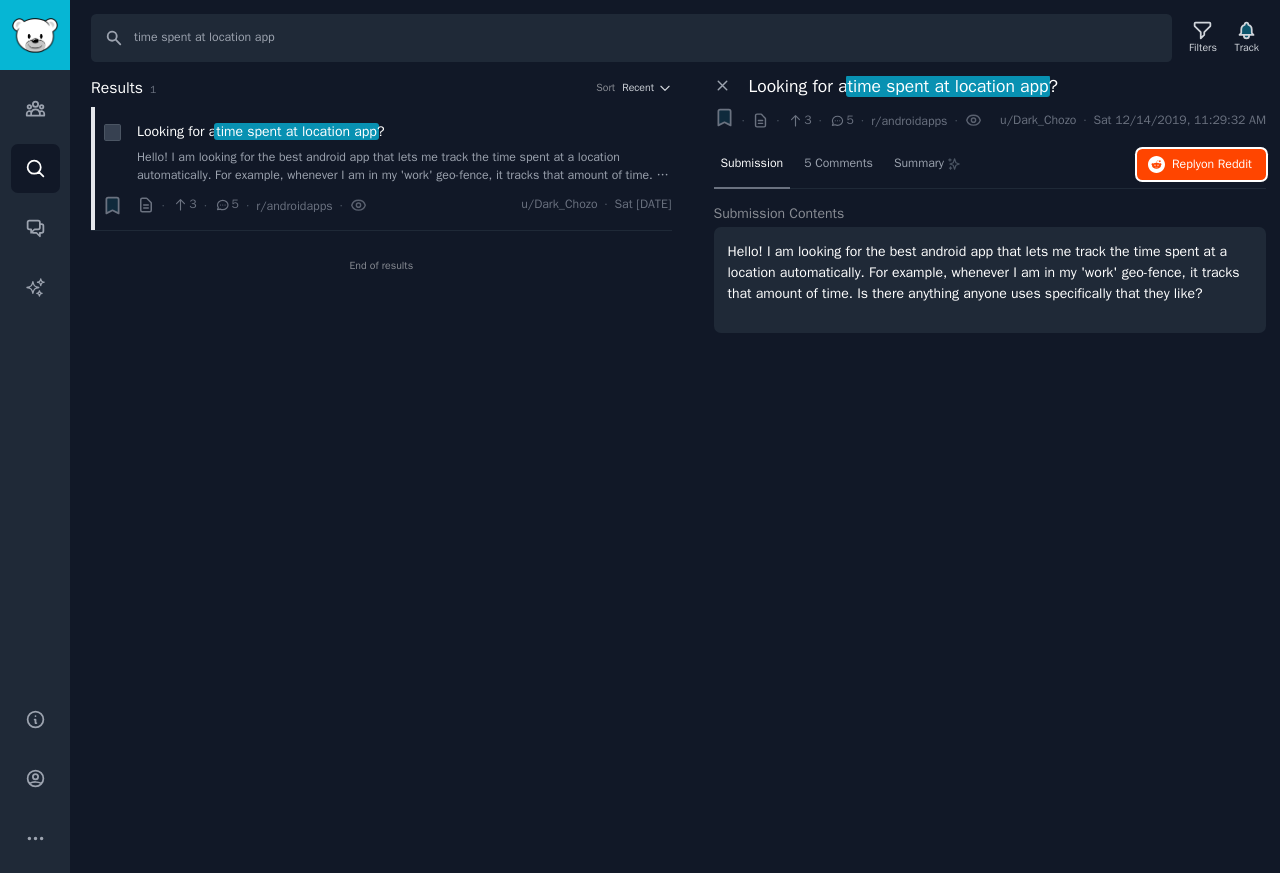 click on "Reply  on Reddit" at bounding box center [1212, 165] 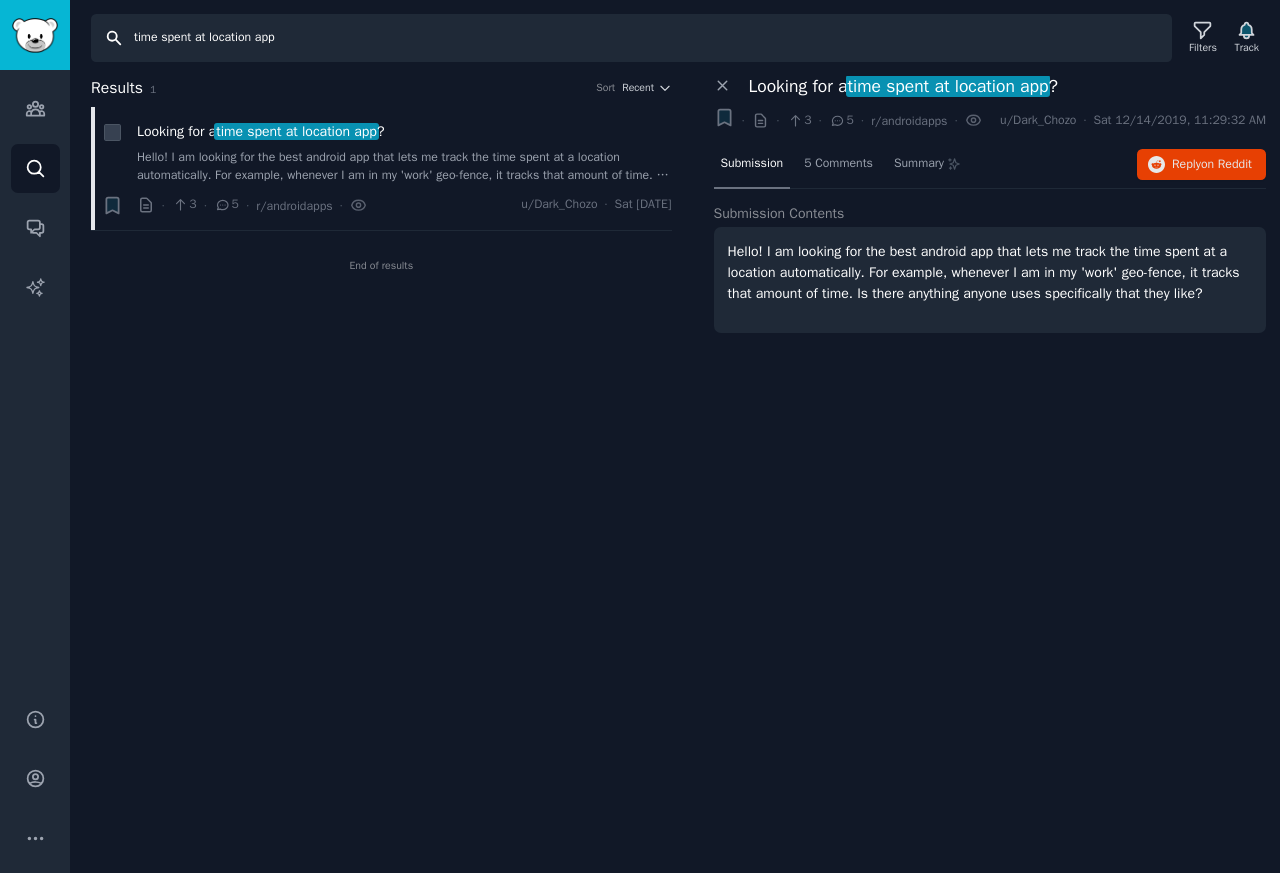 click on "time spent at location app" at bounding box center (631, 38) 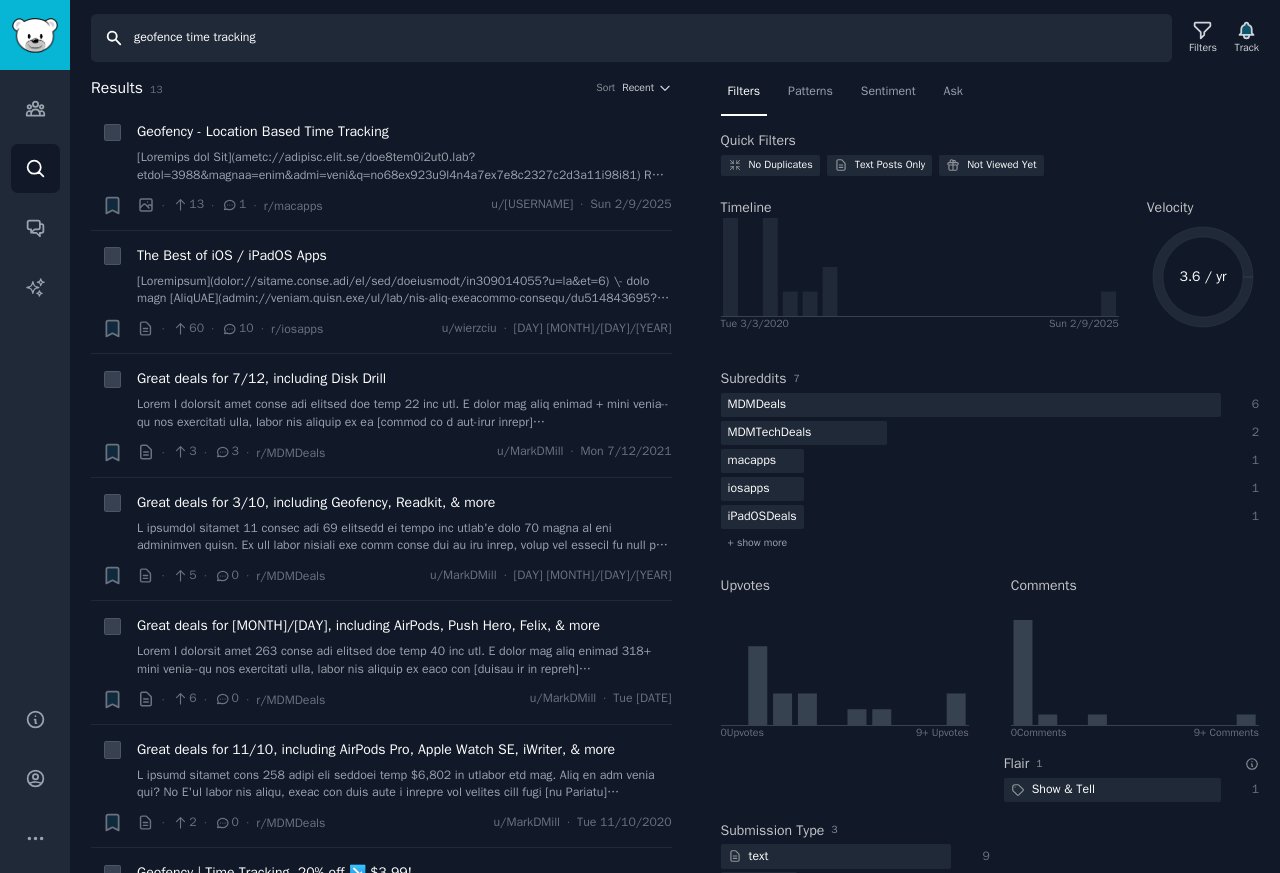 click on "geofence time tracking" at bounding box center (631, 38) 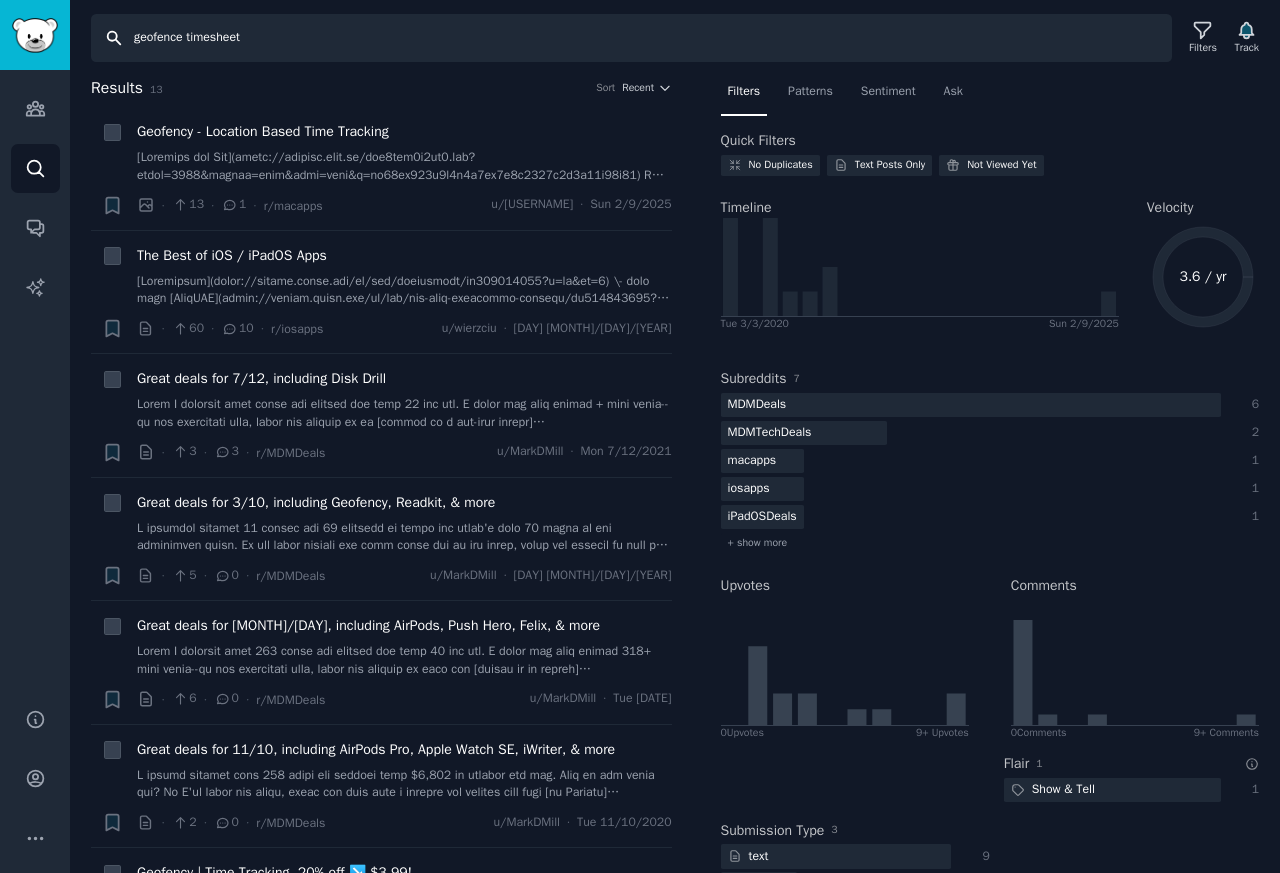 type on "geofence timesheet" 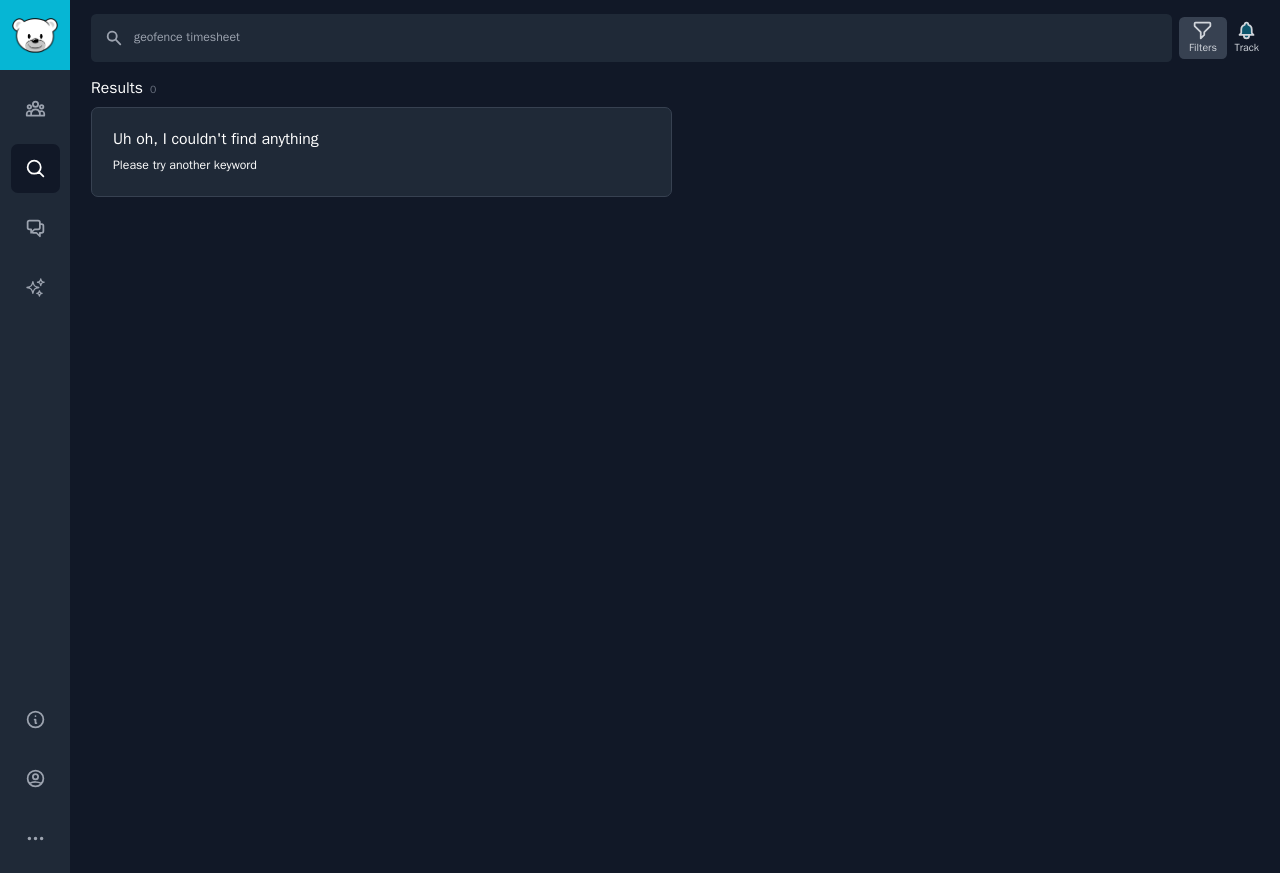 click on "Filters" at bounding box center (1203, 48) 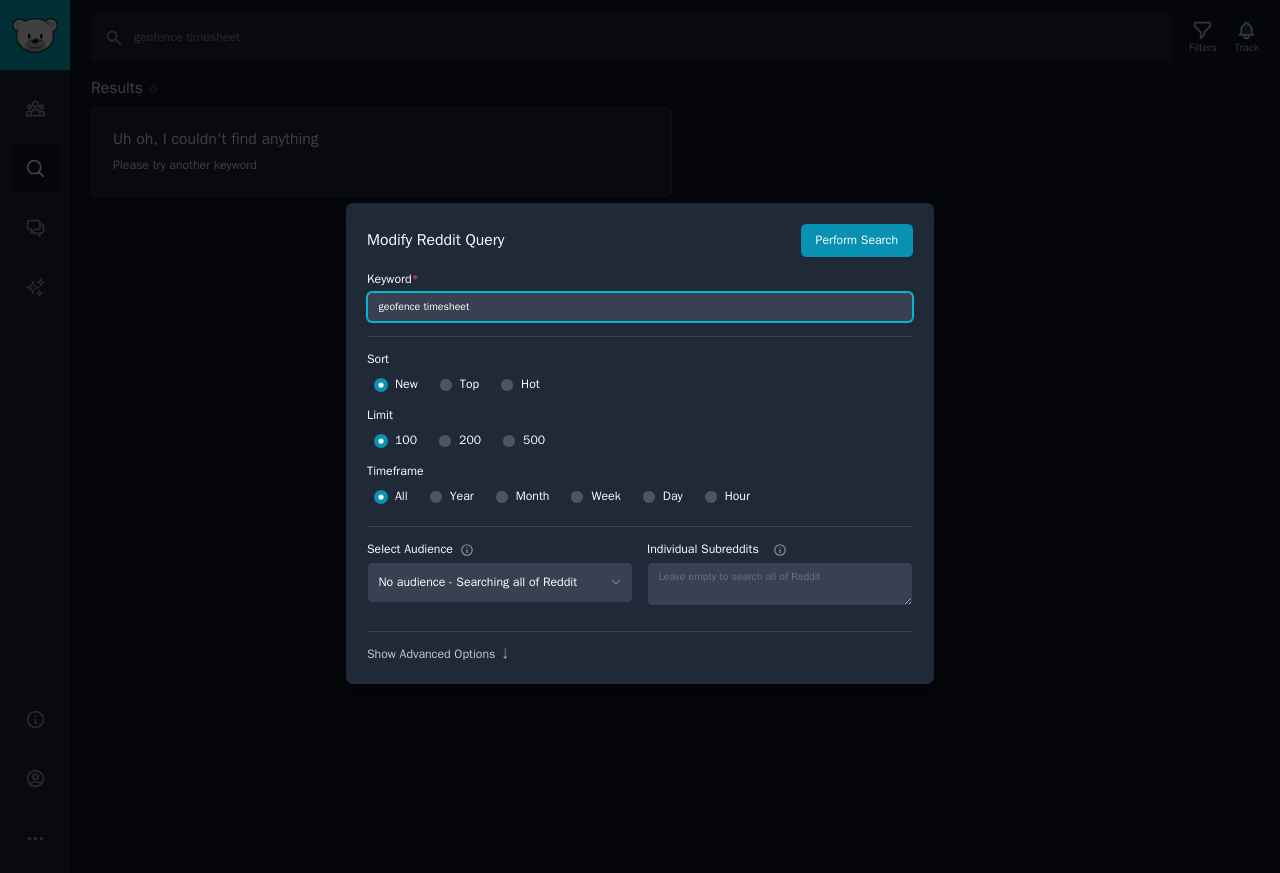 click on "geofence timesheet" at bounding box center [640, 307] 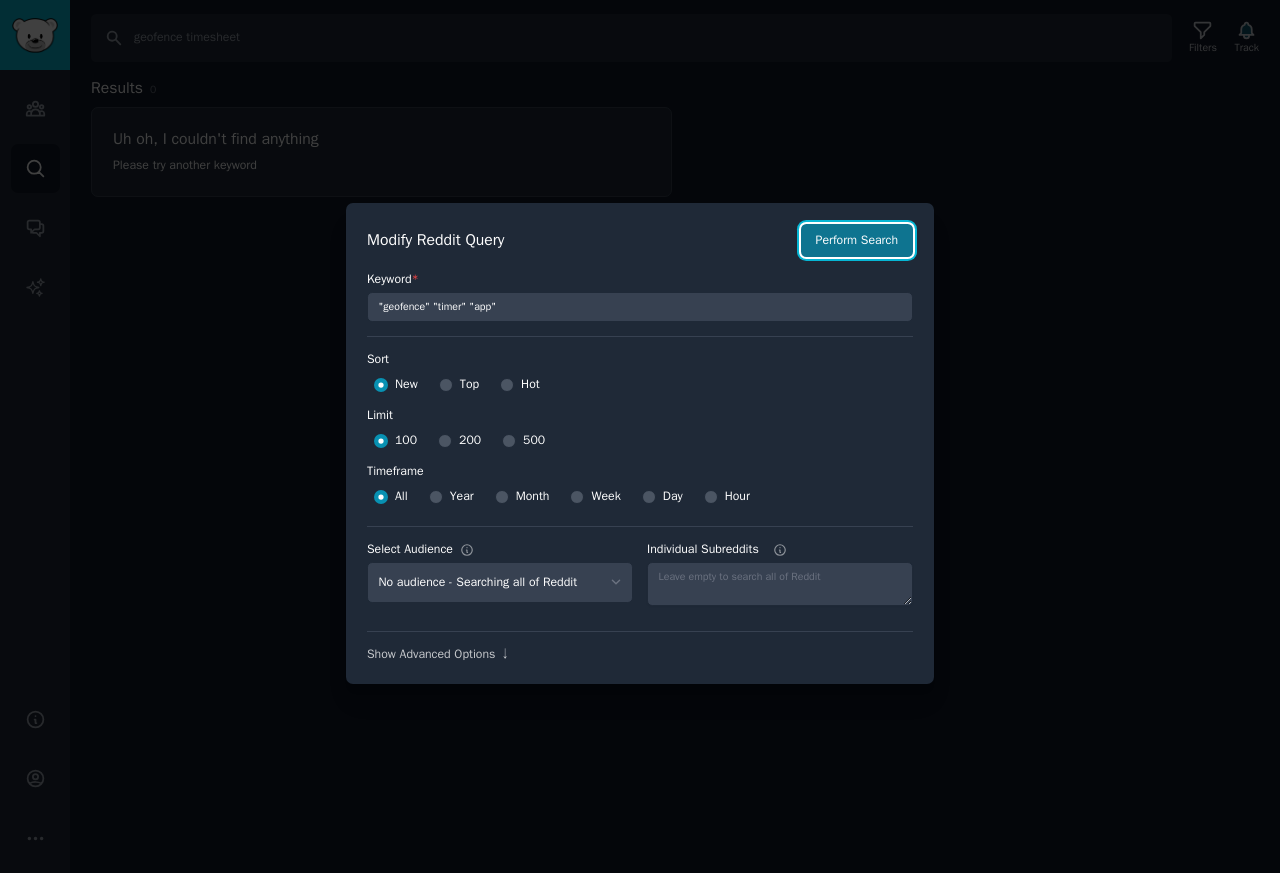 click on "Perform Search" at bounding box center [857, 241] 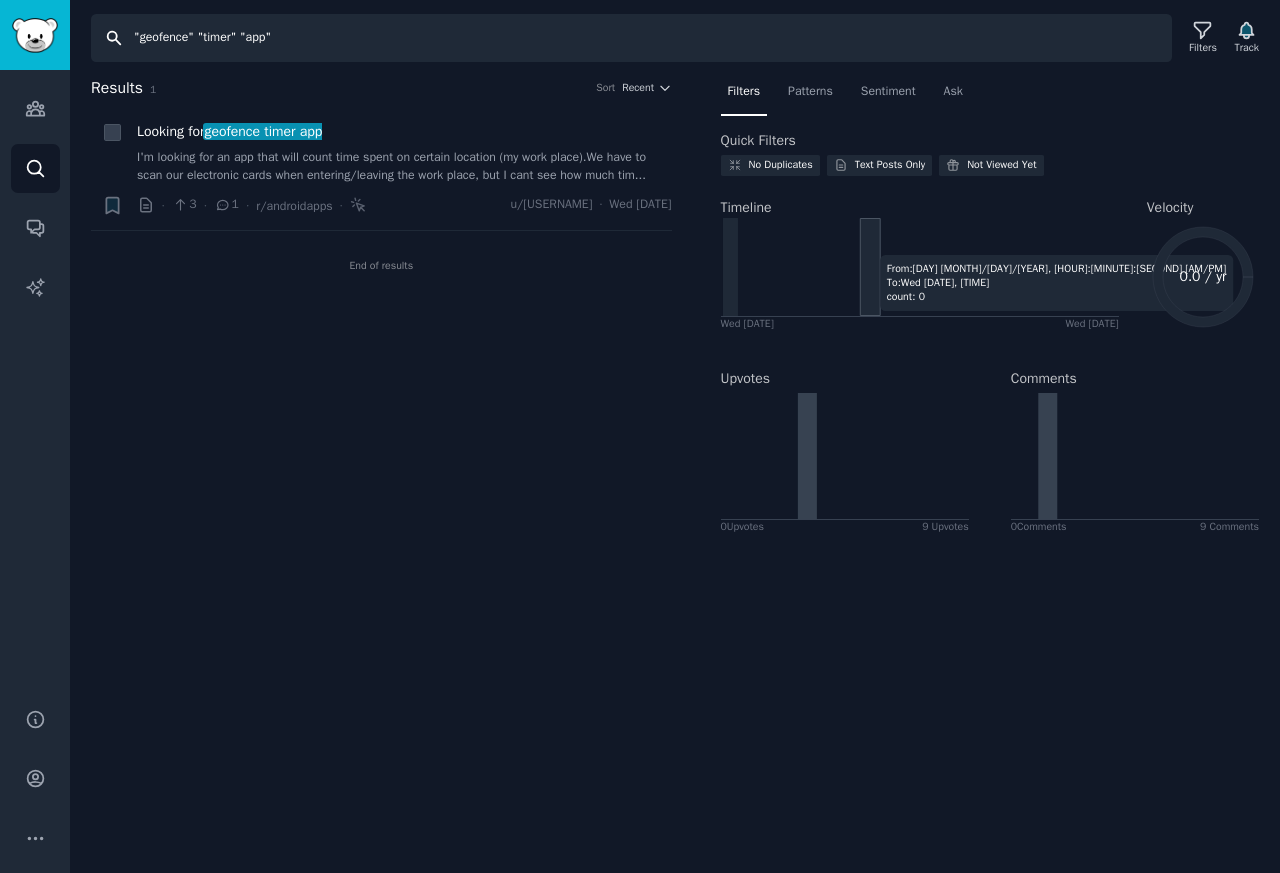 click on ""geofence" "timer" "app"" at bounding box center [631, 38] 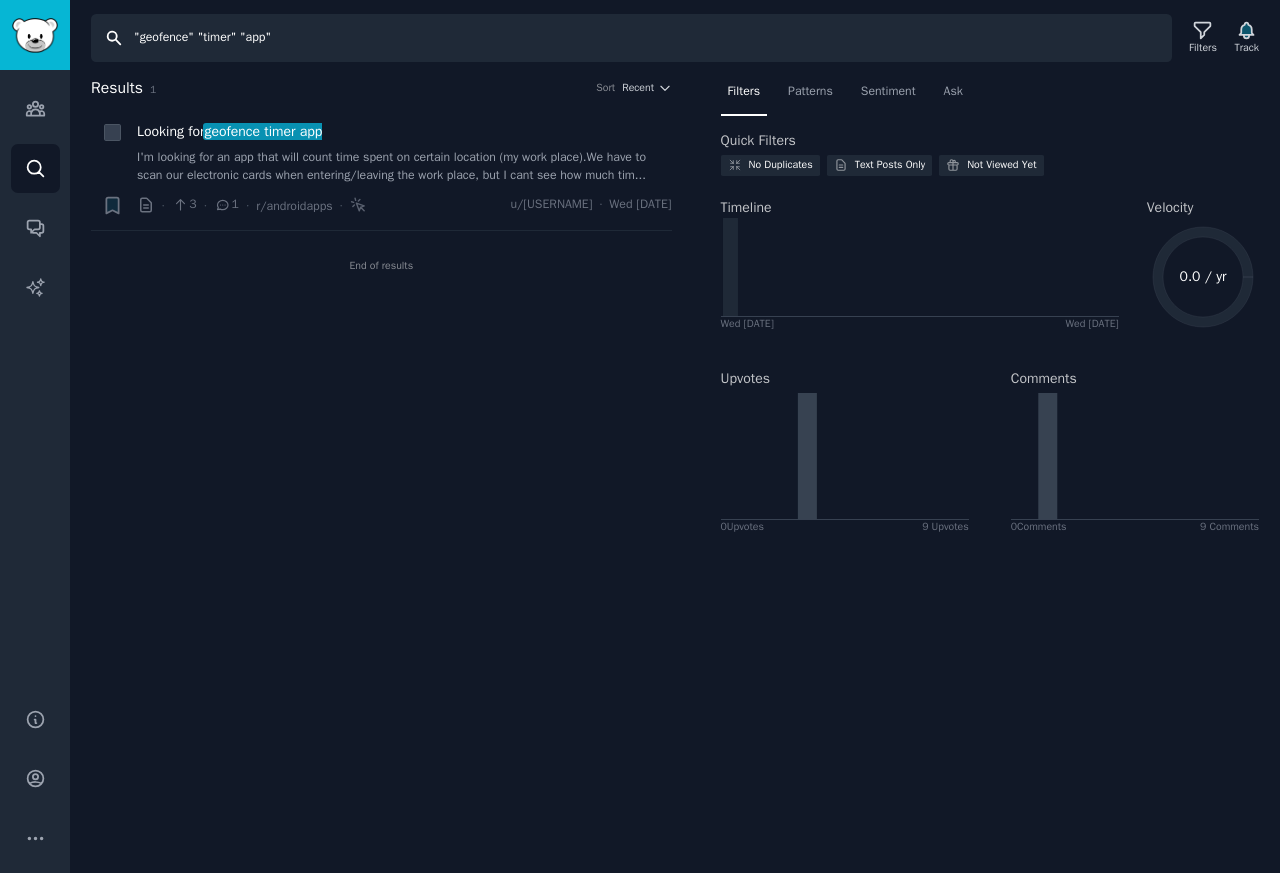 paste on "location" 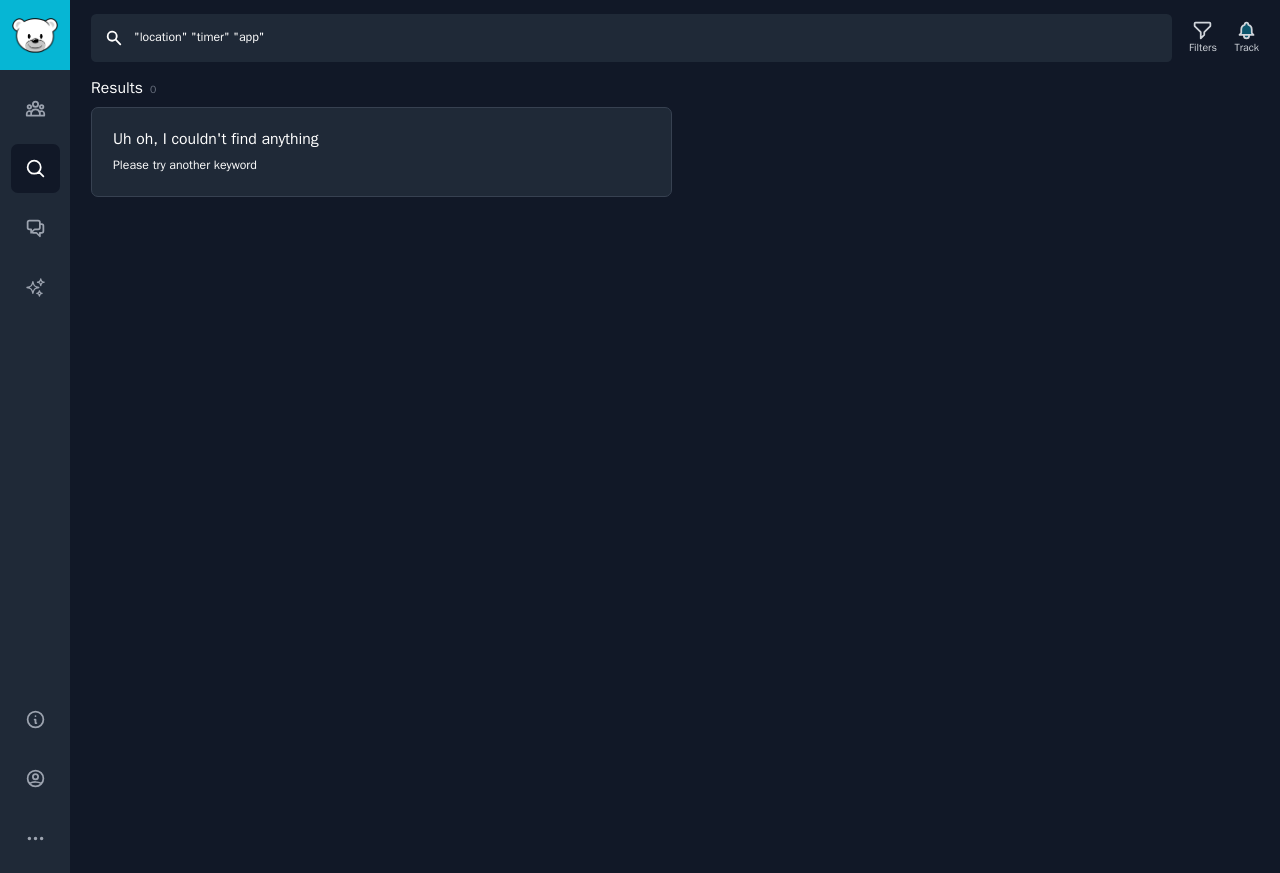 click on ""location" "timer" "app"" at bounding box center (631, 38) 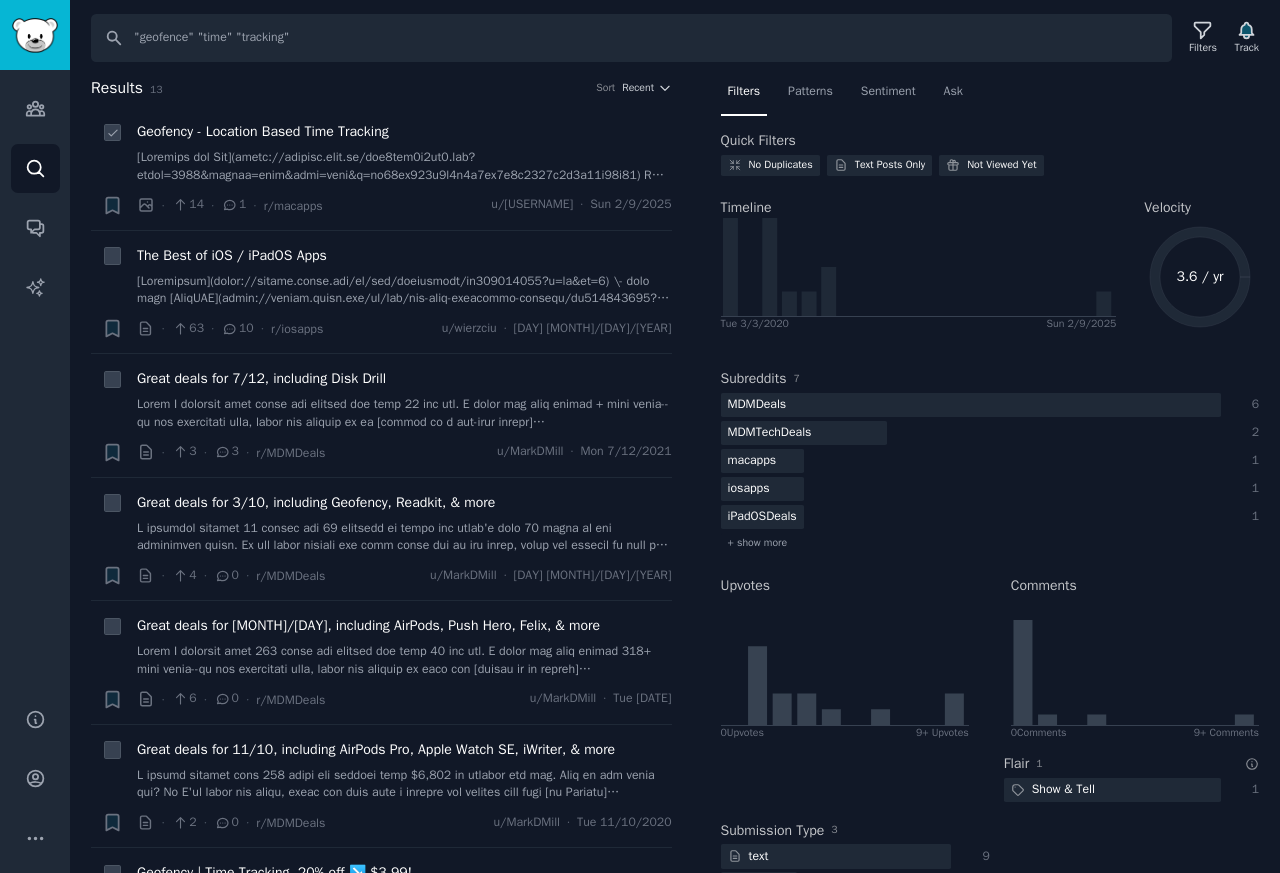 click on "Geofency - Location Based Time Tracking" at bounding box center (263, 131) 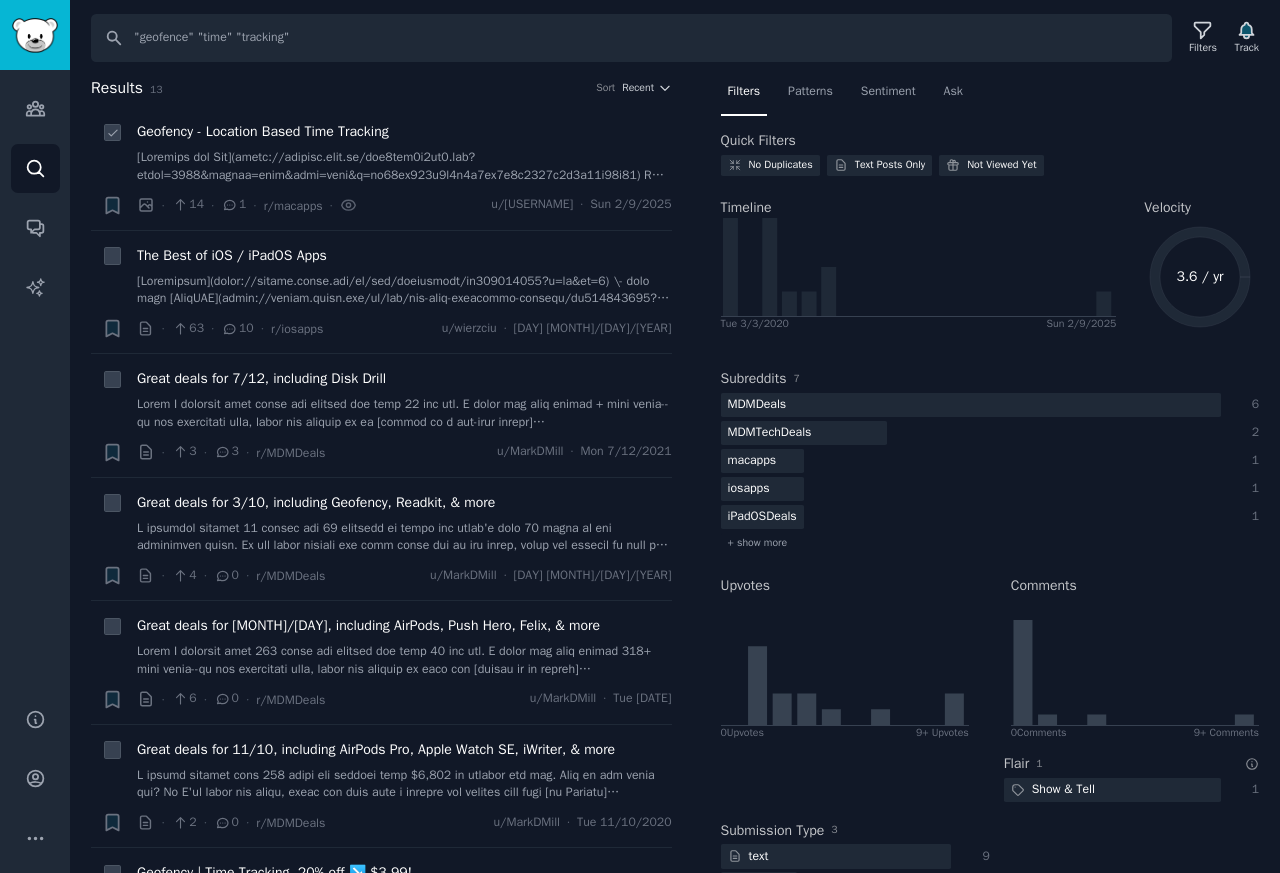 click on "Geofency - Location Based Time Tracking" at bounding box center (263, 131) 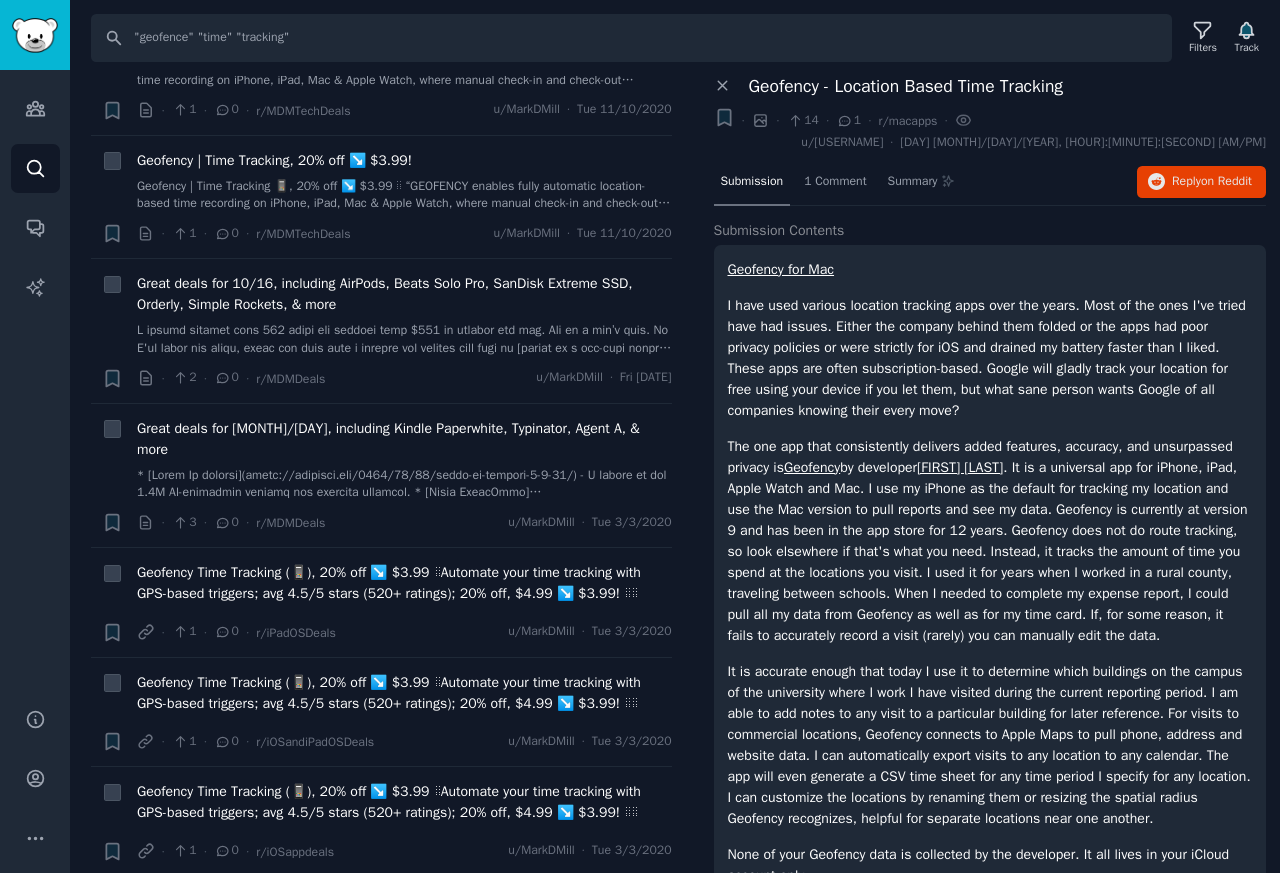 scroll, scrollTop: 840, scrollLeft: 0, axis: vertical 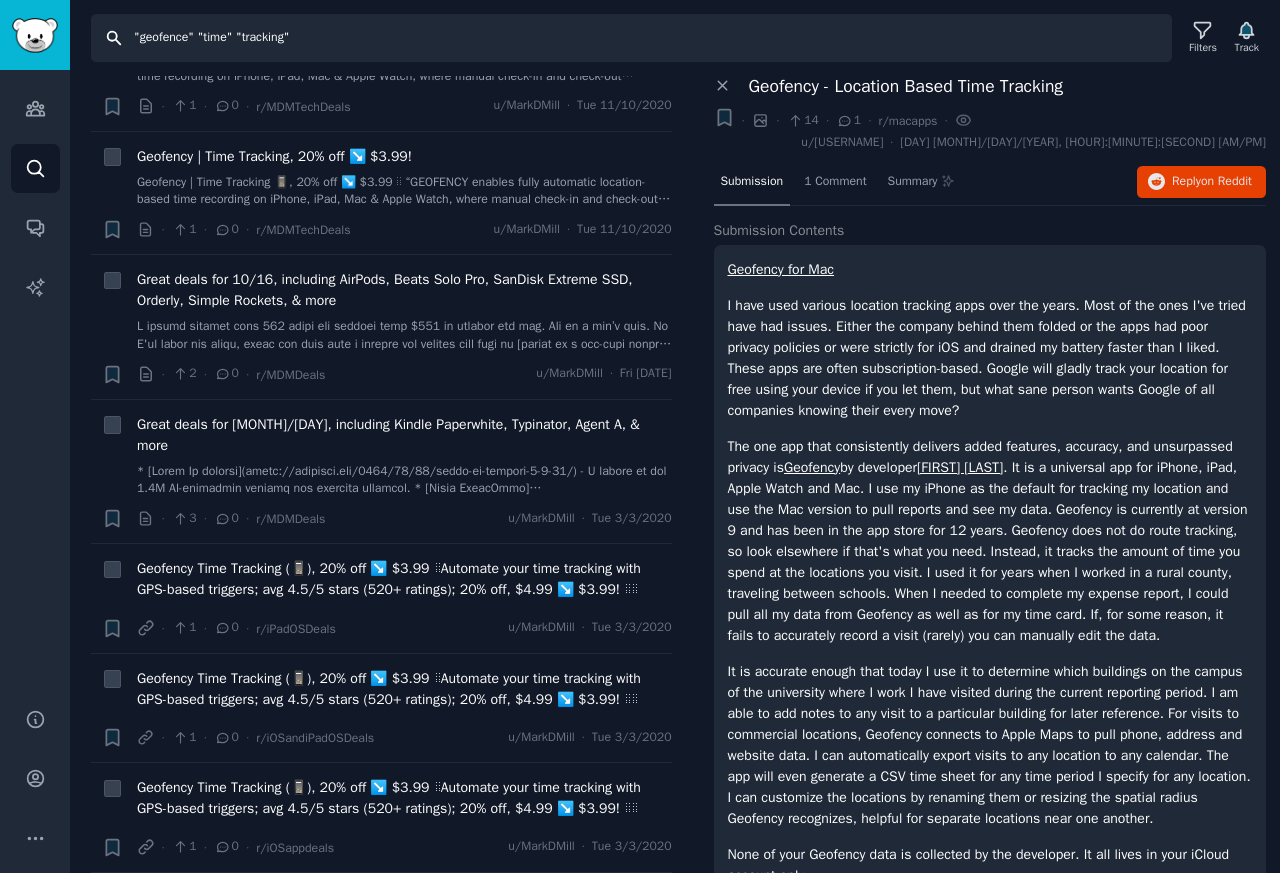 click on ""geofence" "time" "tracking"" at bounding box center (631, 38) 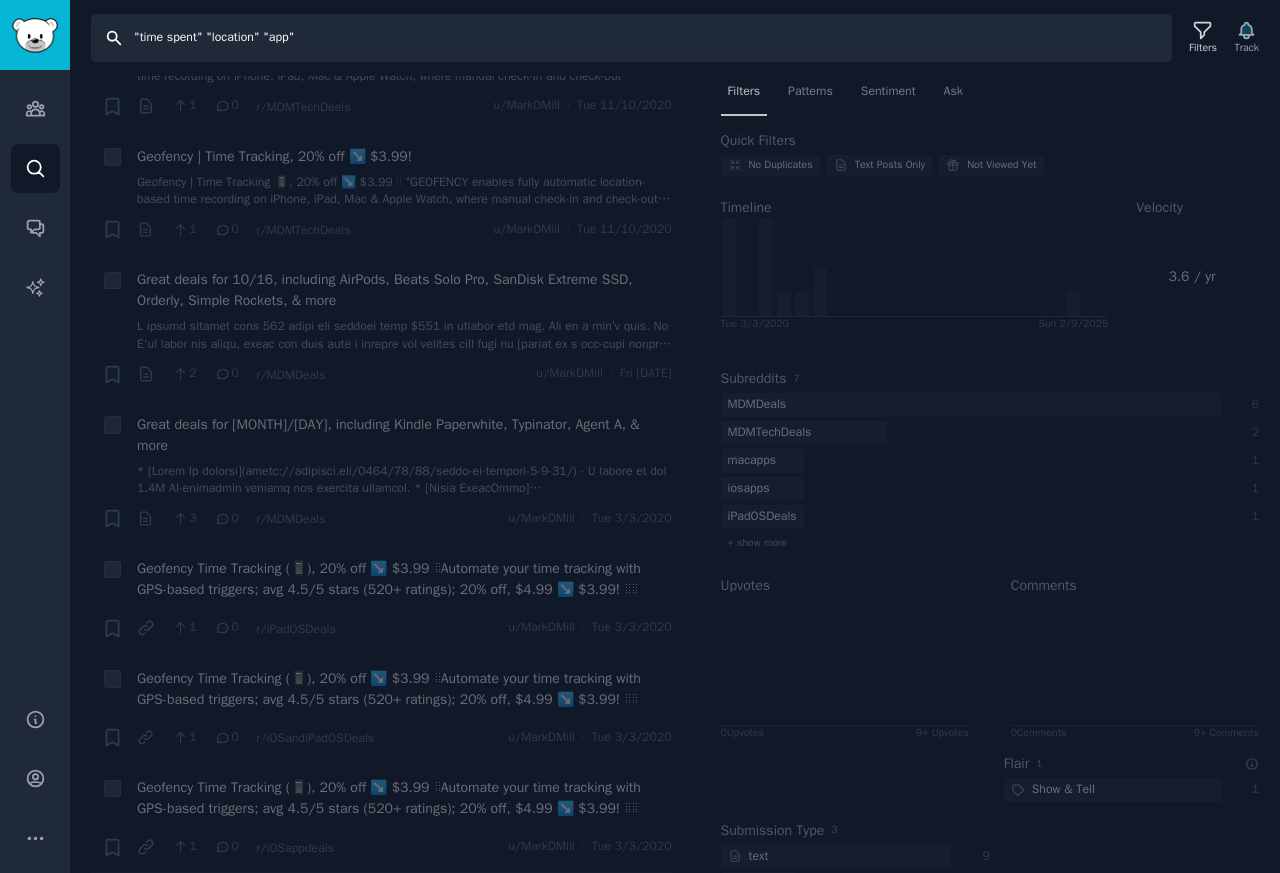 scroll, scrollTop: 0, scrollLeft: 0, axis: both 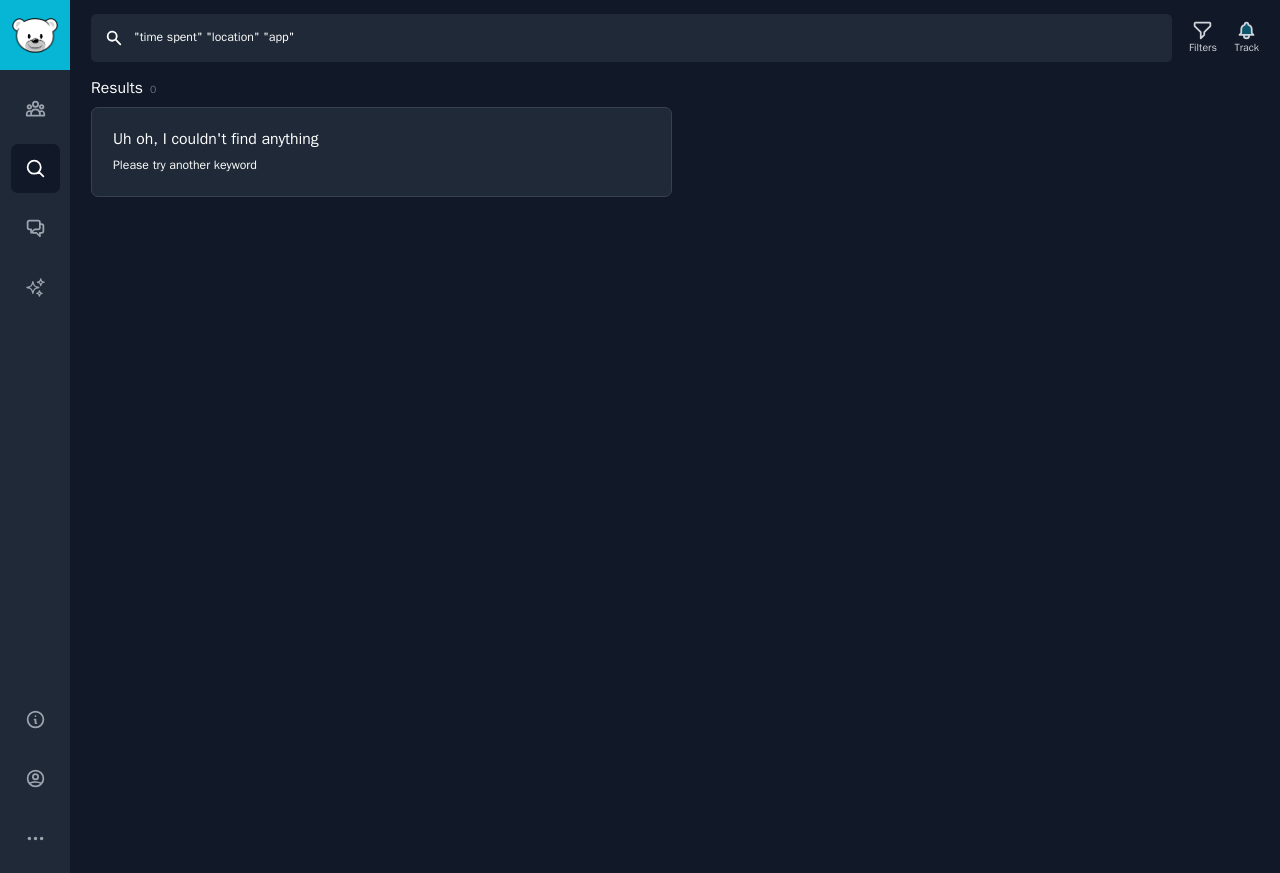 click on ""time spent" "location" "app"" at bounding box center (631, 38) 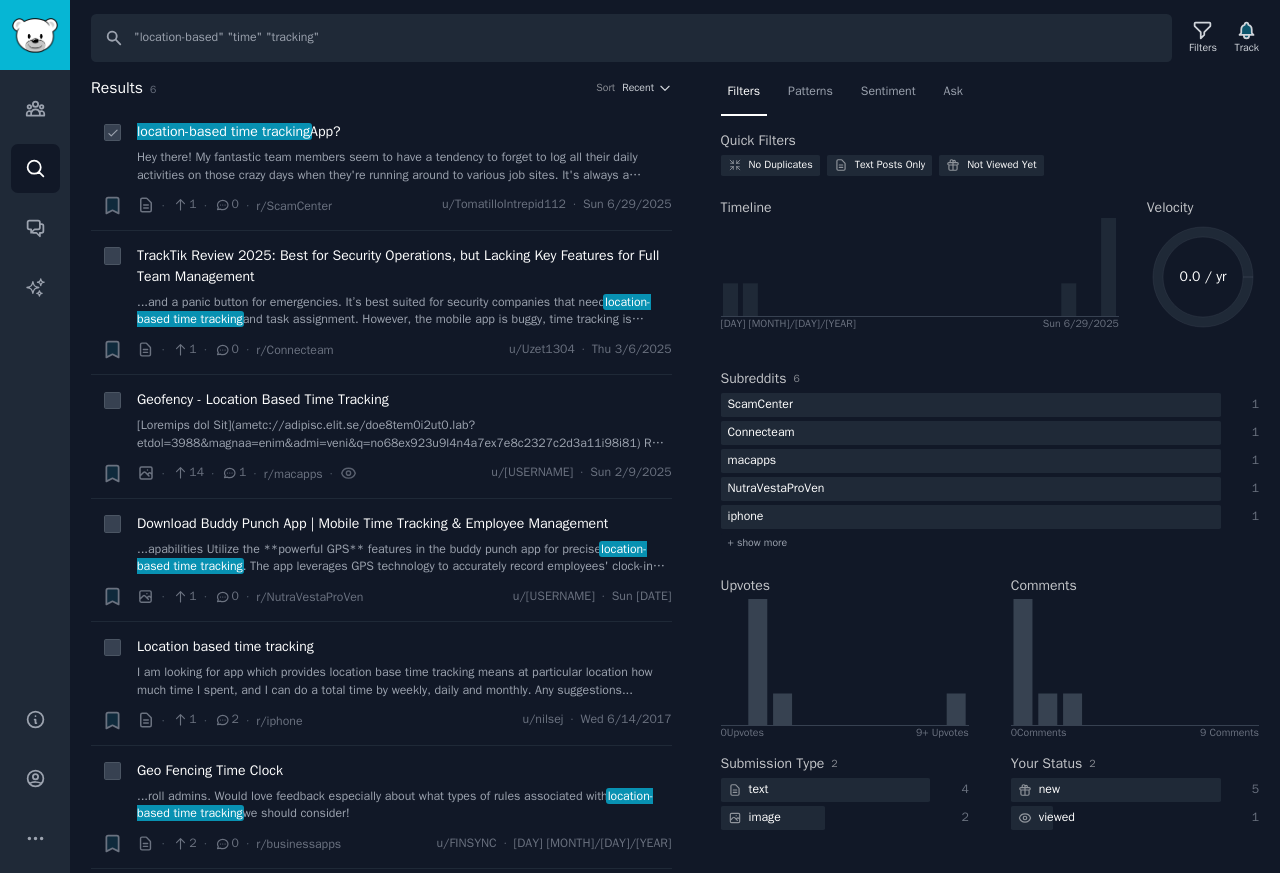 click on "location-based time tracking" at bounding box center (223, 131) 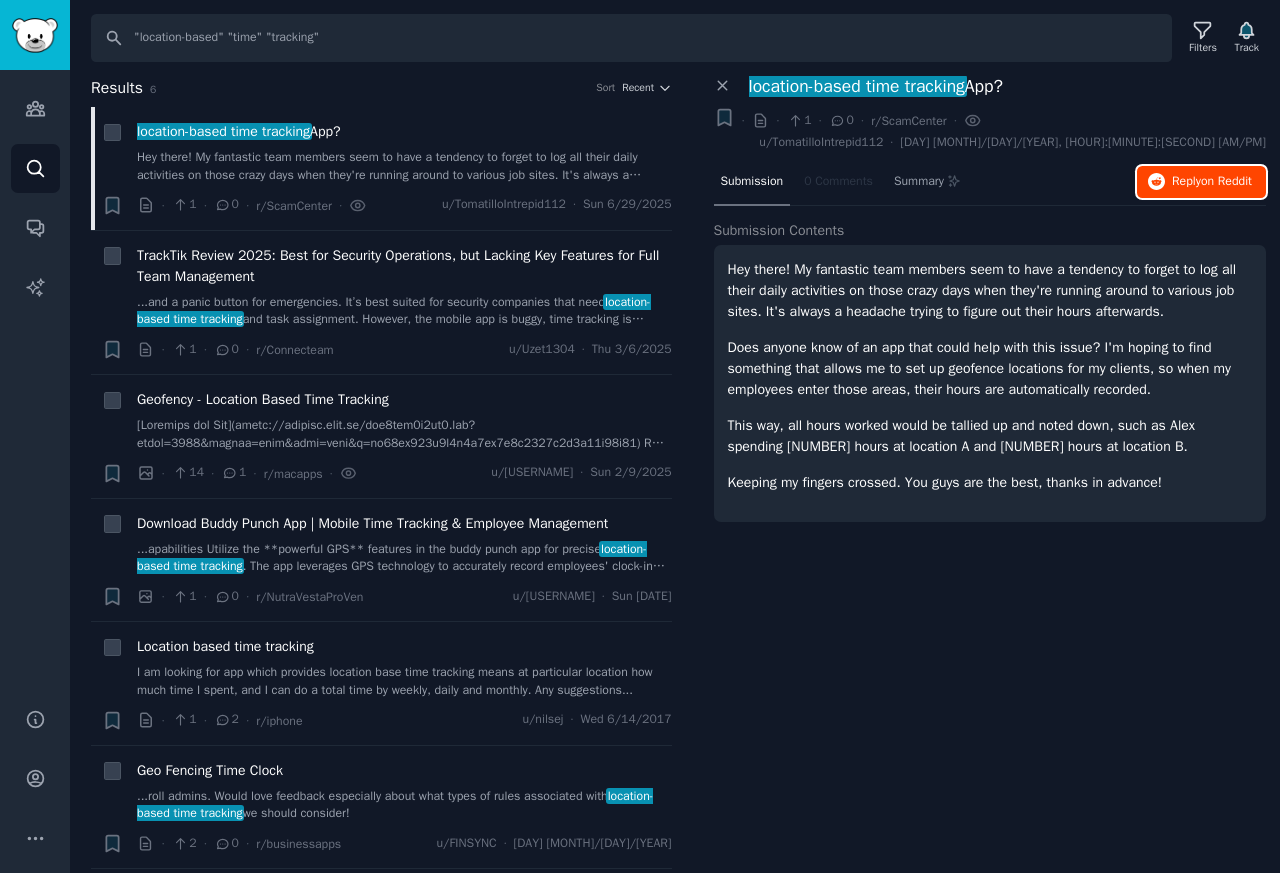 click on "Reply  on Reddit" at bounding box center (1212, 182) 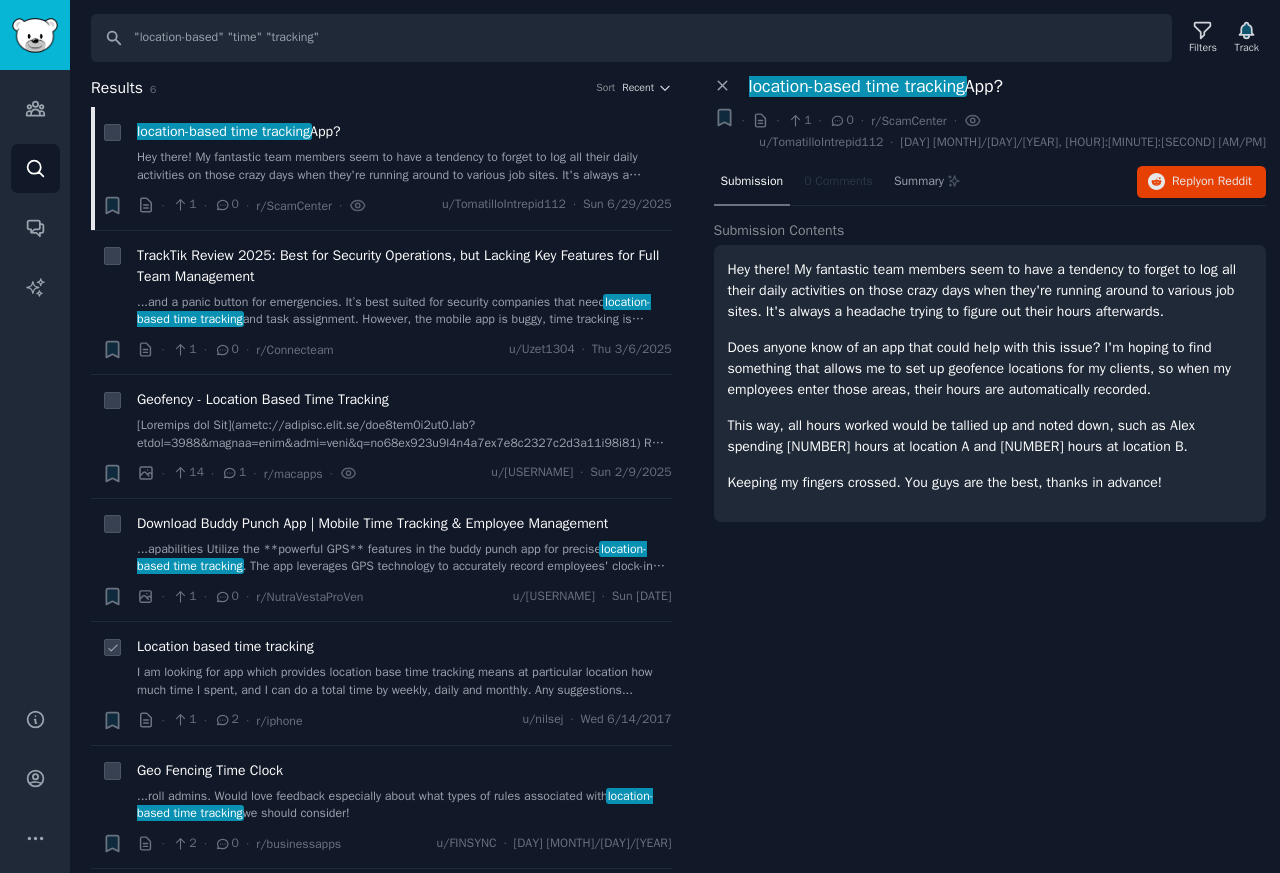 click on "Location based time tracking" at bounding box center [225, 646] 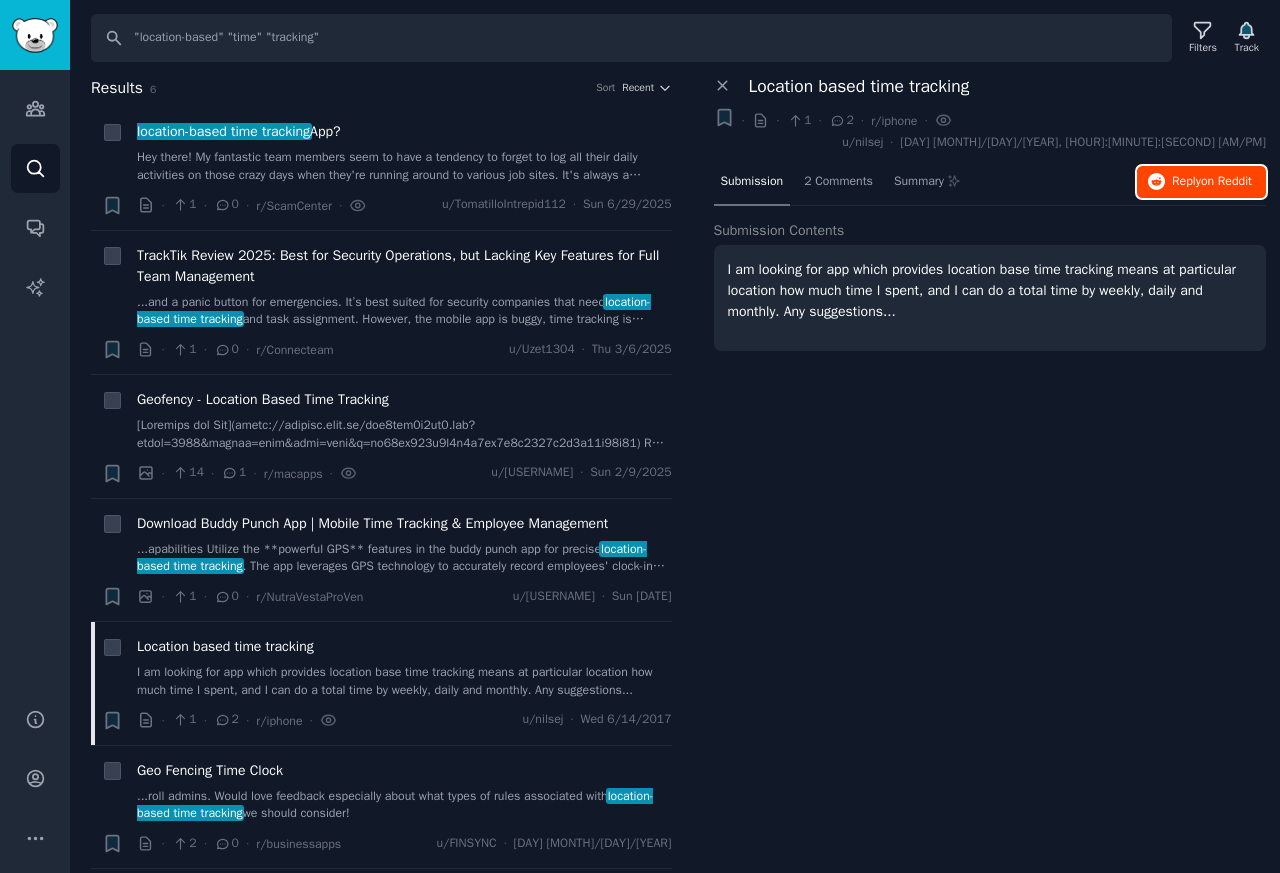 click on "Reply  on Reddit" at bounding box center [1212, 182] 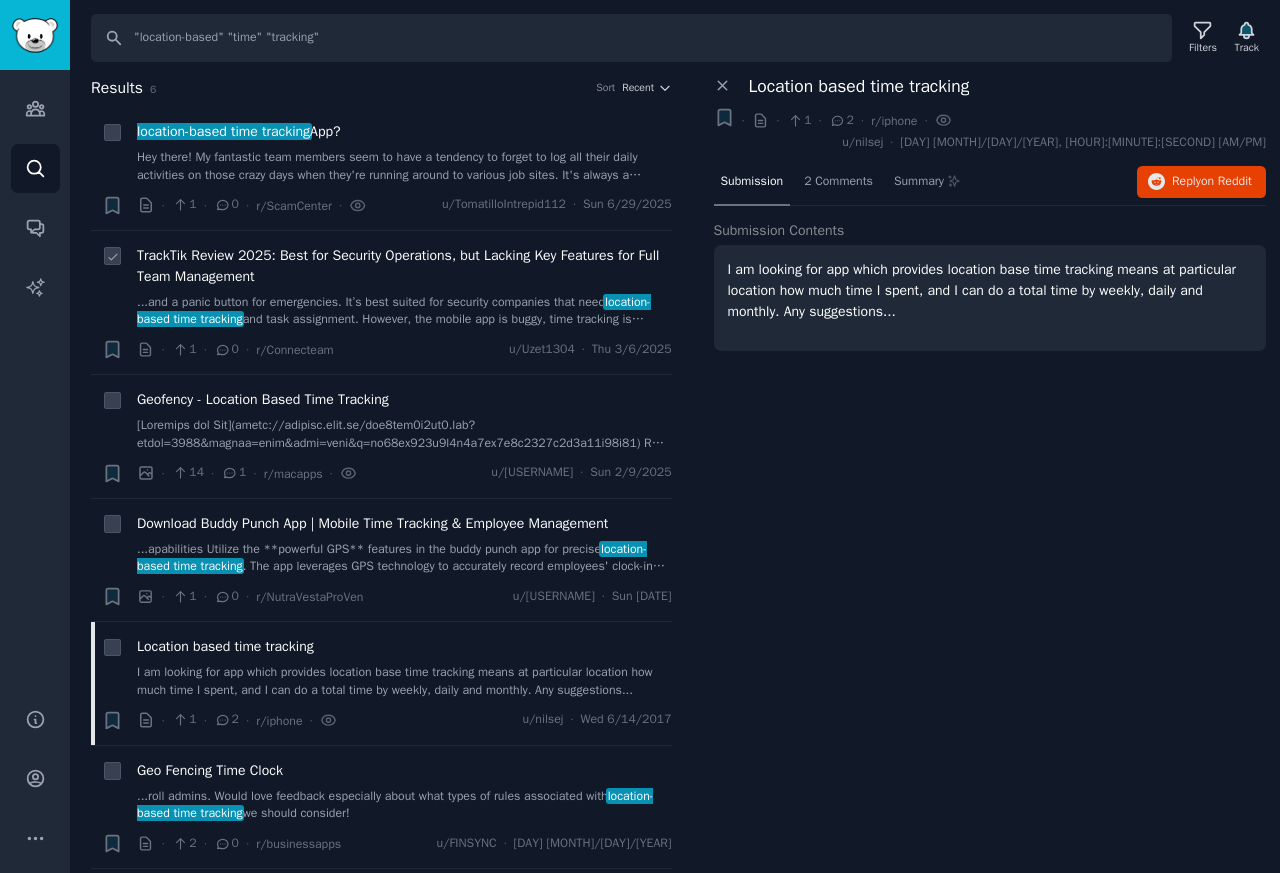 click on "TrackTik Review 2025: Best for Security Operations, but Lacking Key Features for Full Team Management" at bounding box center (404, 266) 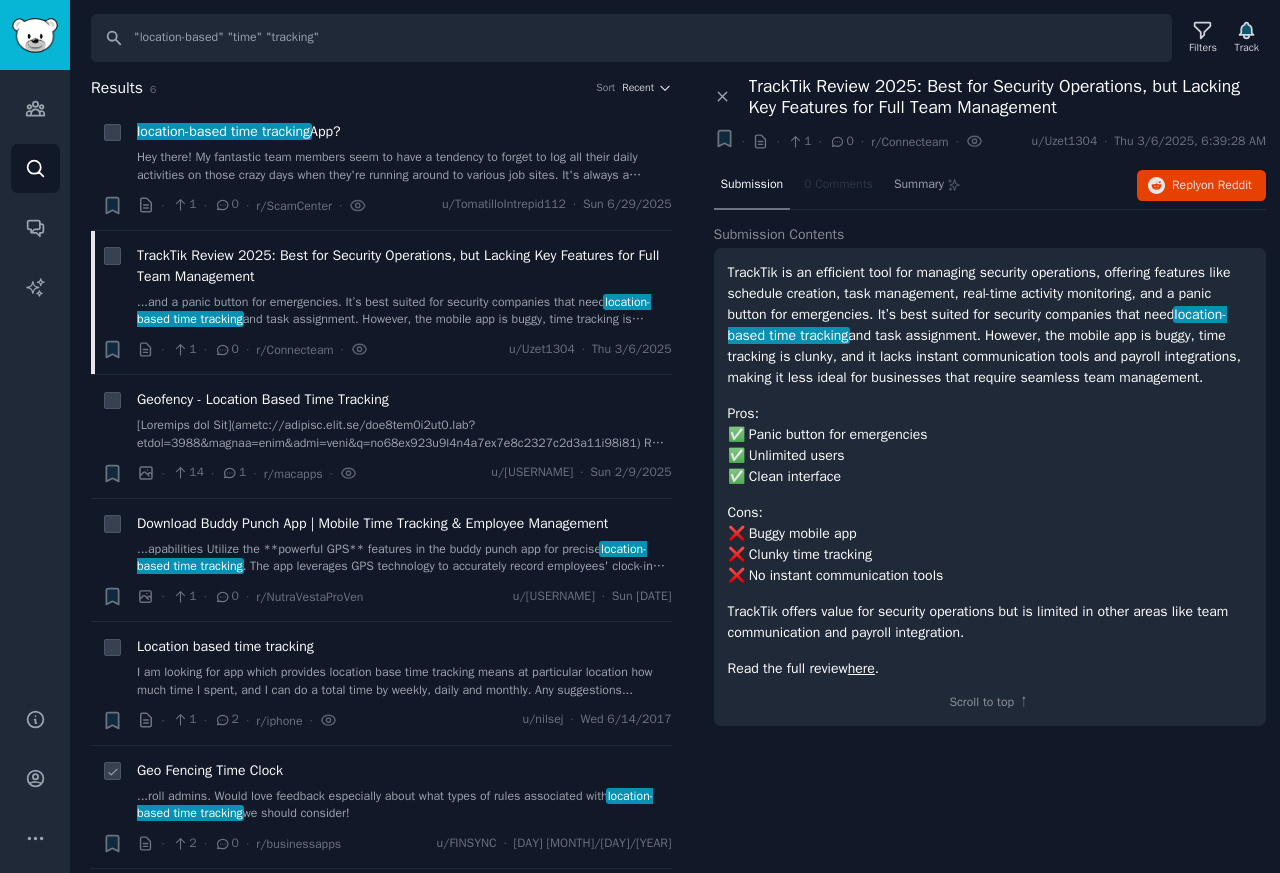 click on "Geo Fencing Time Clock" at bounding box center (210, 770) 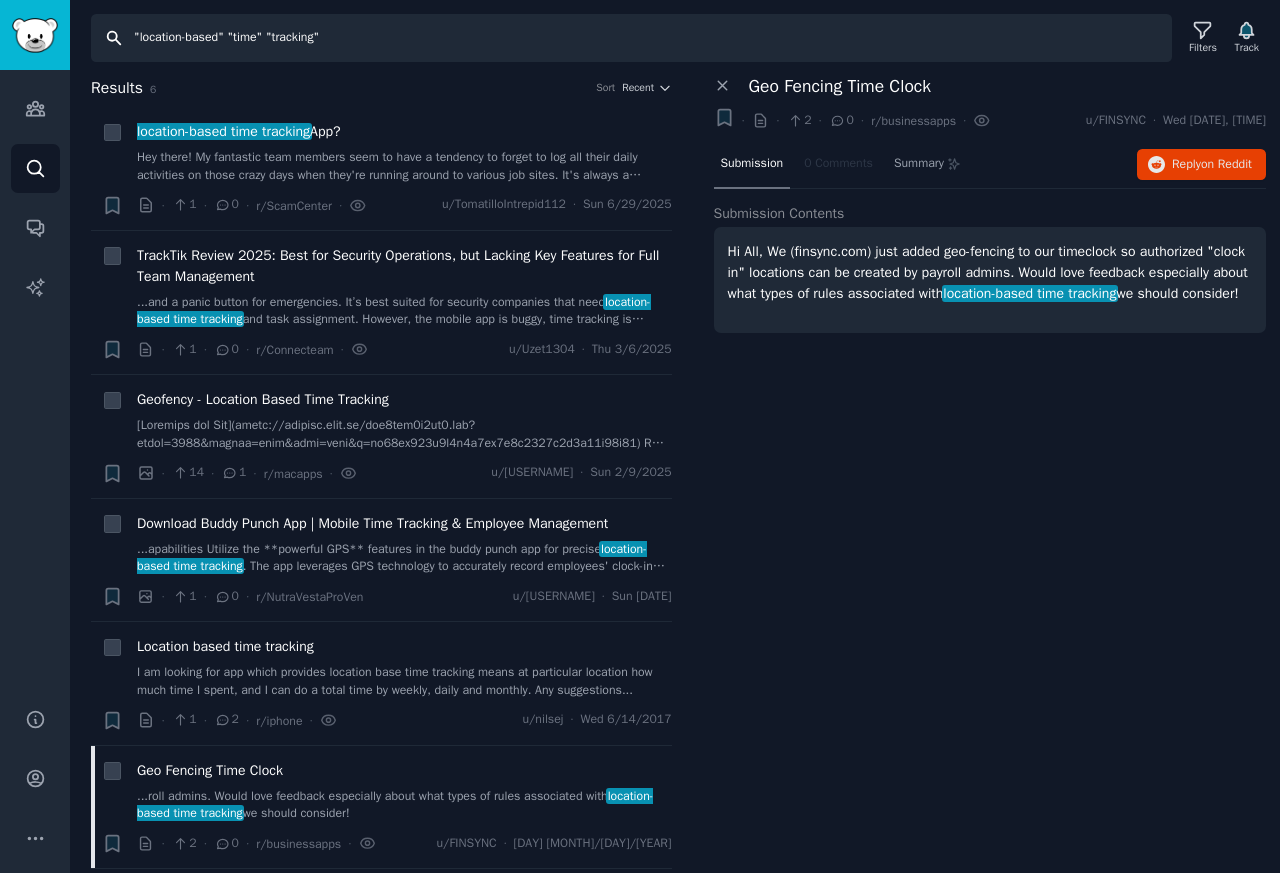 click on ""location-based" "time" "tracking"" at bounding box center (631, 38) 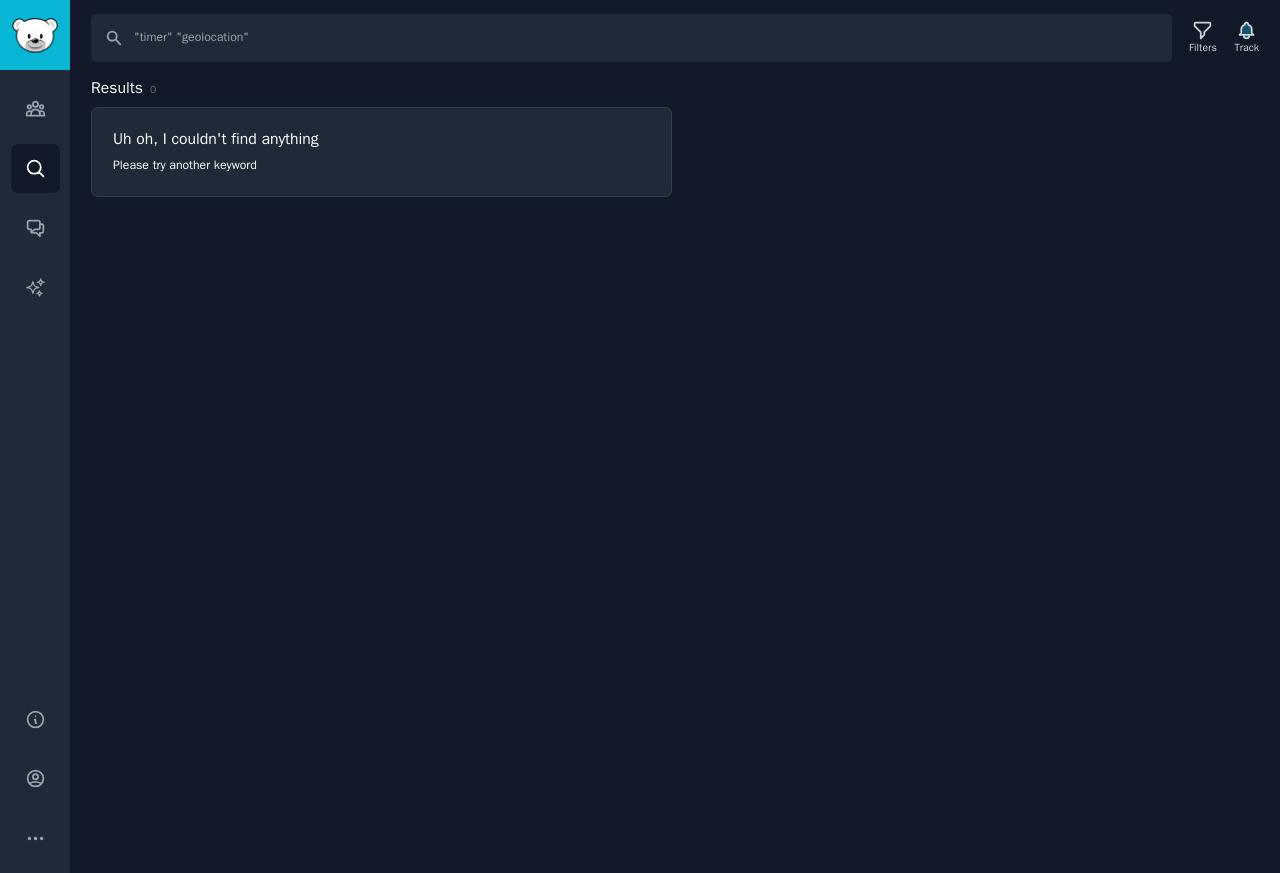 click on "Uh oh, I couldn't find anything" at bounding box center (381, 139) 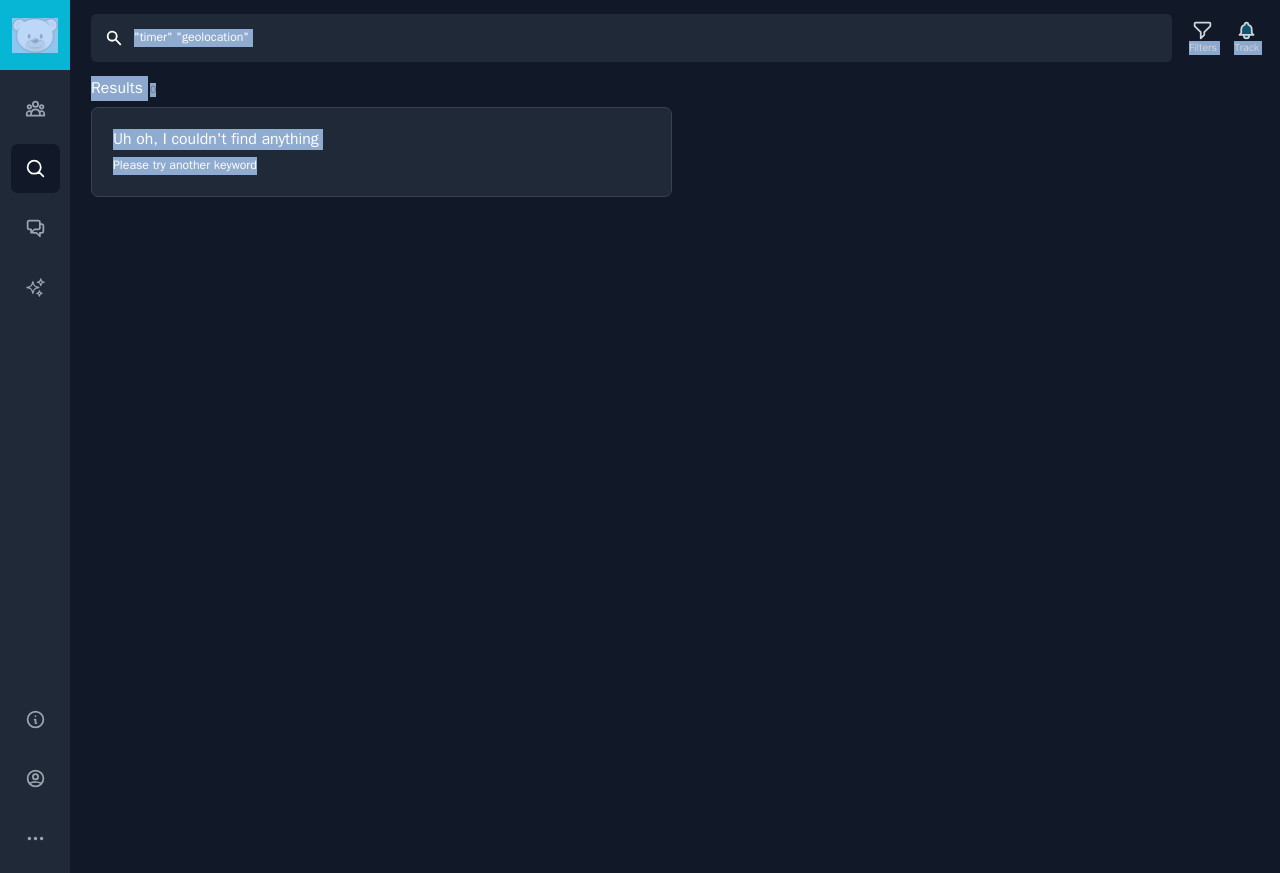 click on ""timer" "geolocation"" at bounding box center (631, 38) 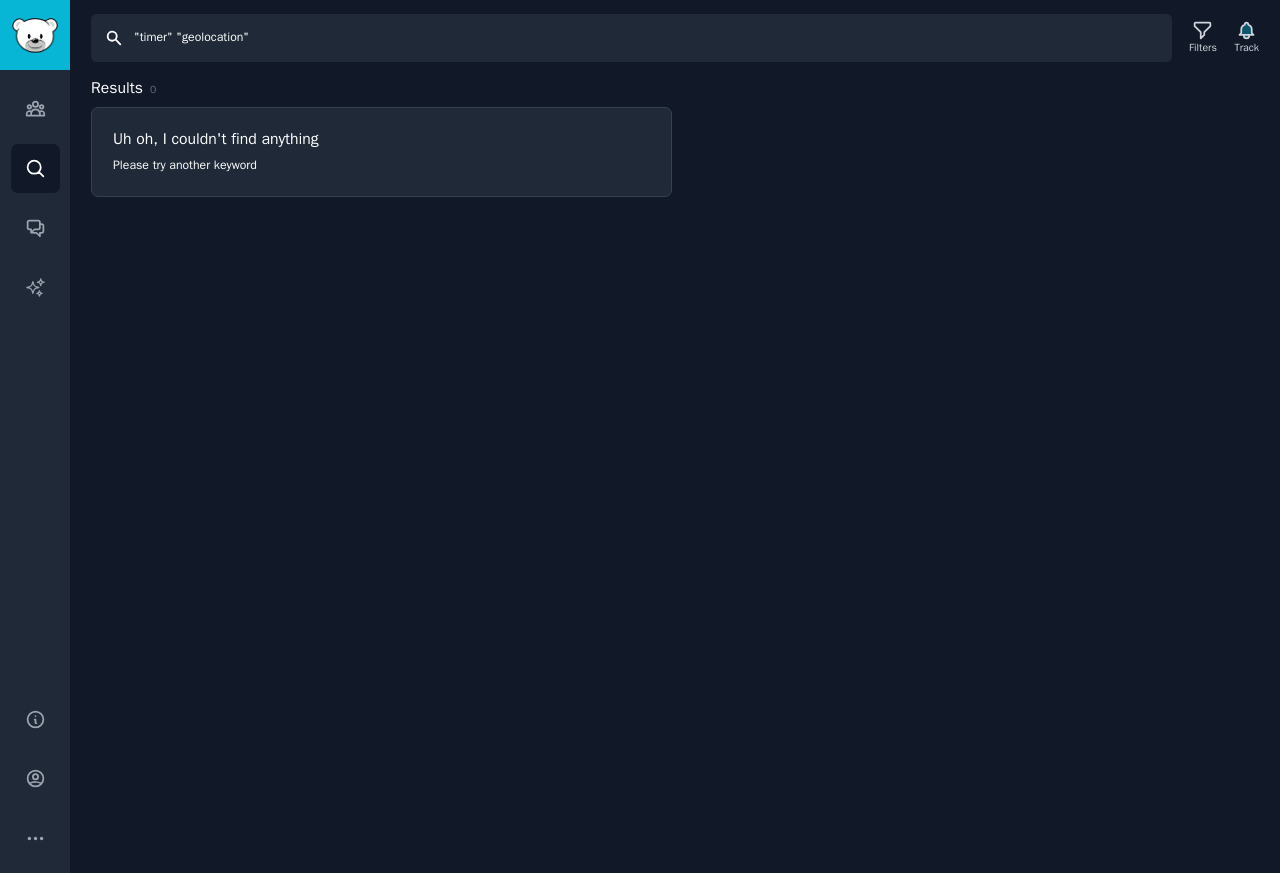 paste on "geofence" "time" "clock" 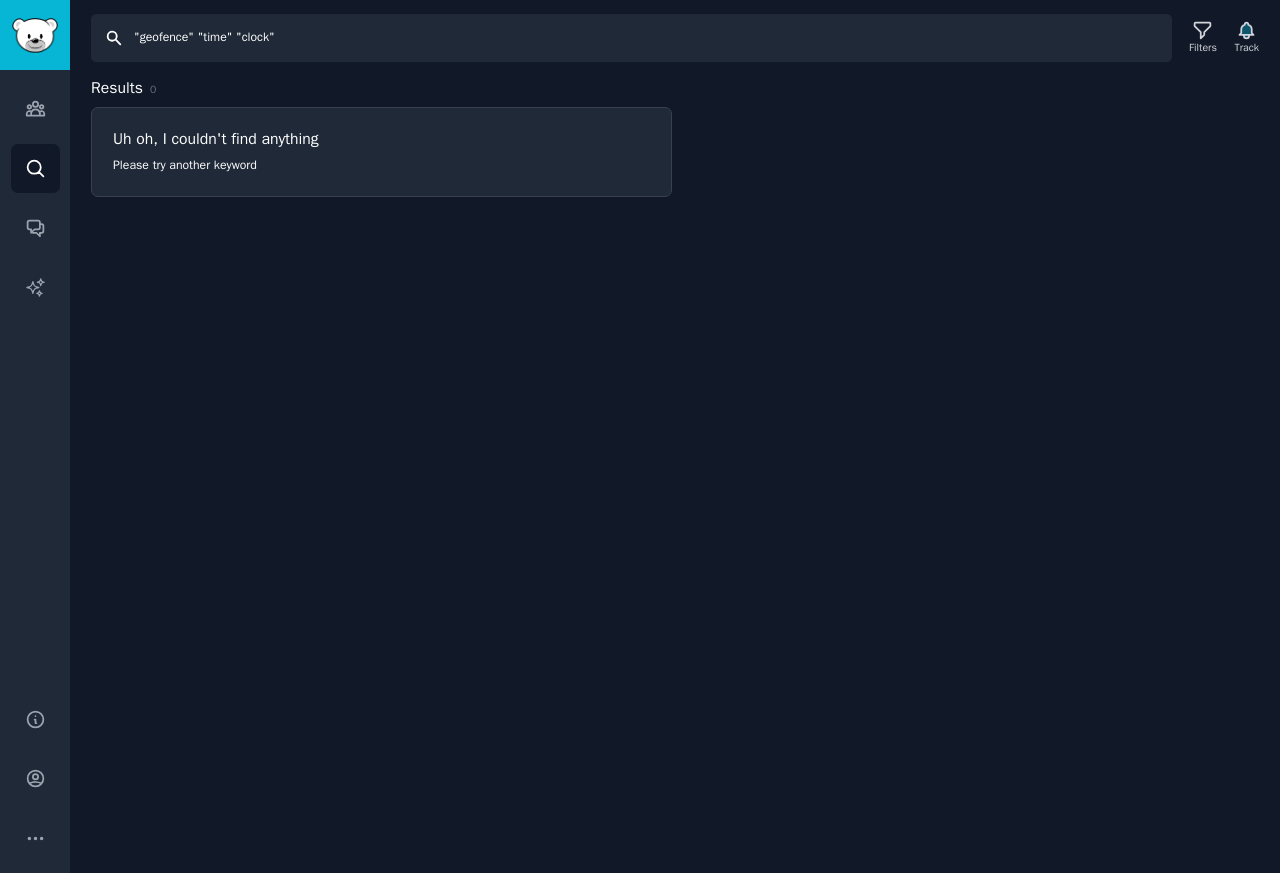 type on ""geofence" "time" "clock"" 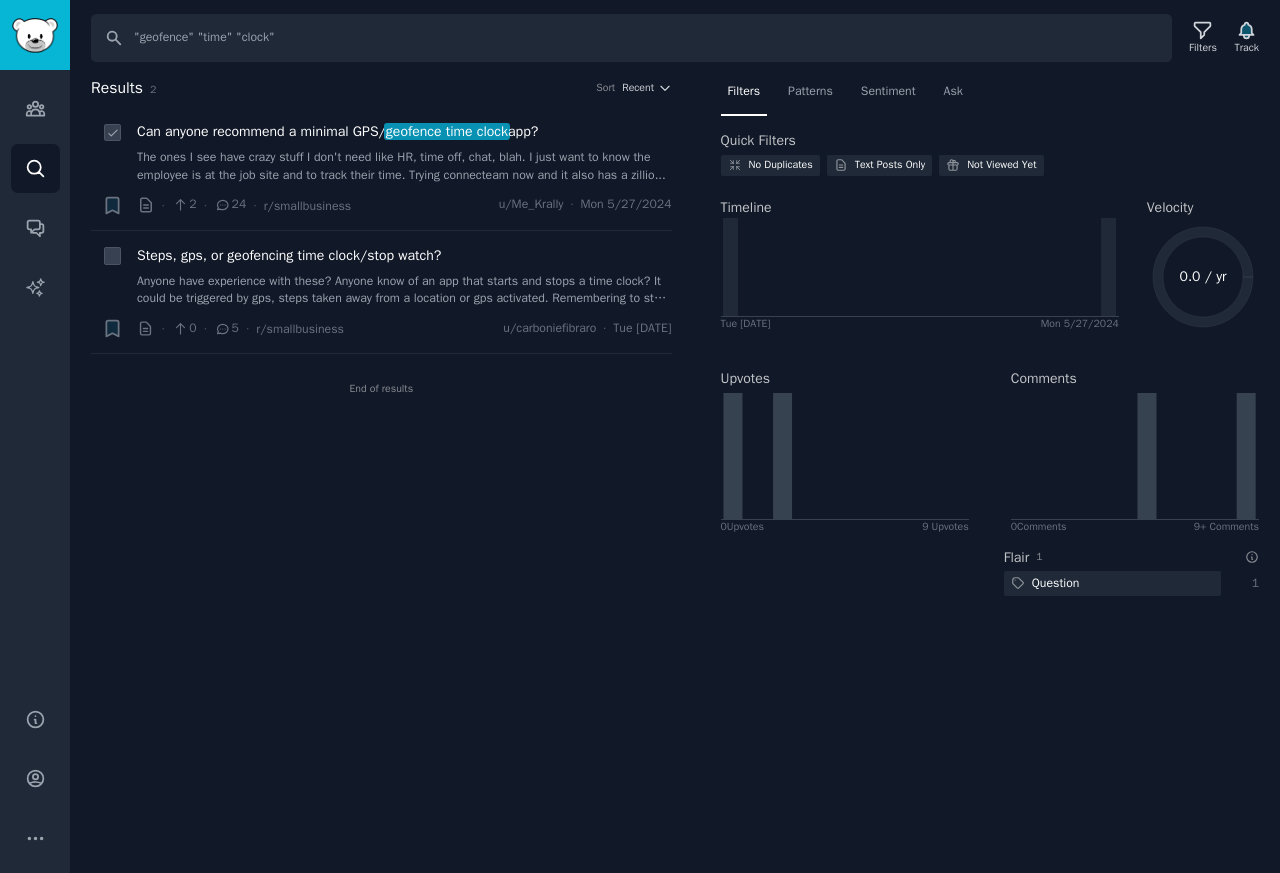 click on "Can anyone recommend a minimal GPS/ geofence time clock  app?" at bounding box center [337, 131] 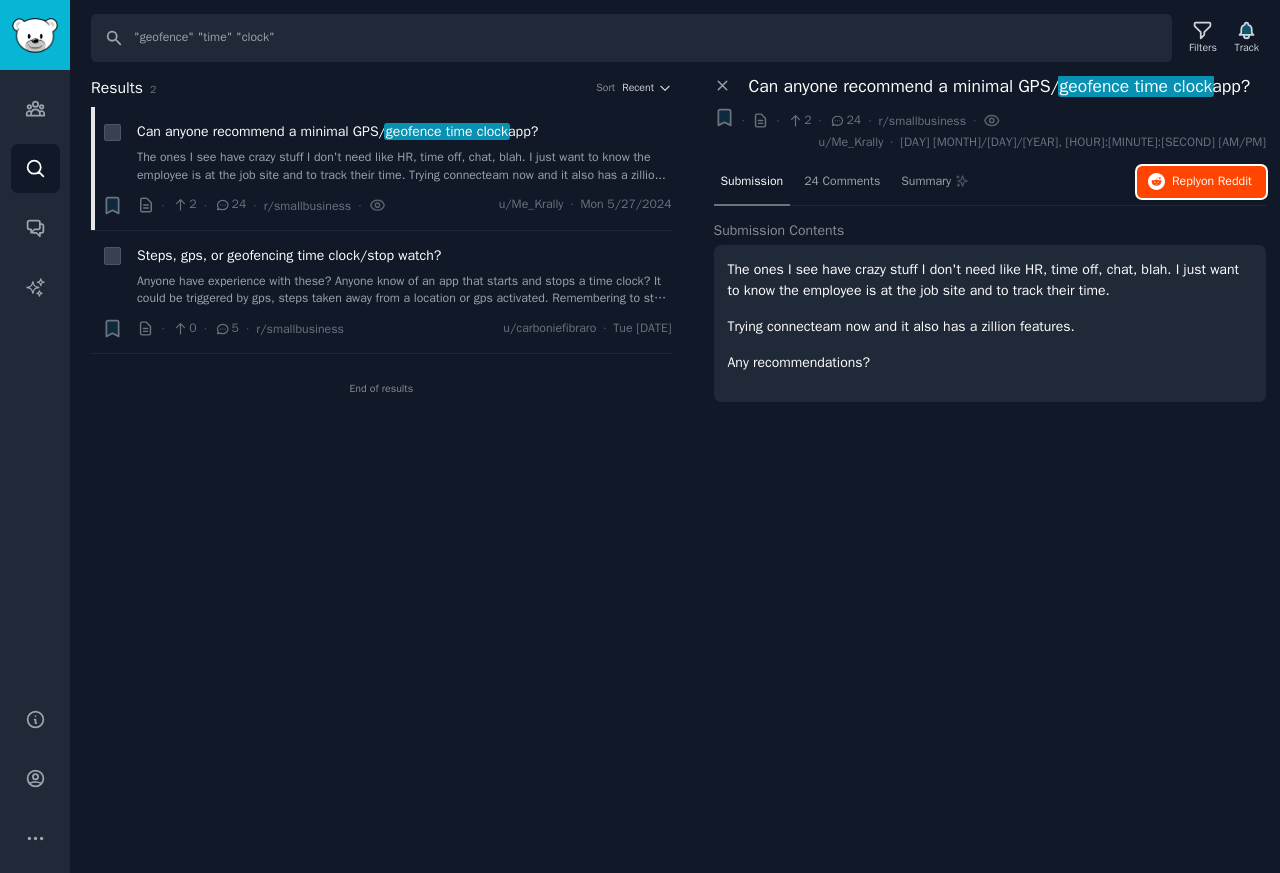 click on "Reply  on Reddit" at bounding box center (1212, 182) 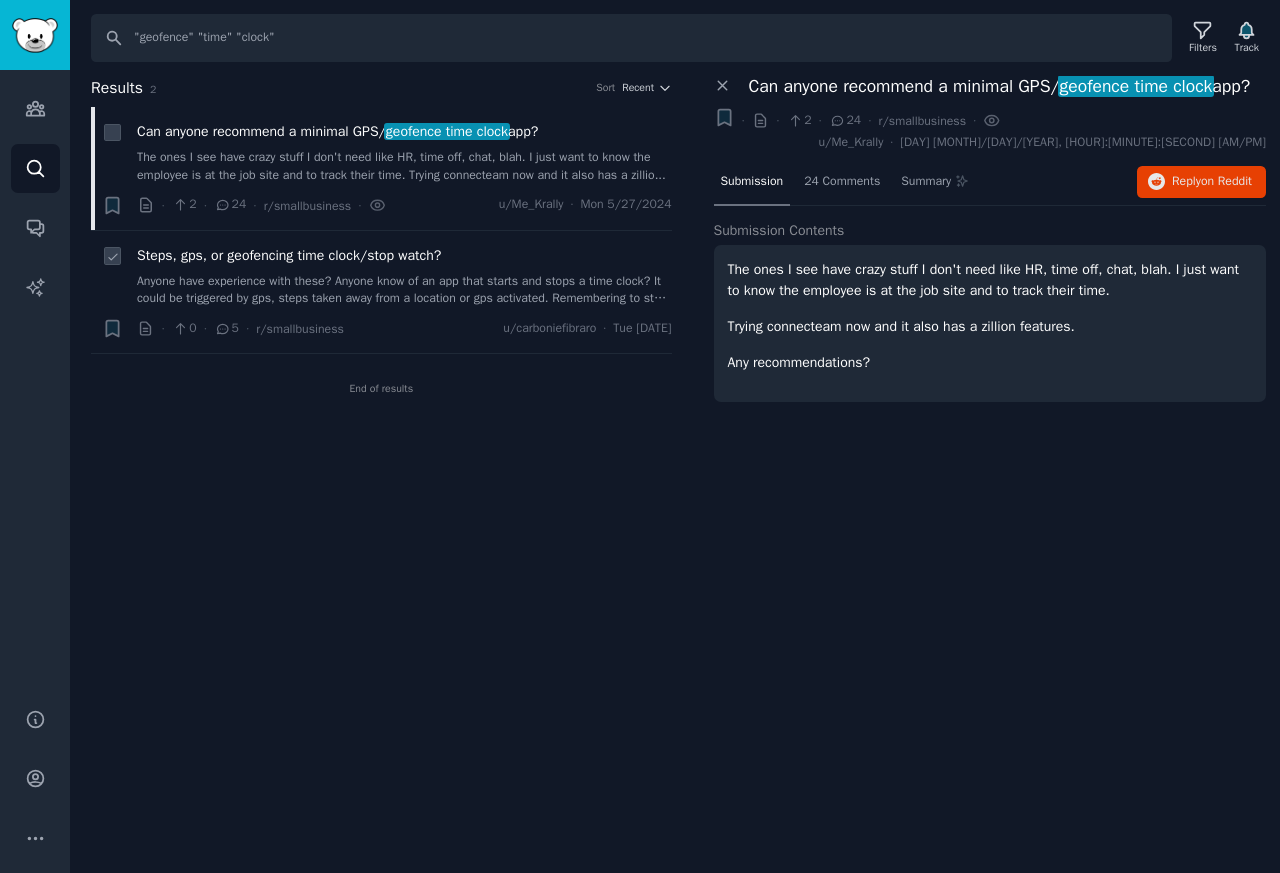 click on "Steps, gps, or geofencing time clock/stop watch?" at bounding box center [289, 255] 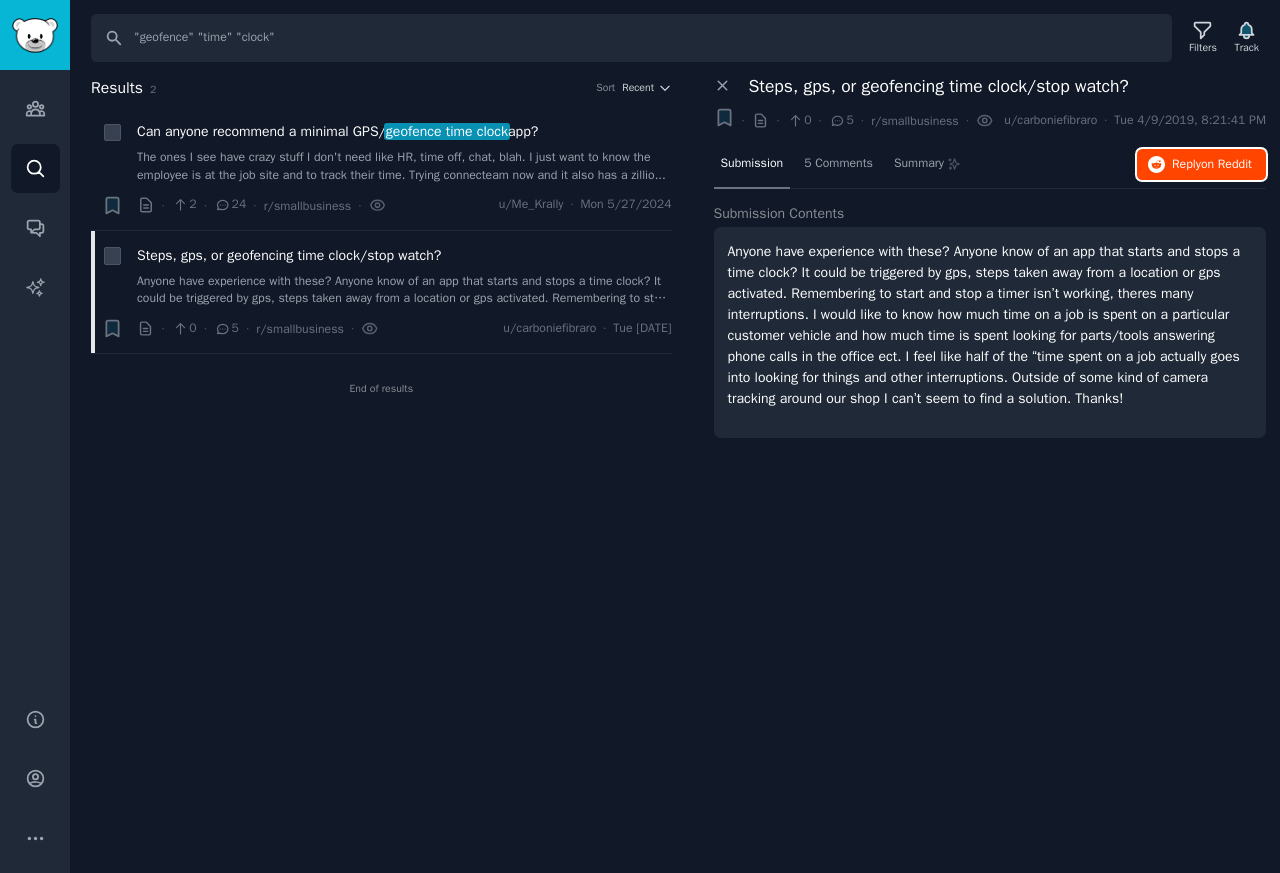 click on "Reply  on Reddit" at bounding box center (1212, 165) 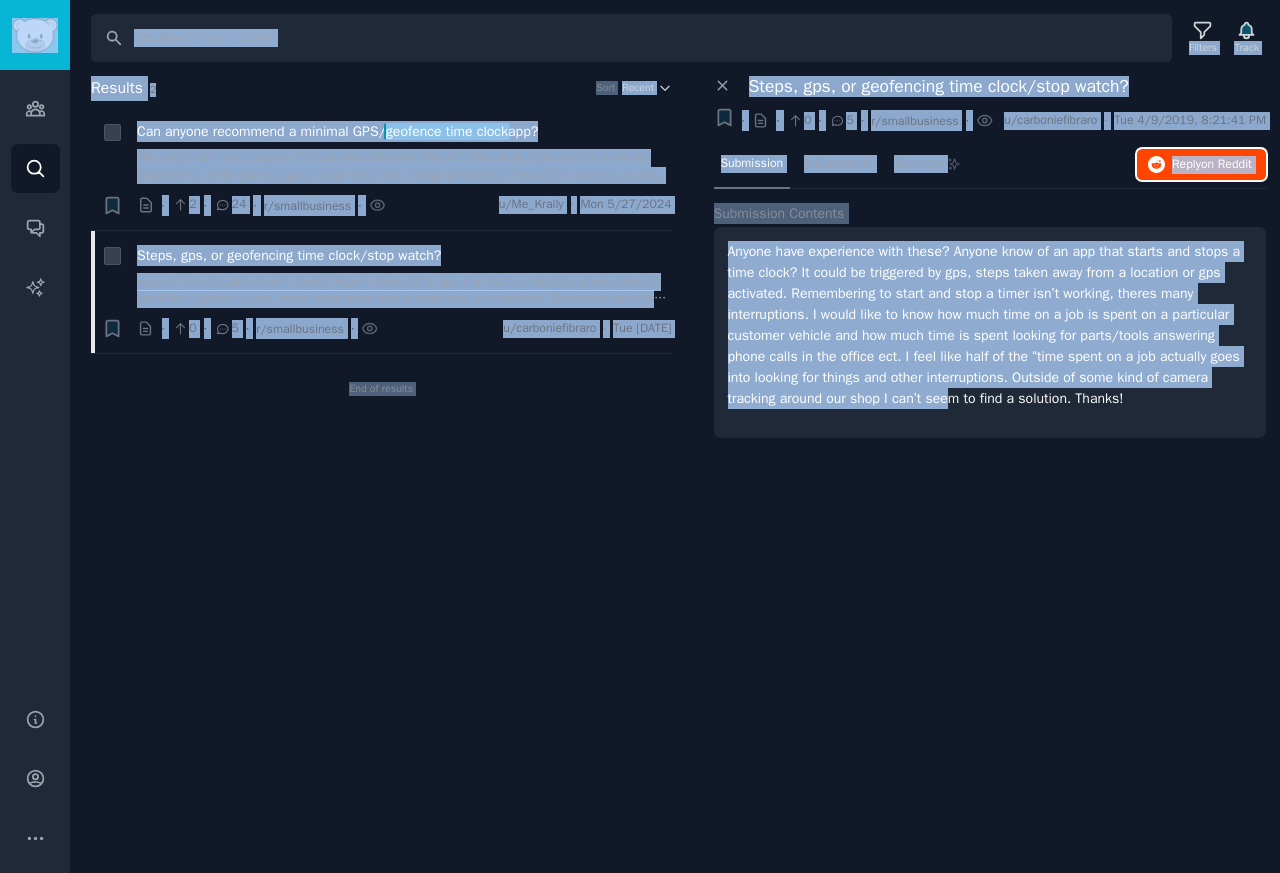 click on "Reply  on Reddit" at bounding box center [1201, 165] 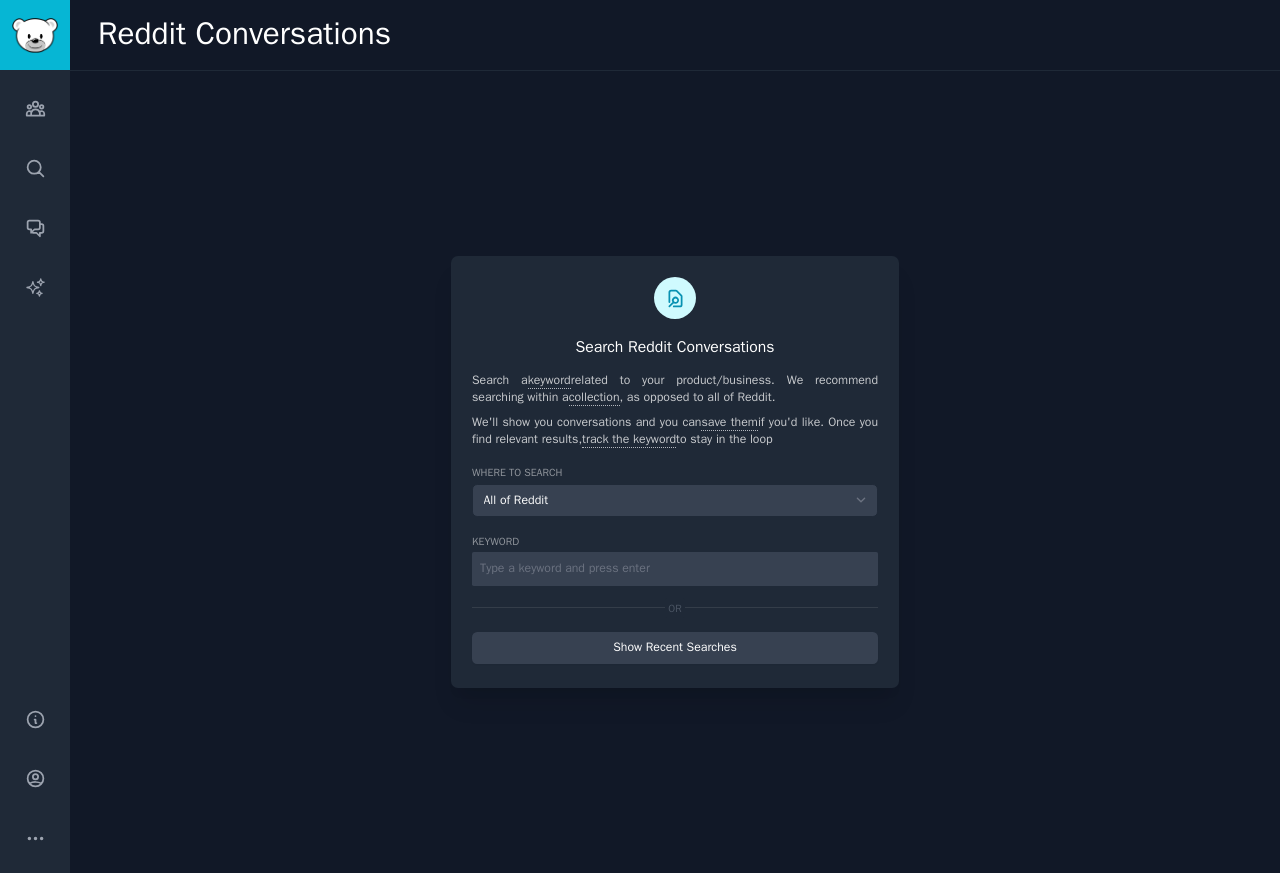 scroll, scrollTop: 0, scrollLeft: 0, axis: both 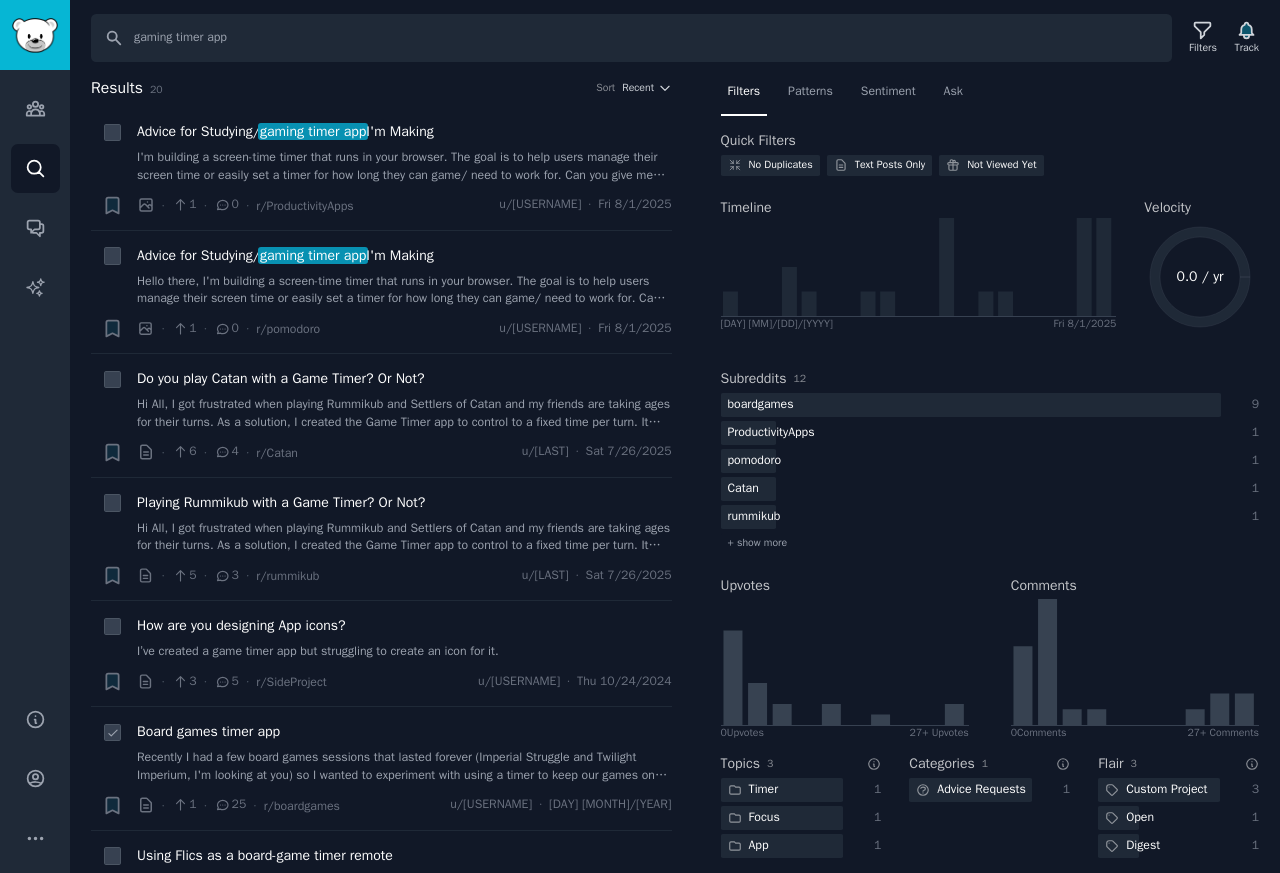 click on "Board games timer app" at bounding box center (208, 731) 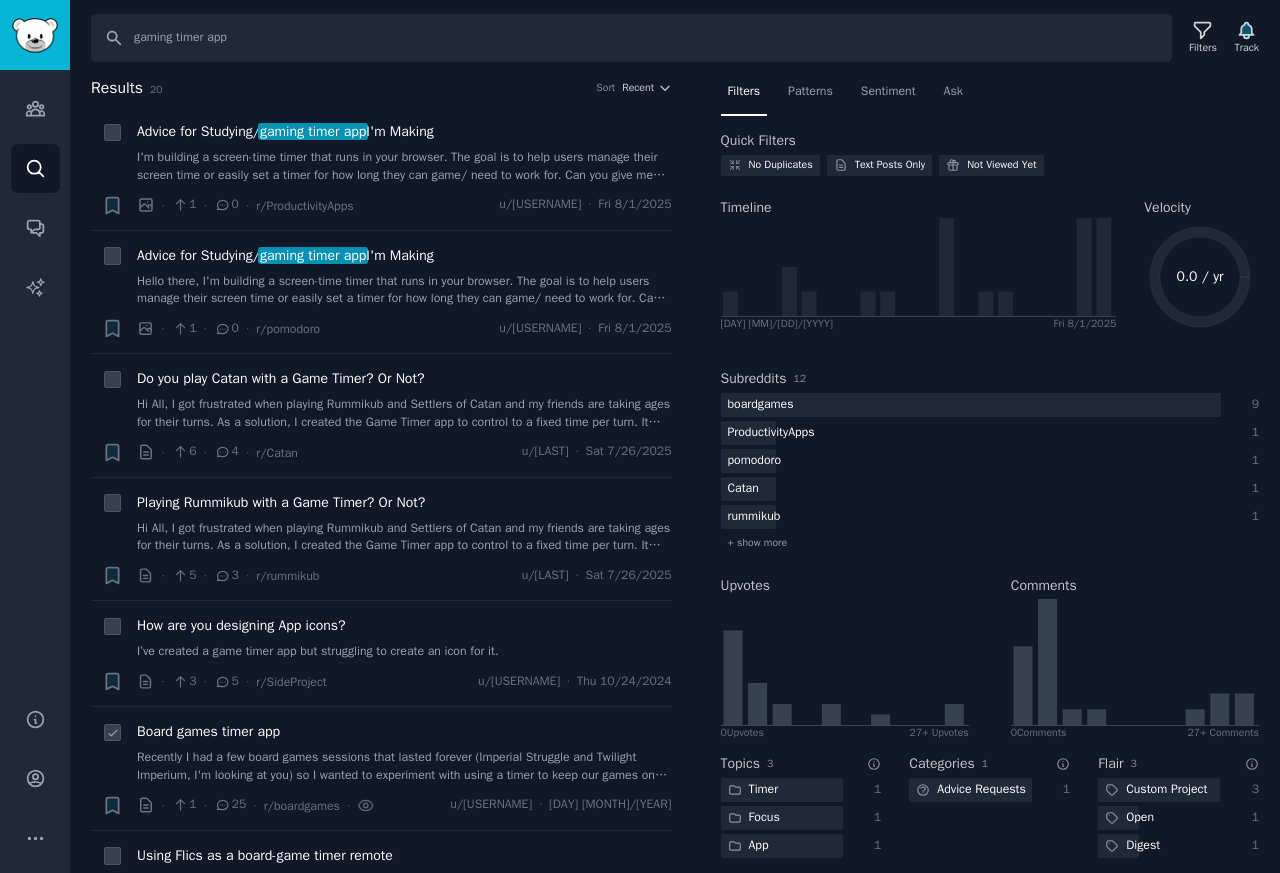 click on "Board games timer app" at bounding box center (208, 731) 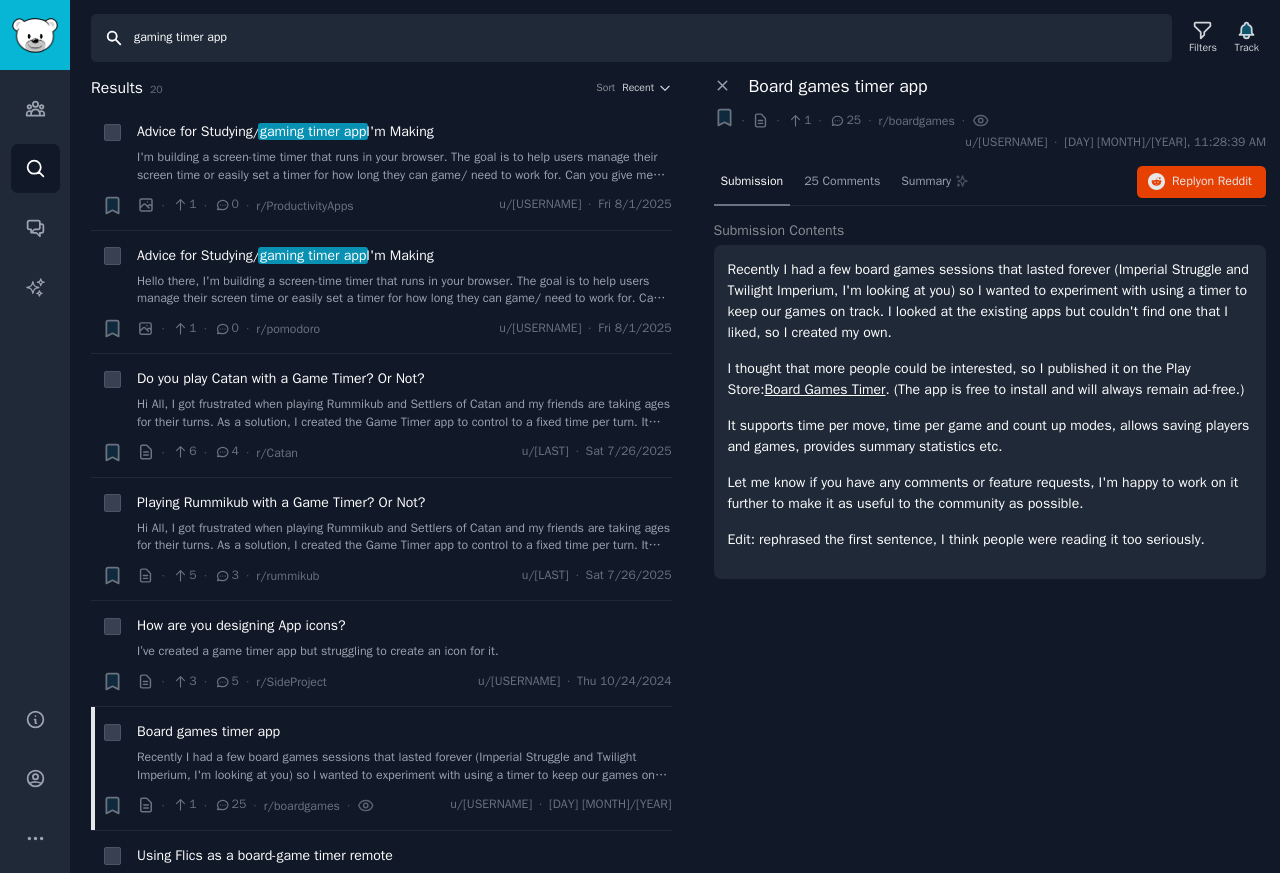 click on "gaming timer app" at bounding box center [631, 38] 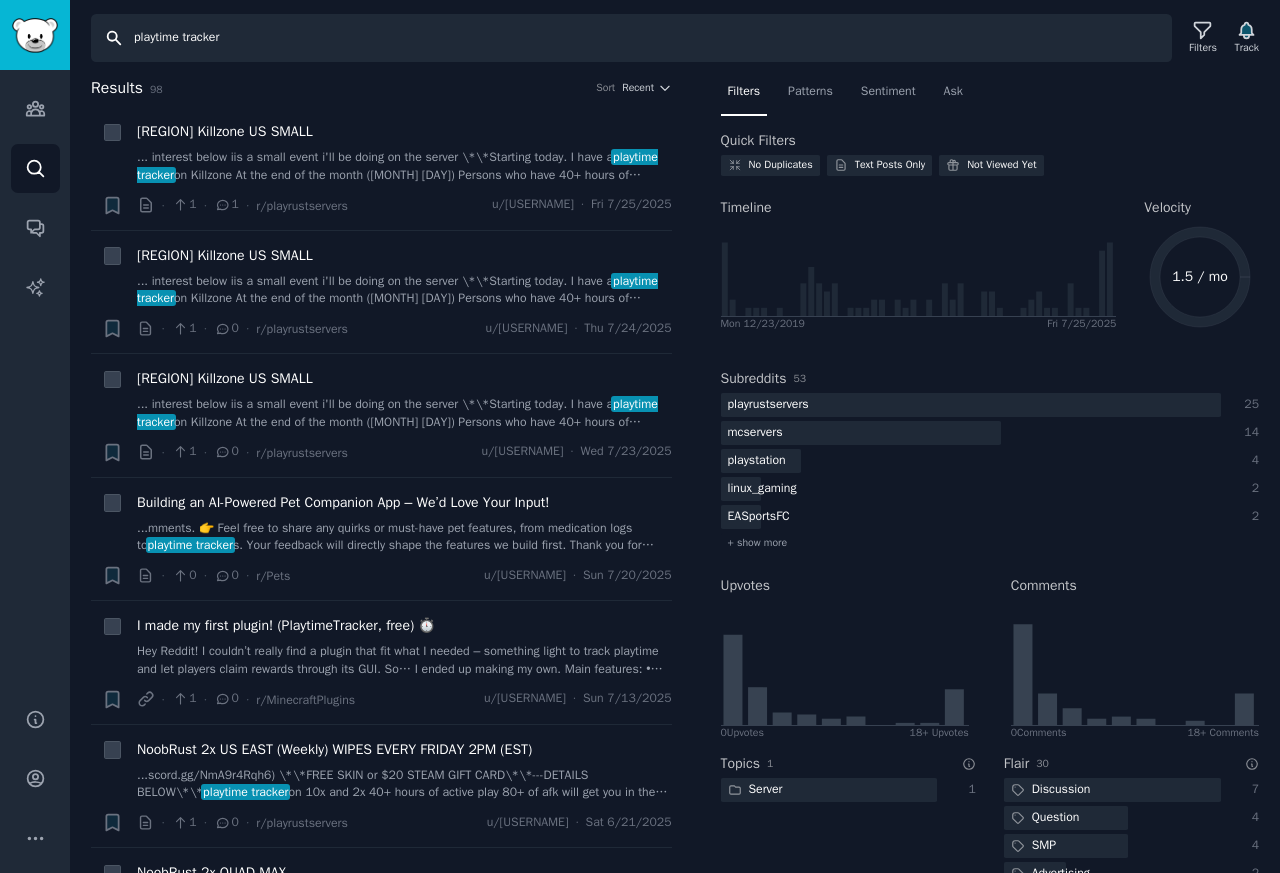click on "playtime tracker" at bounding box center (631, 38) 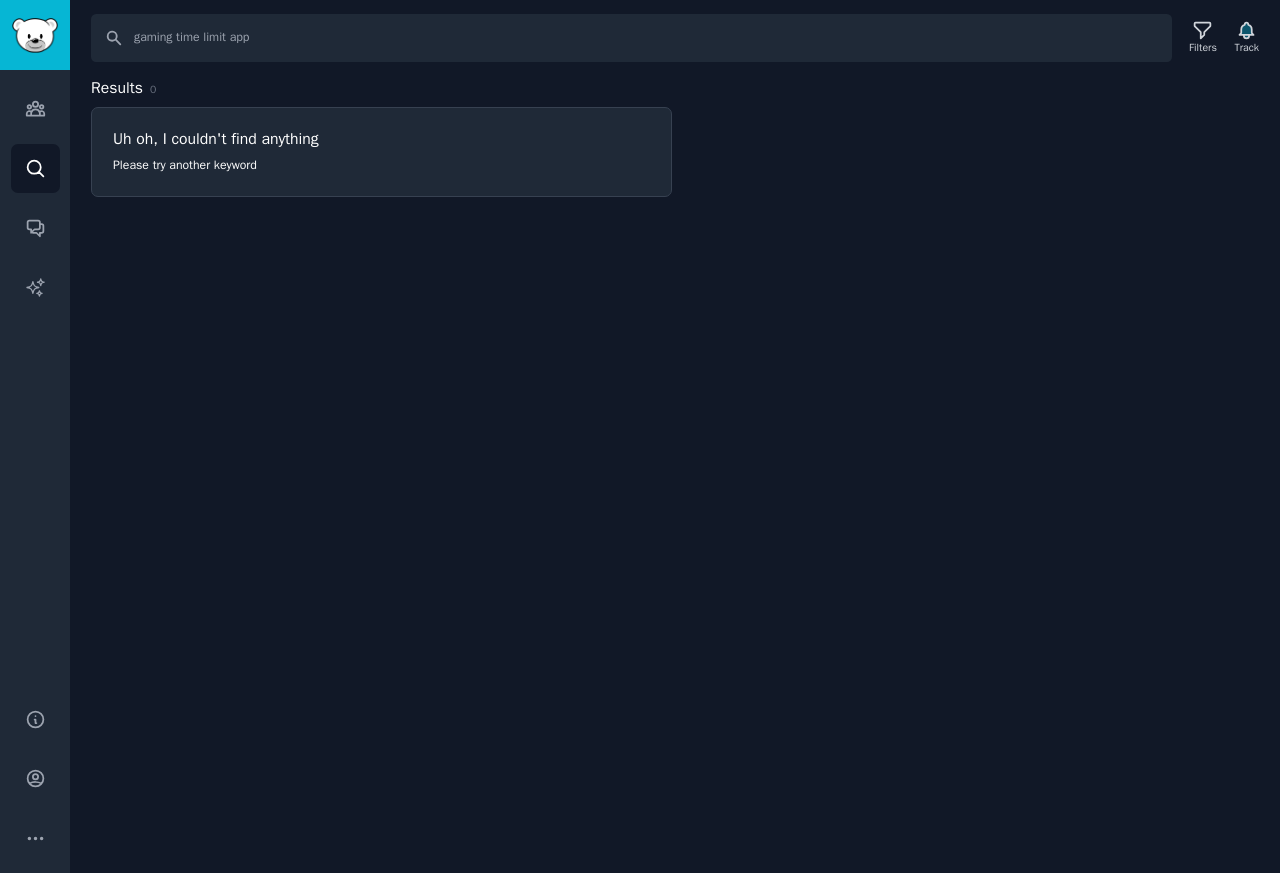 click on "Search gaming time limit app Filters Track Results 0 Uh oh, I couldn't find anything Please try another keyword" at bounding box center (675, 436) 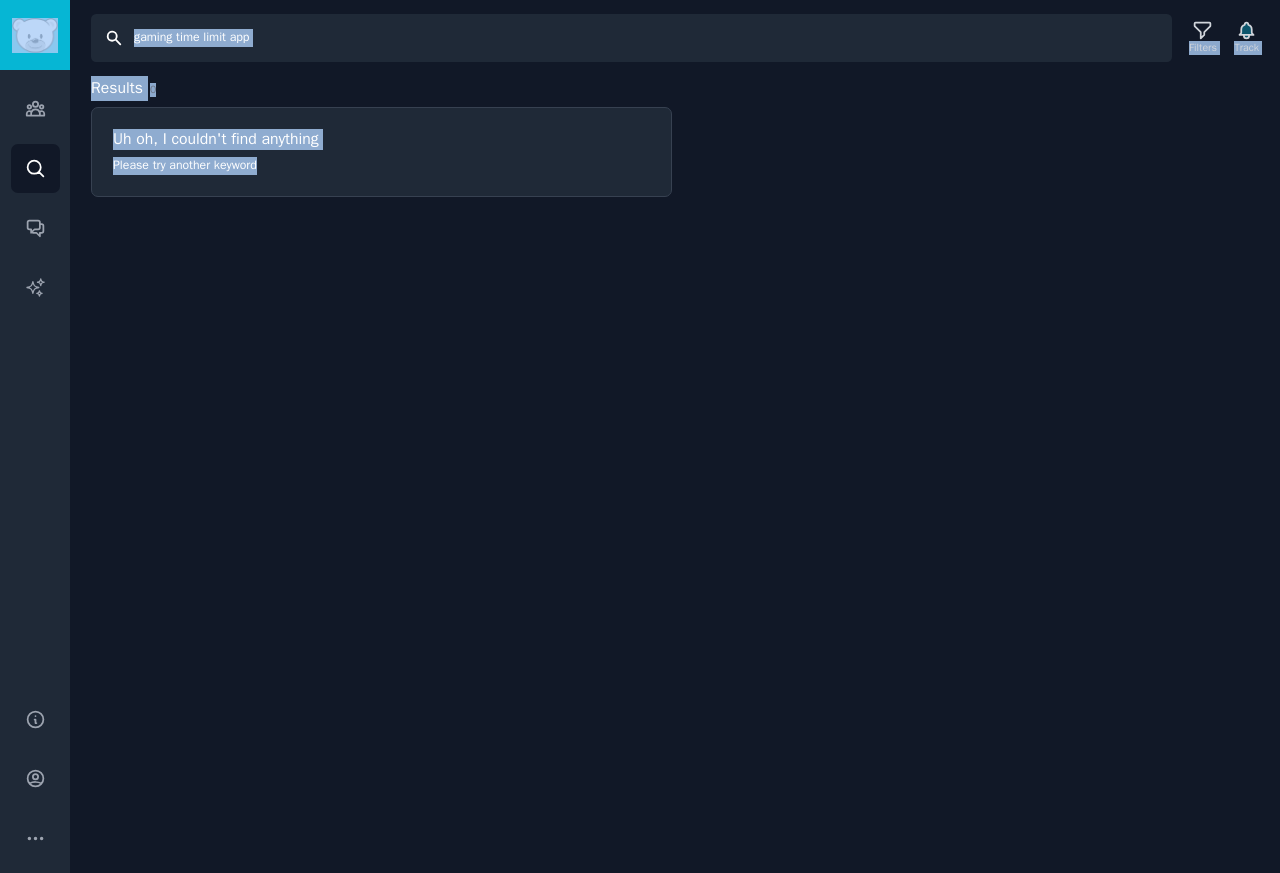 click on "gaming time limit app" at bounding box center [631, 38] 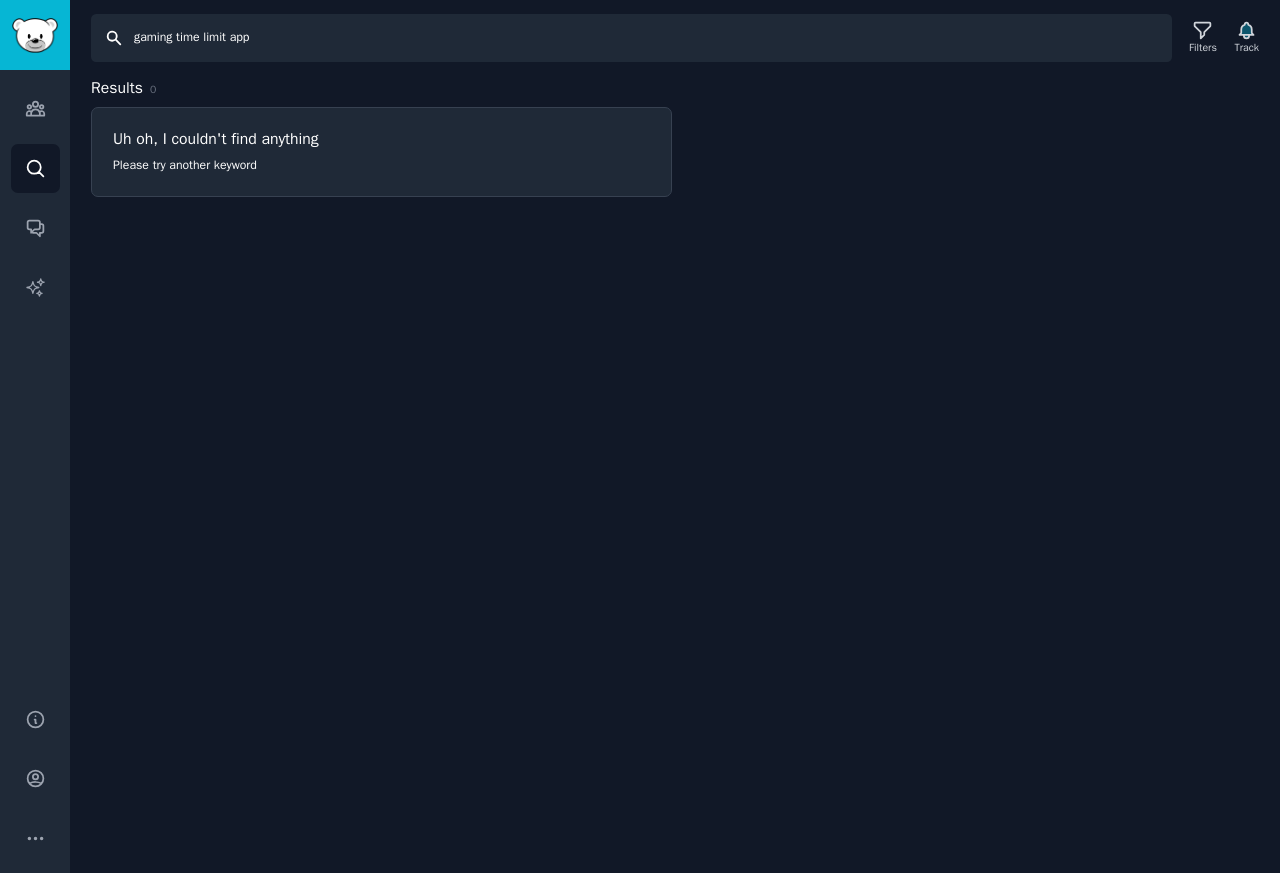 paste on "e" 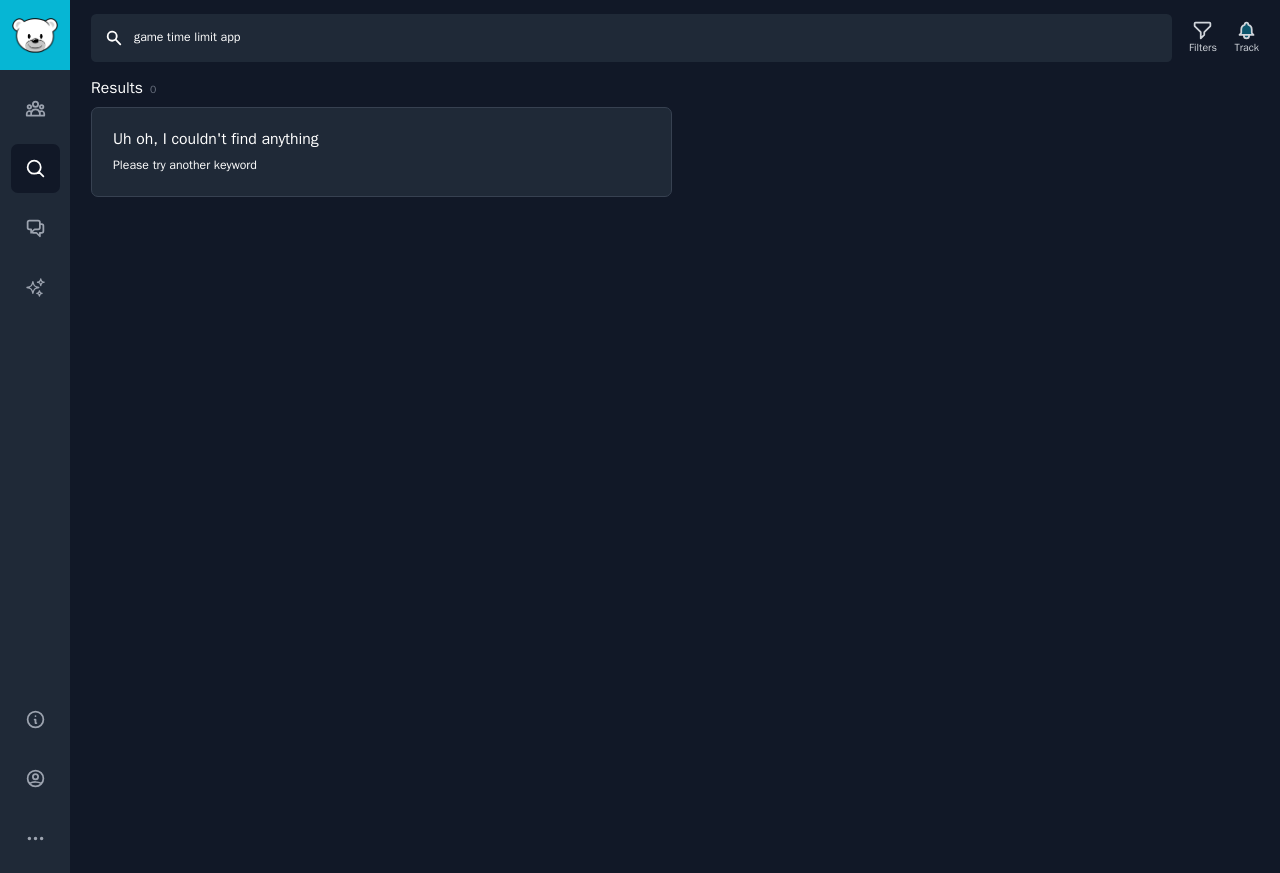 click on "game time limit app" at bounding box center (631, 38) 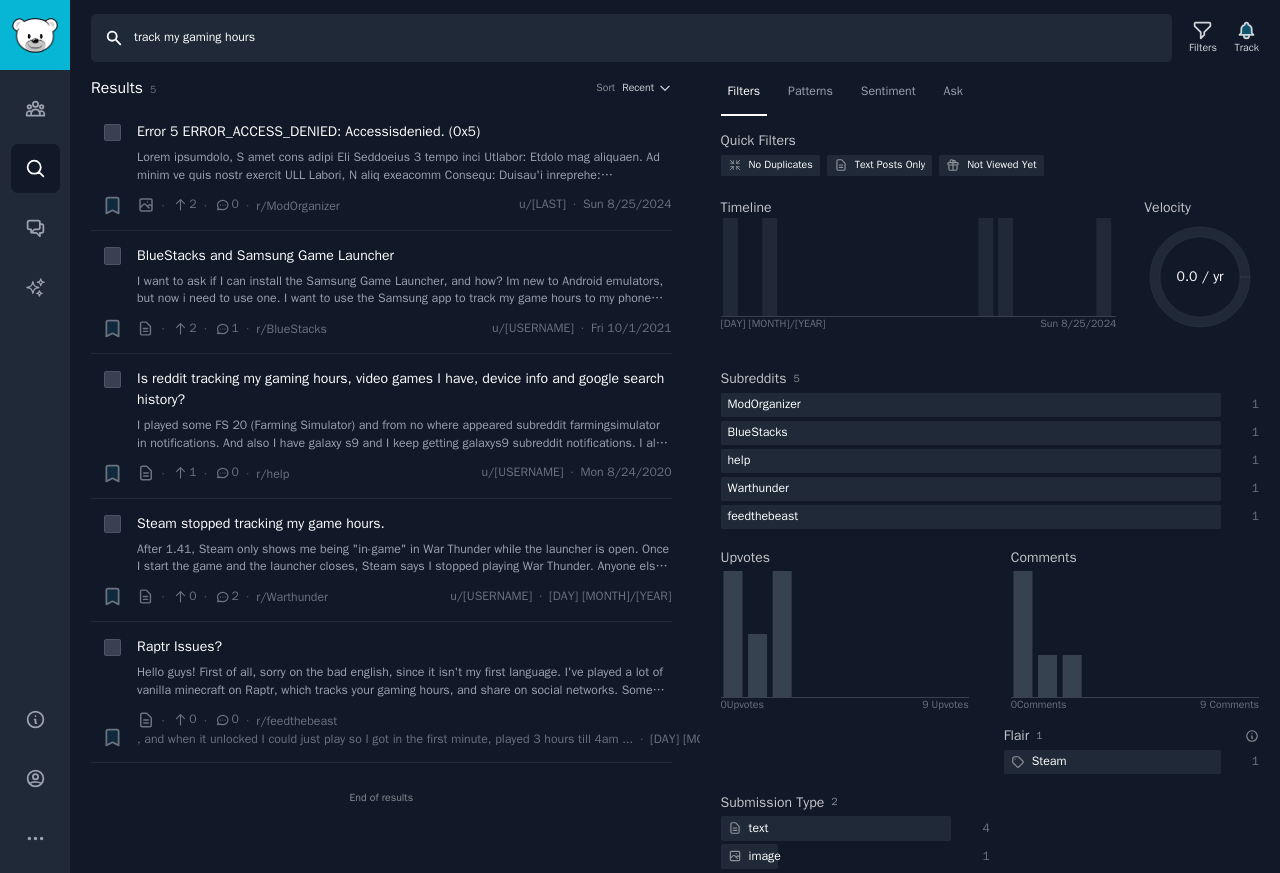 click on "track my gaming hours" at bounding box center (631, 38) 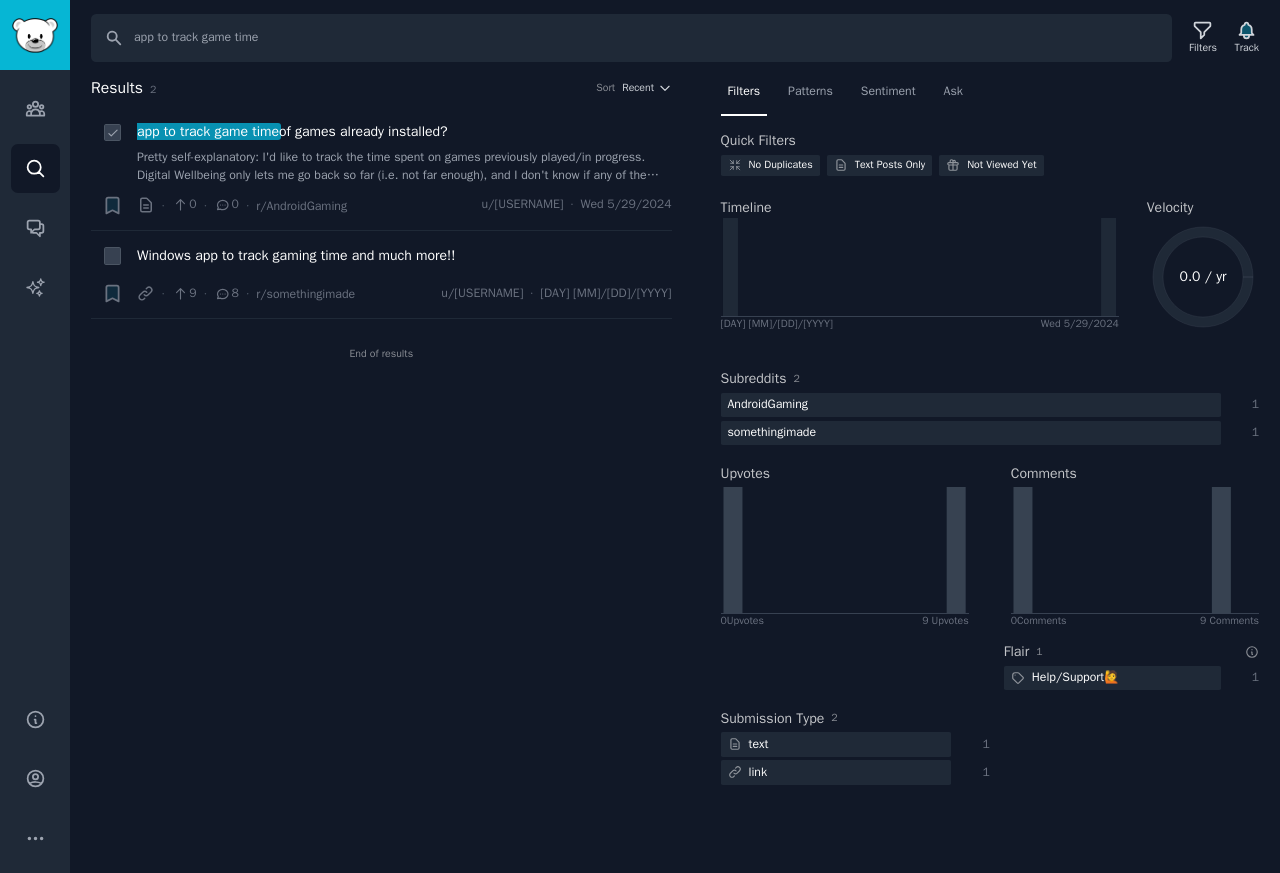 click on "app to track game time" at bounding box center (208, 131) 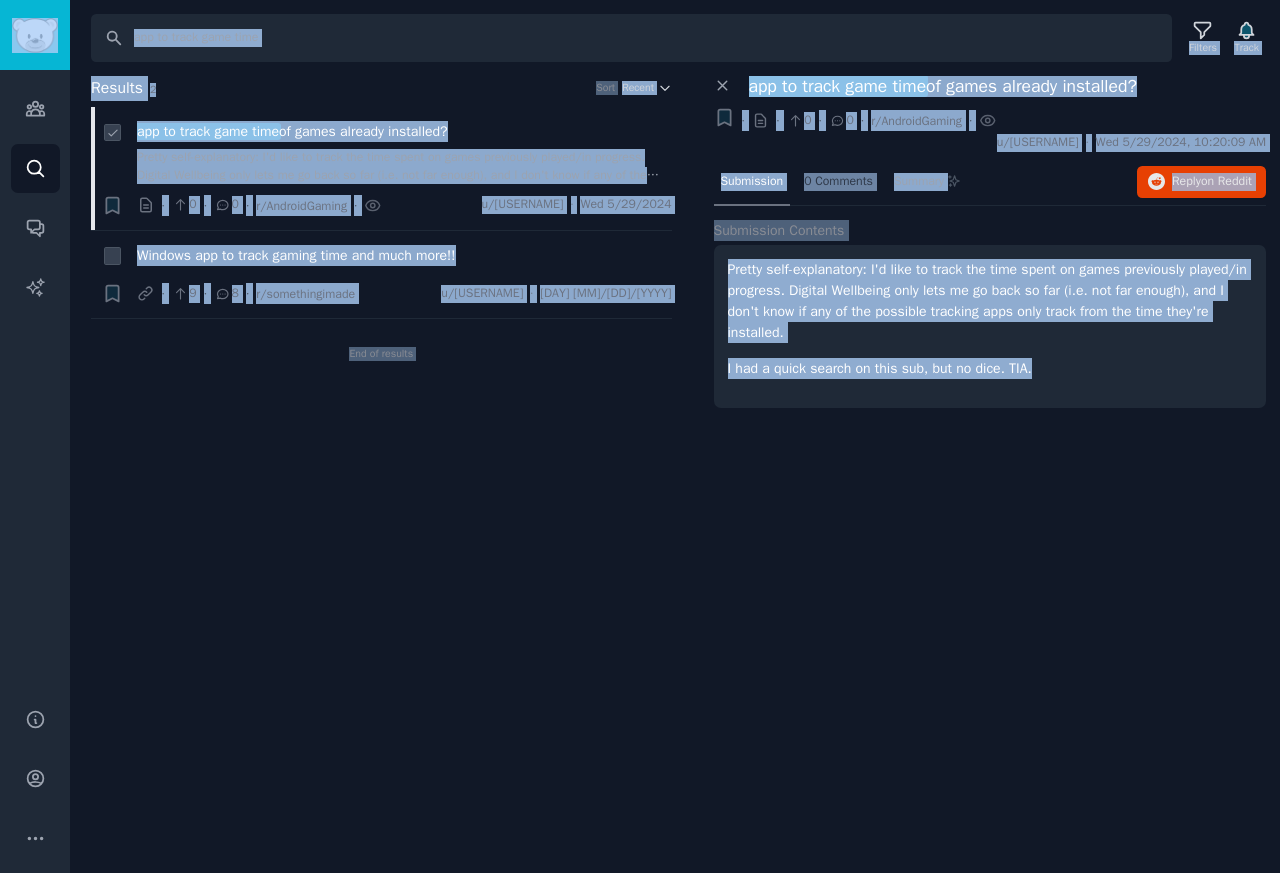 click on "app to track game time  of games already installed?" at bounding box center [292, 131] 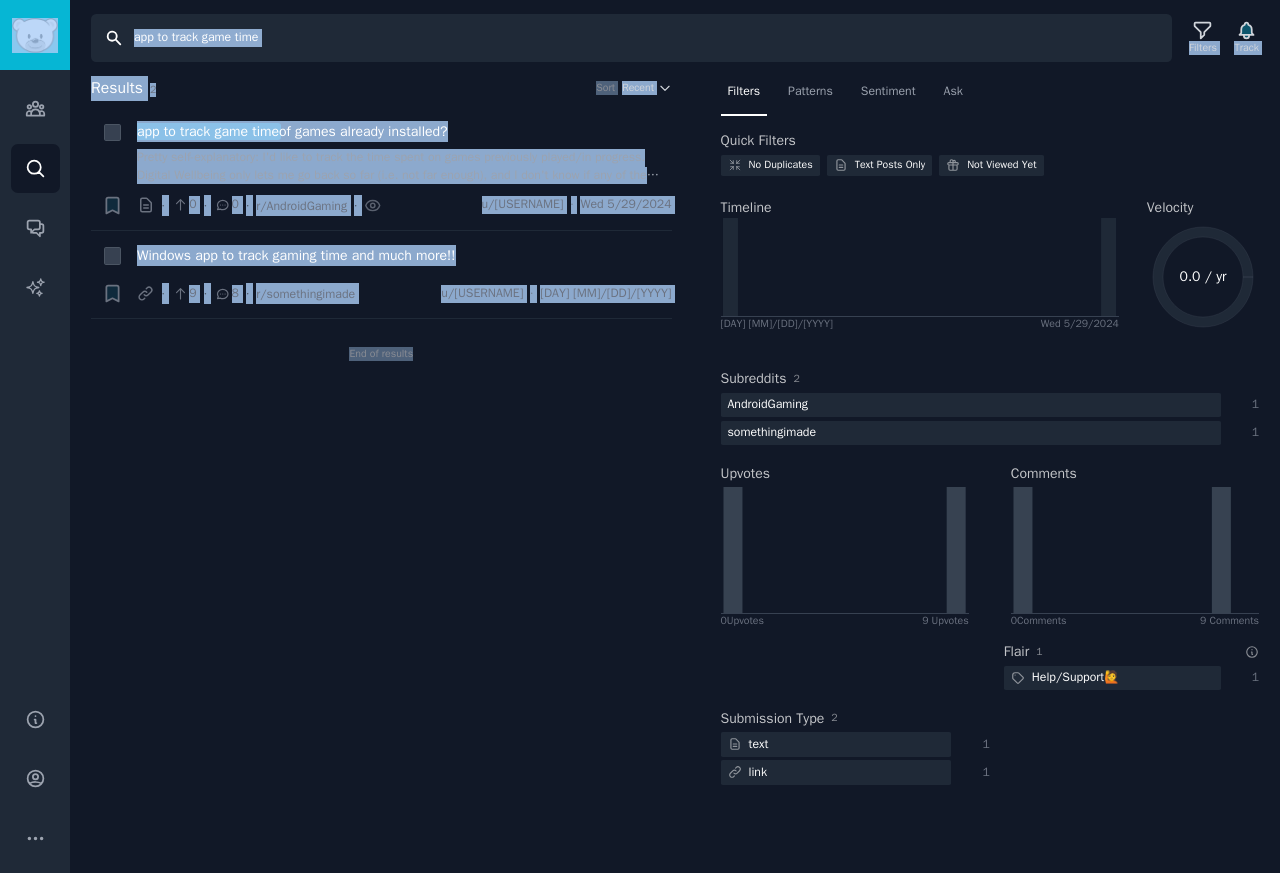 click on "app to track game time" at bounding box center (631, 38) 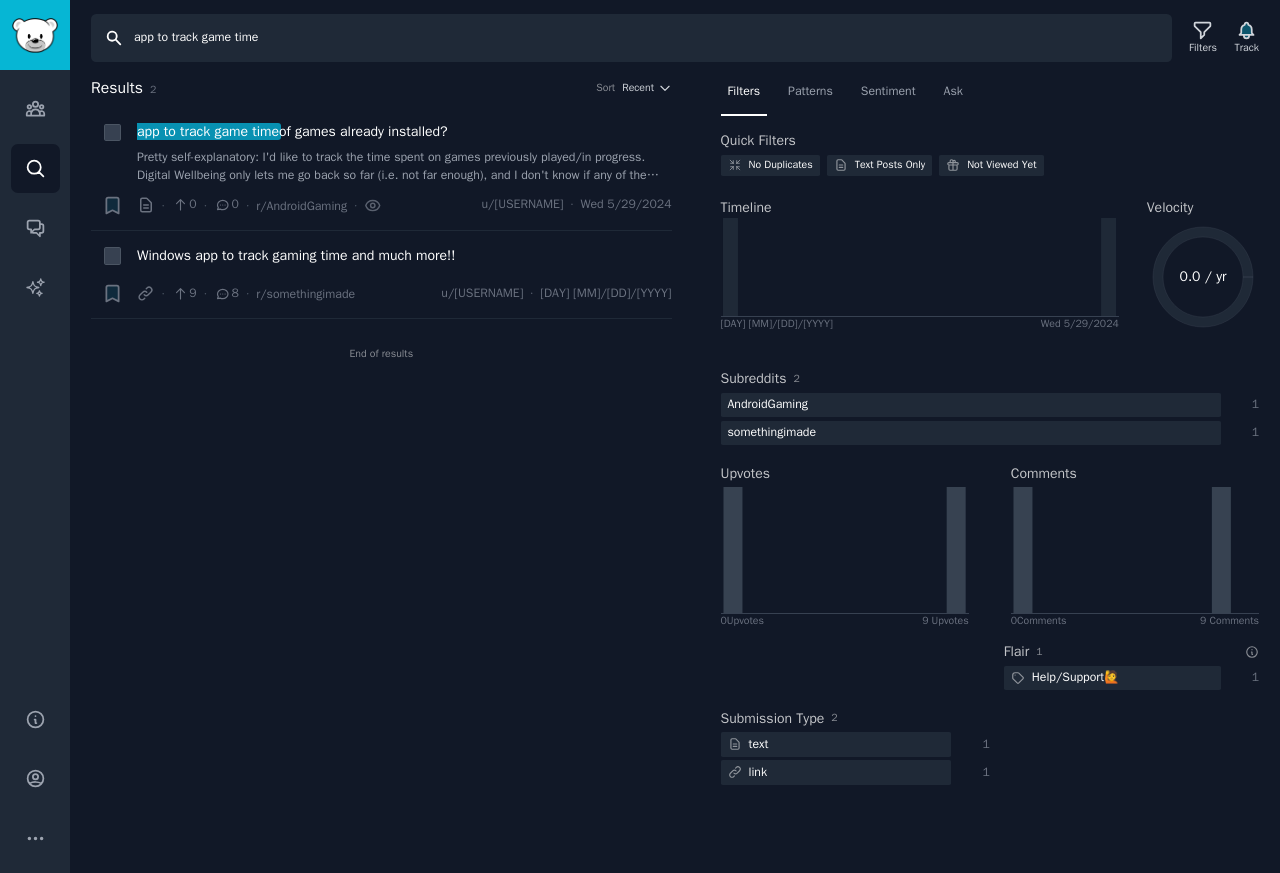 paste on "game time tracking" 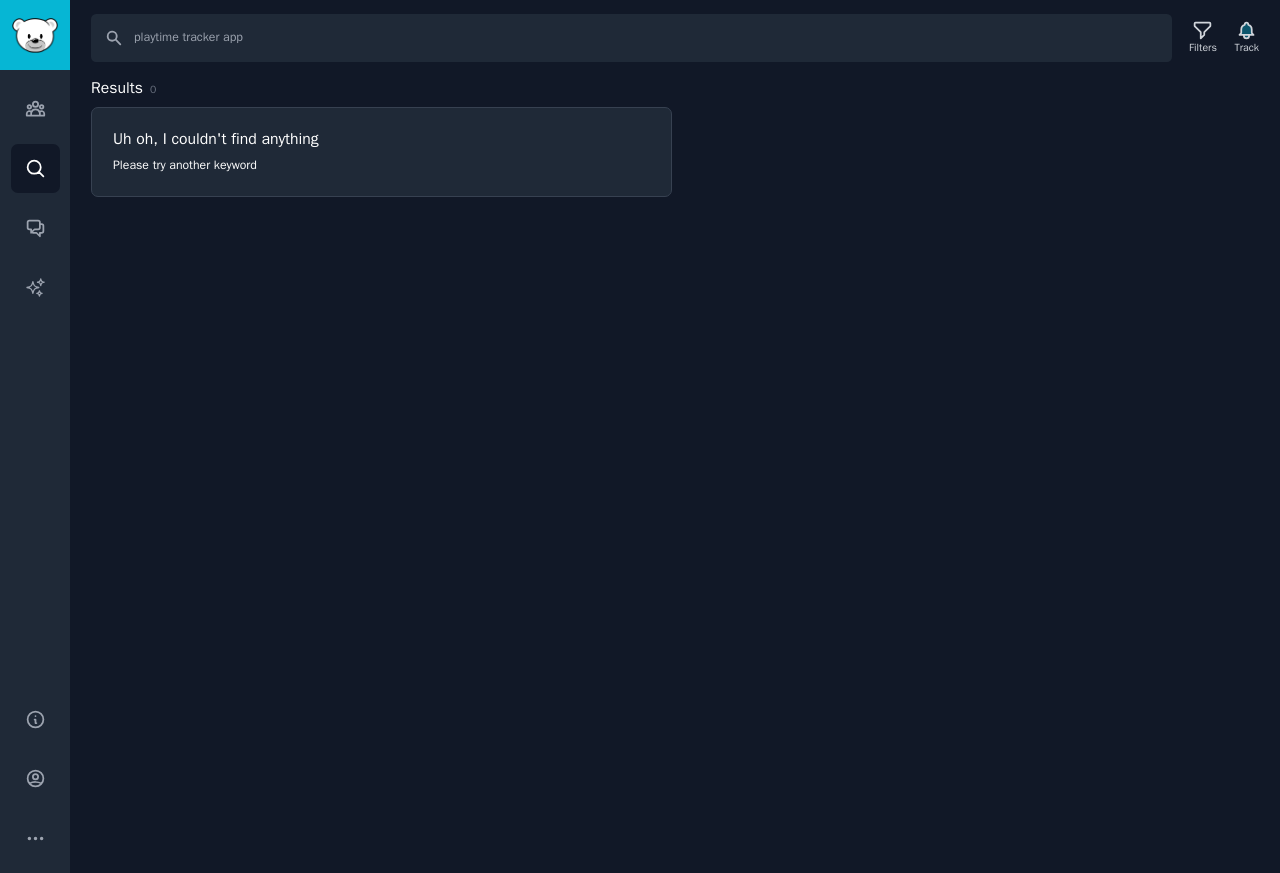 click on "Search playtime tracker app Filters Track Results 0 Uh oh, I couldn't find anything Please try another keyword" at bounding box center (675, 436) 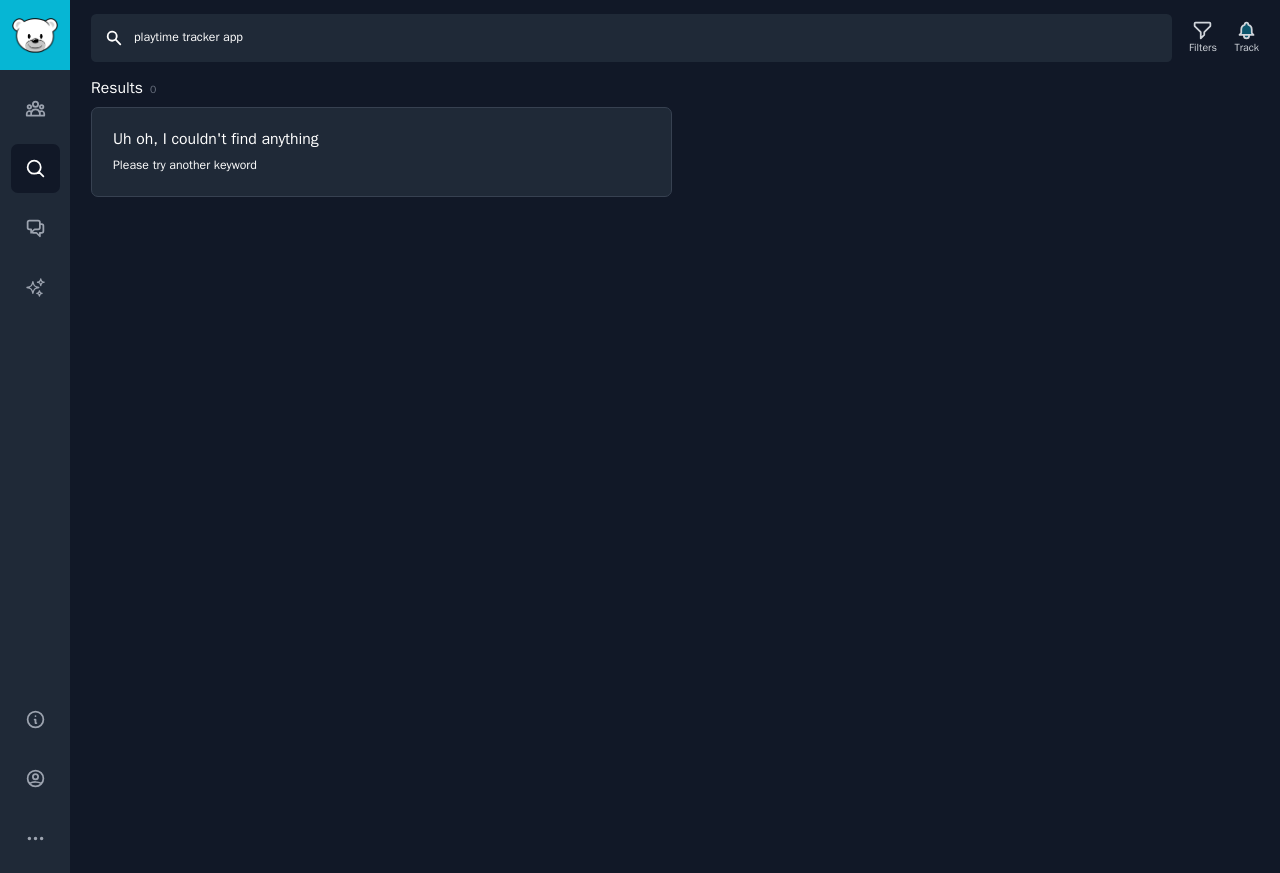 click on "playtime tracker app" at bounding box center [631, 38] 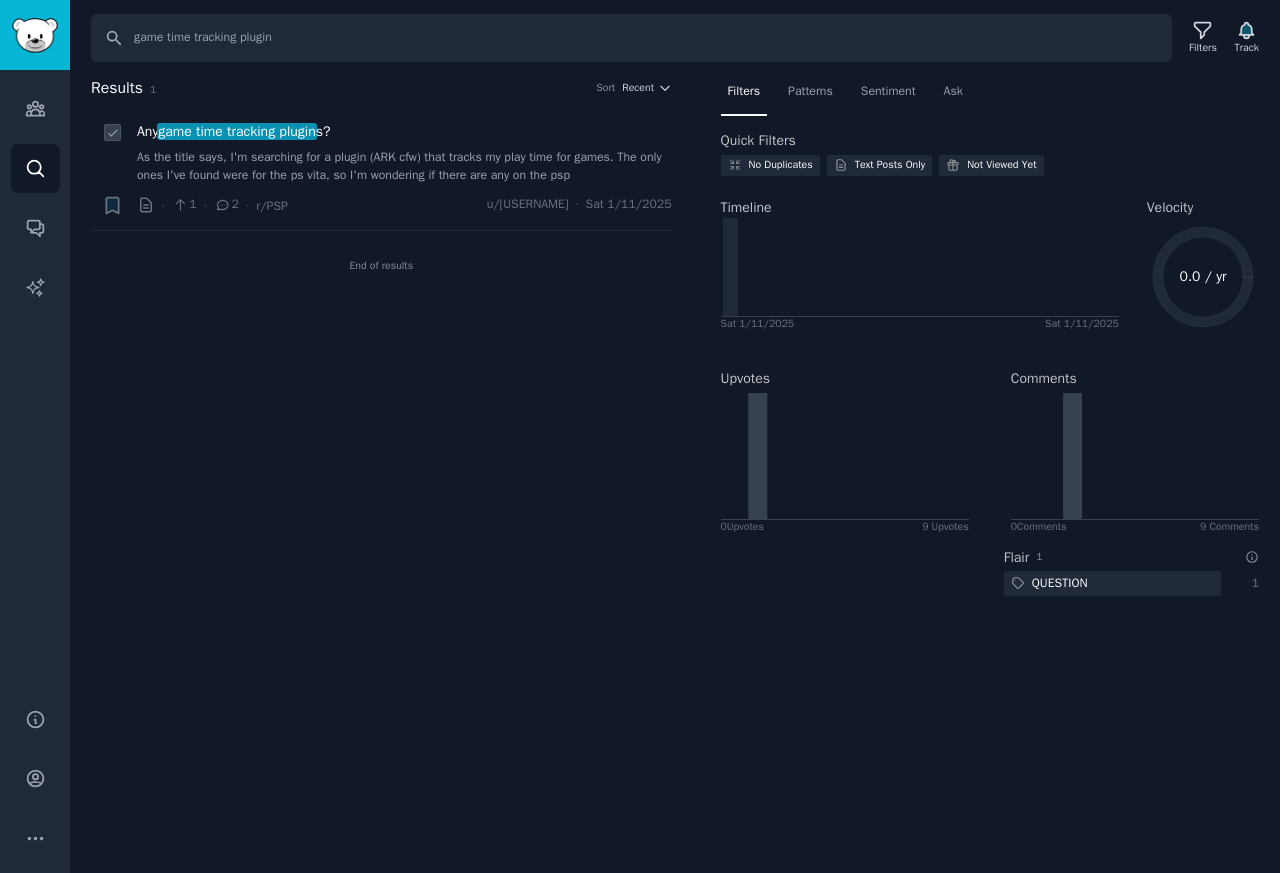 click on "game time tracking plugin" at bounding box center [237, 131] 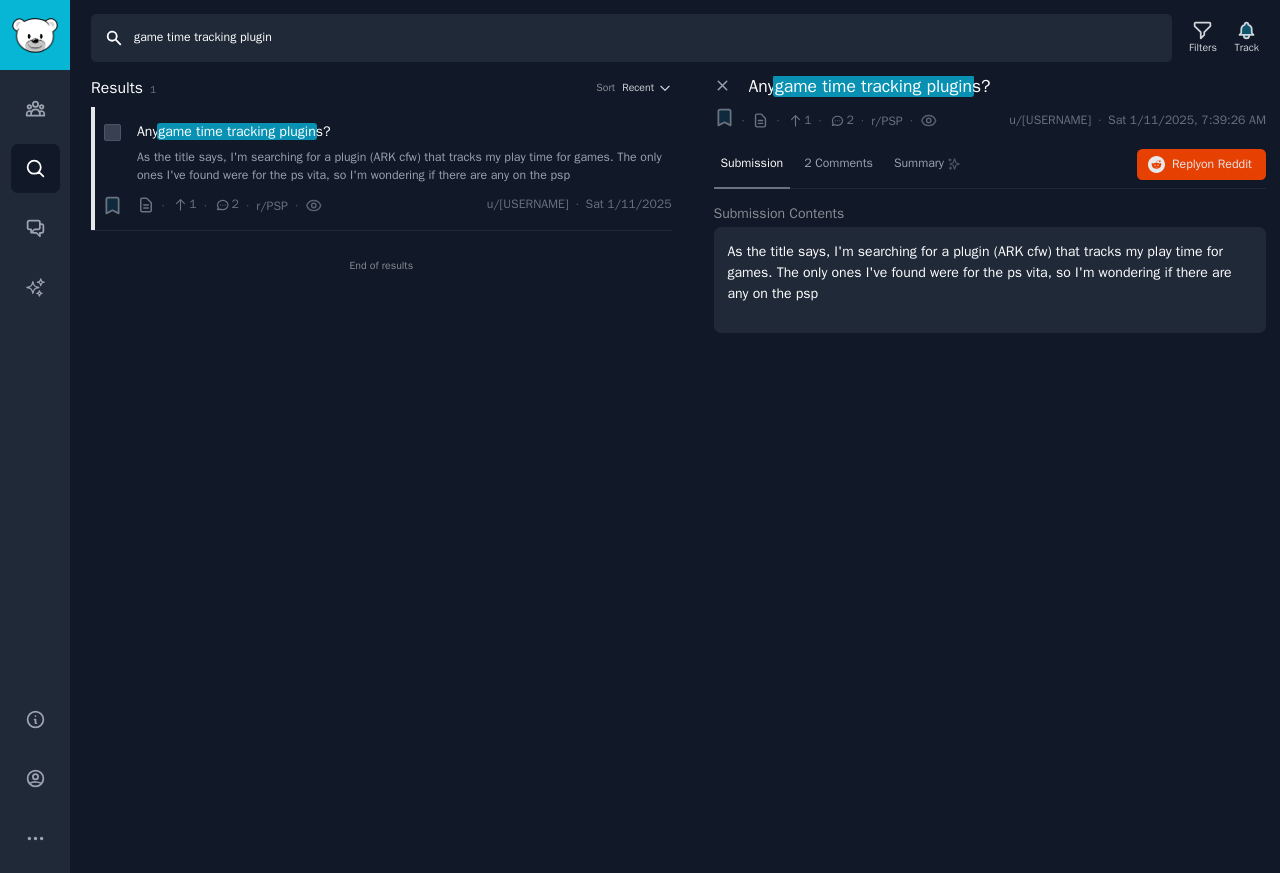 click on "game time tracking plugin" at bounding box center (631, 38) 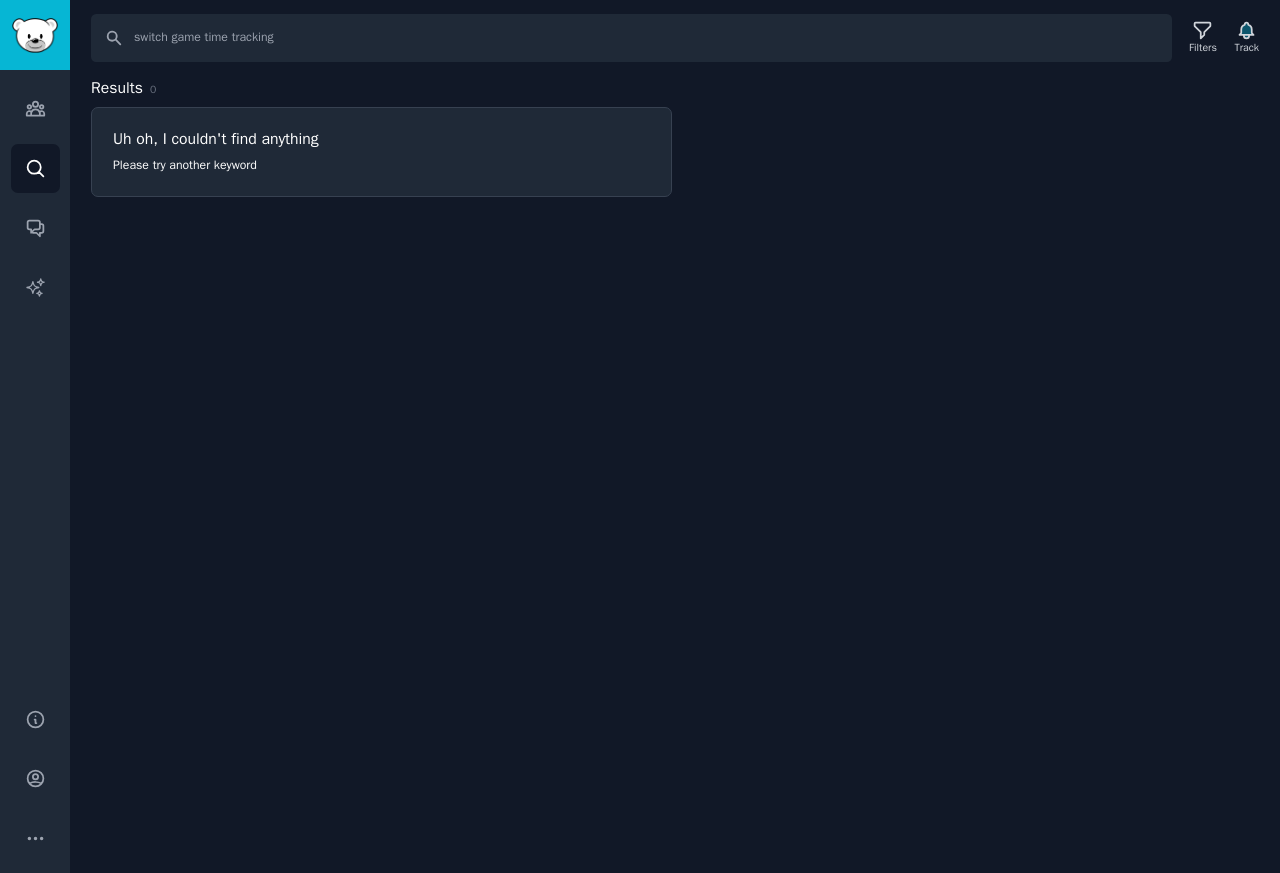 click on "Uh oh, I couldn't find anything" at bounding box center (381, 139) 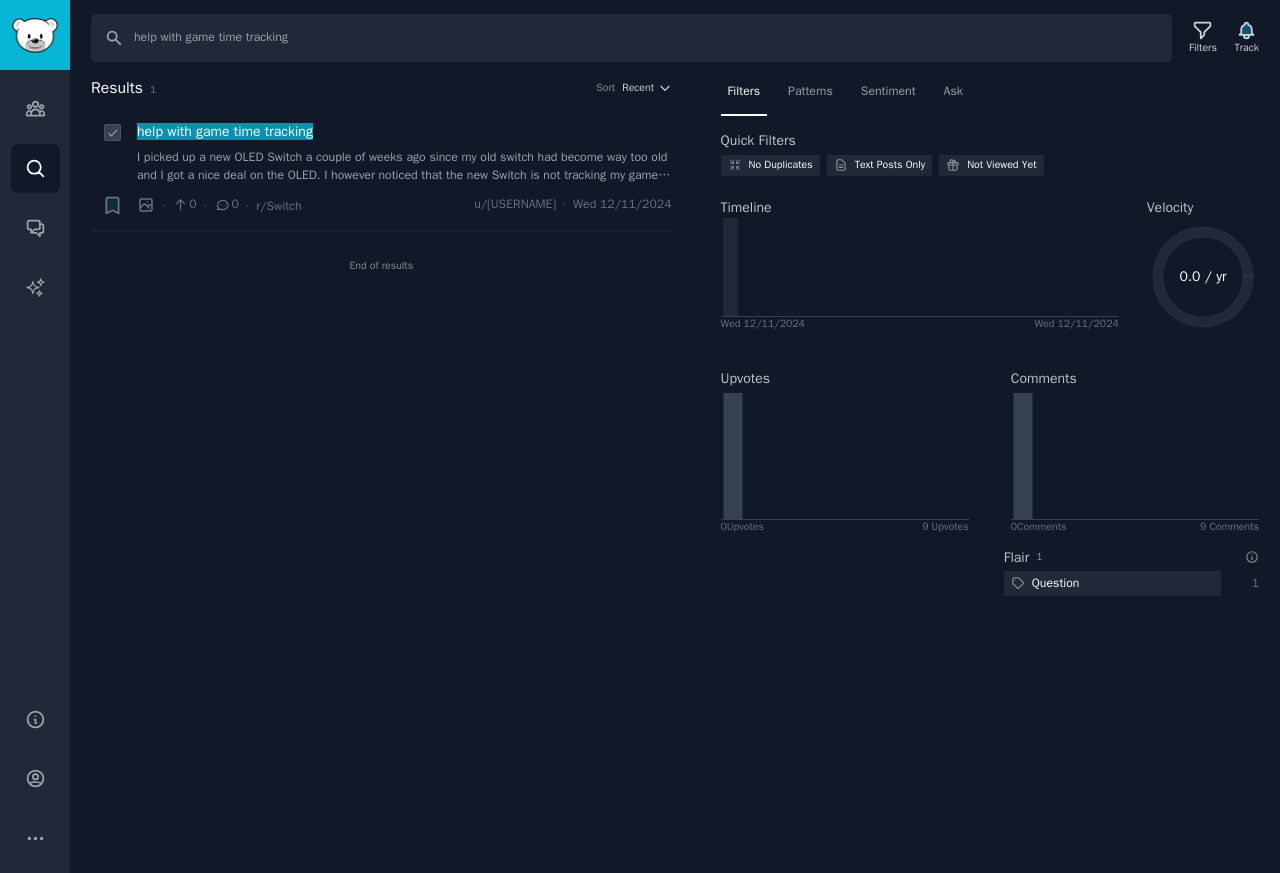 click on "help with game time tracking" at bounding box center [224, 131] 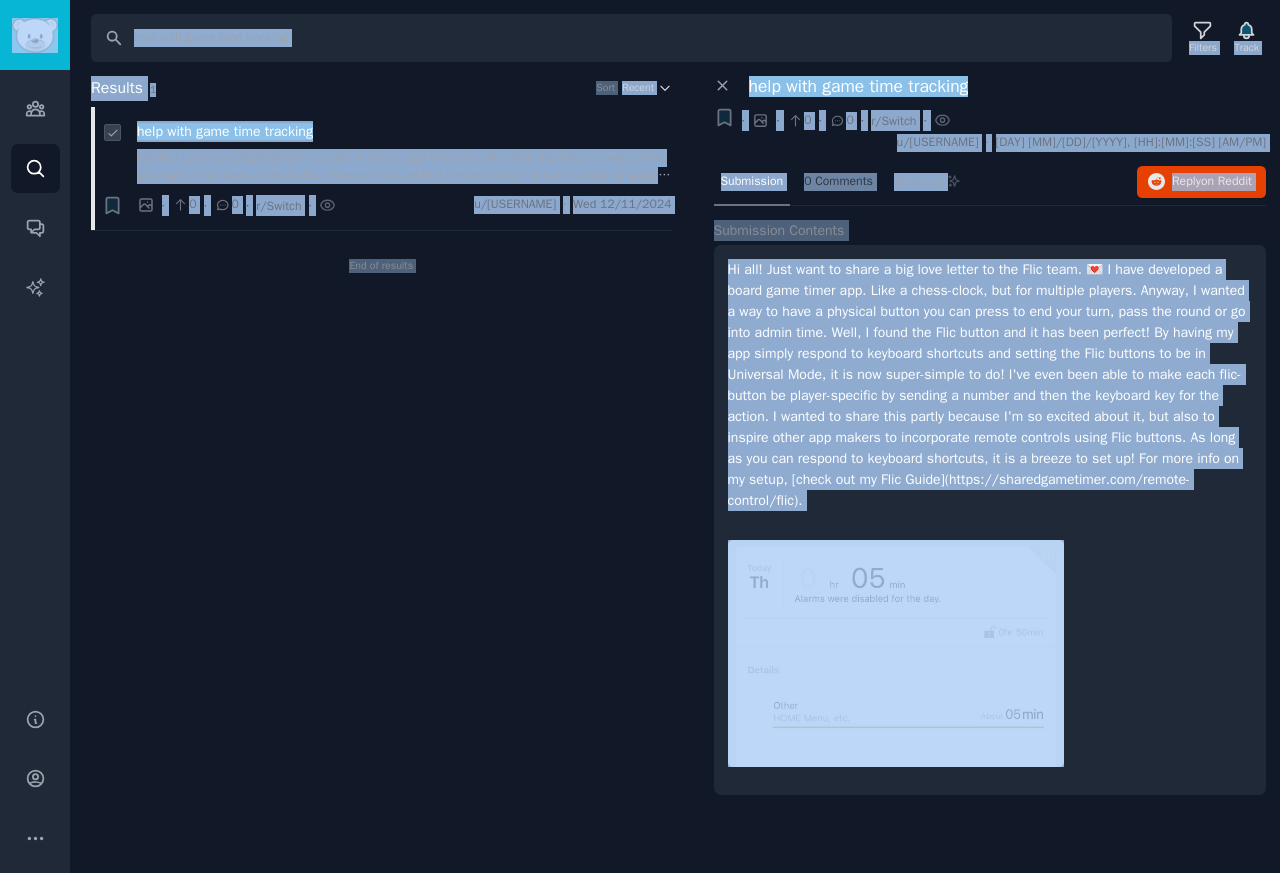 click on "help with game time tracking" at bounding box center (225, 131) 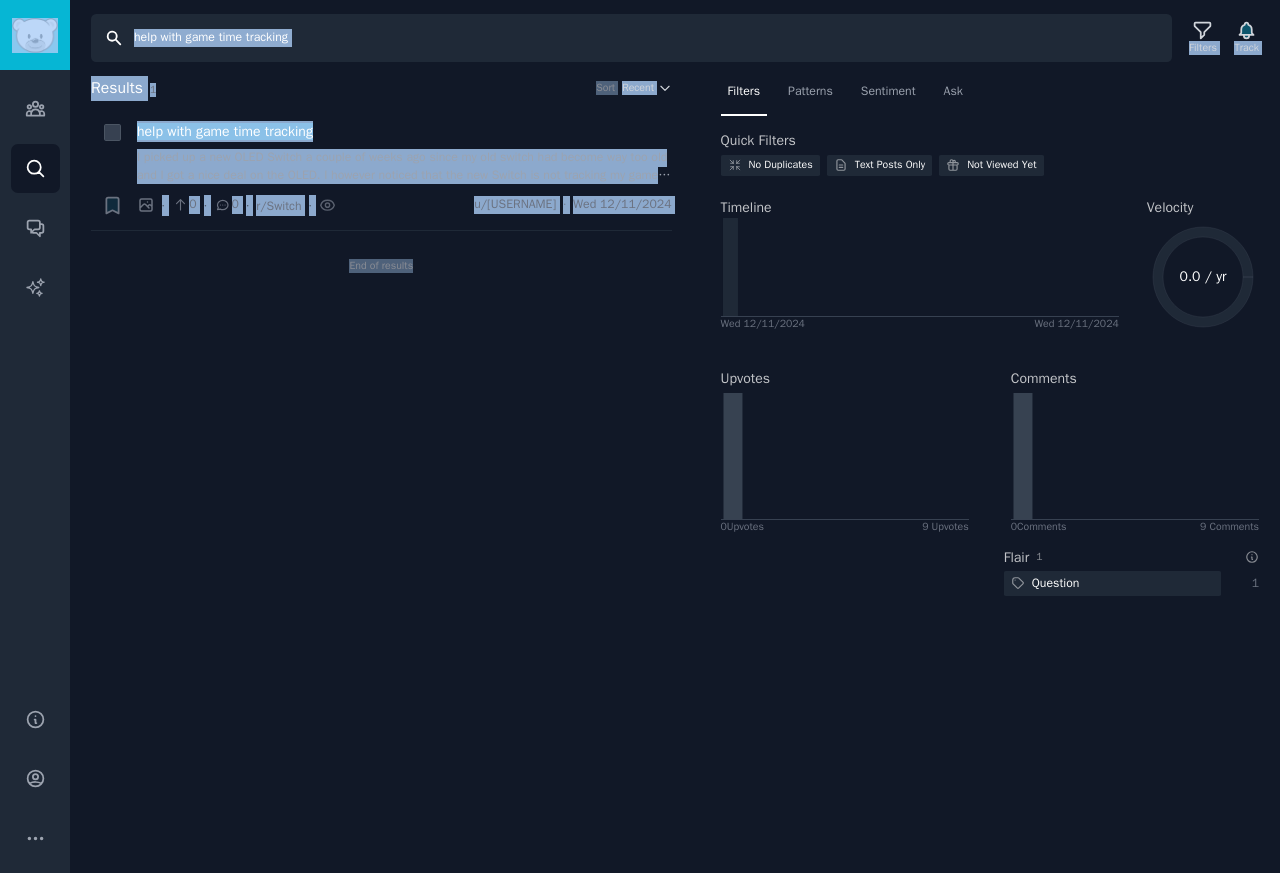 click on "help with game time tracking" at bounding box center [631, 38] 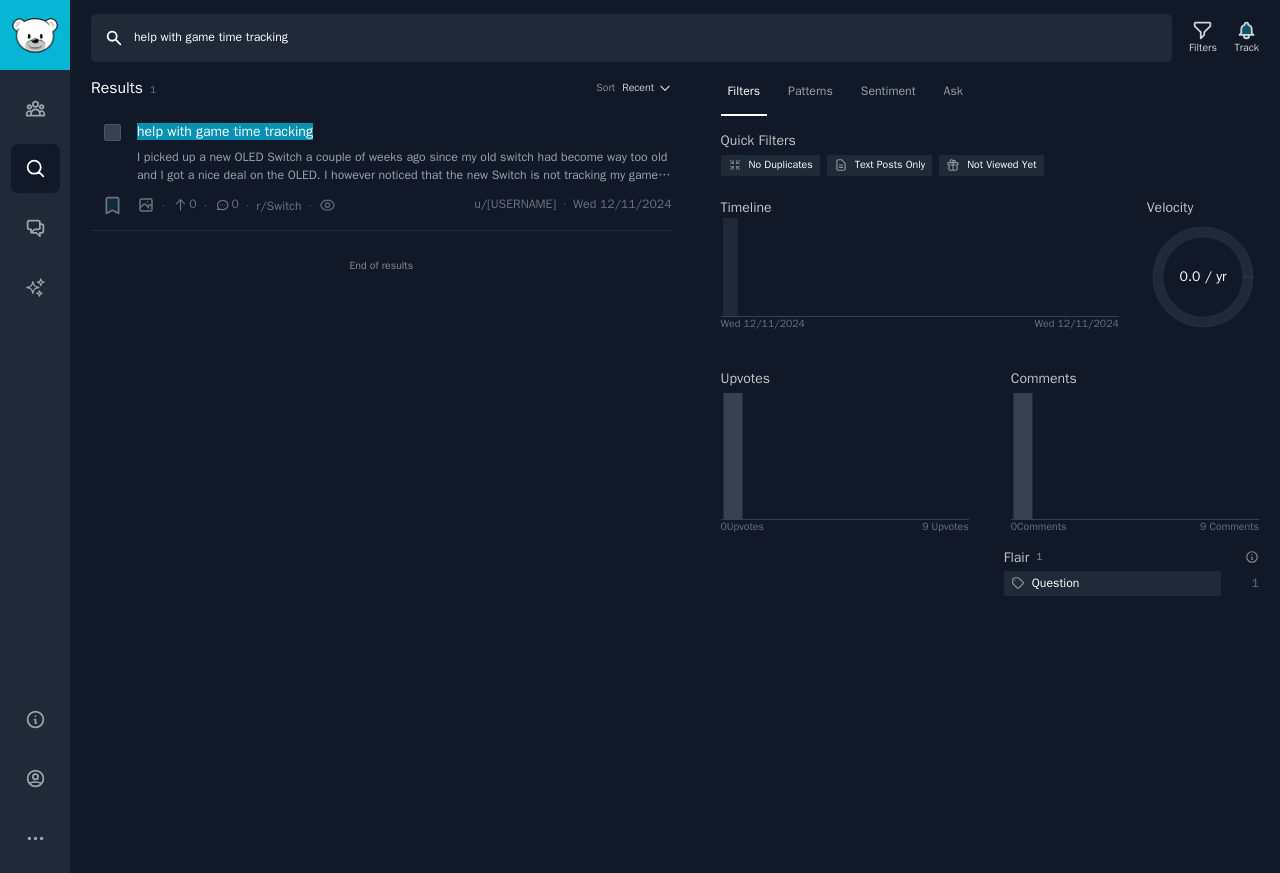paste on "android game time tracker" 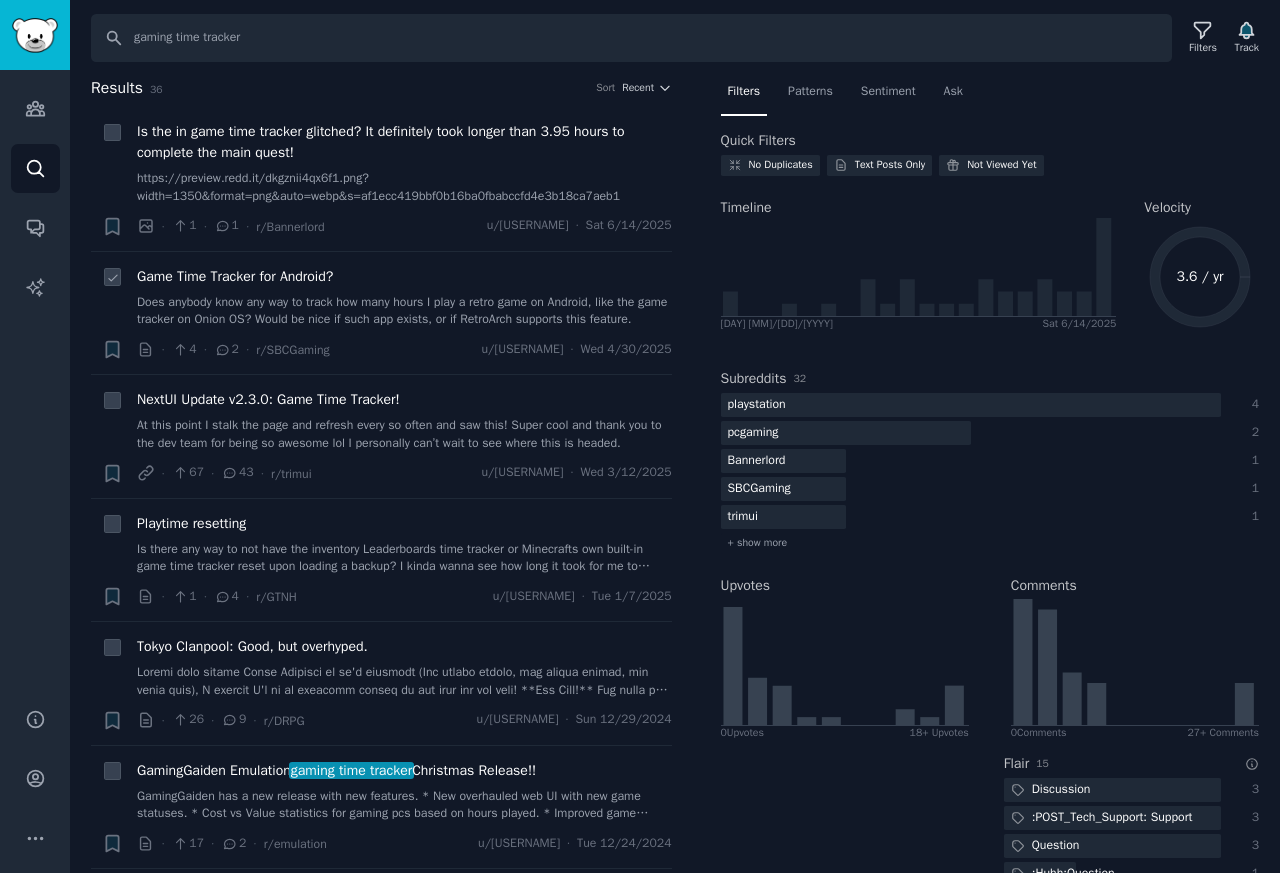 click on "Game Time Tracker for Android?" at bounding box center (235, 276) 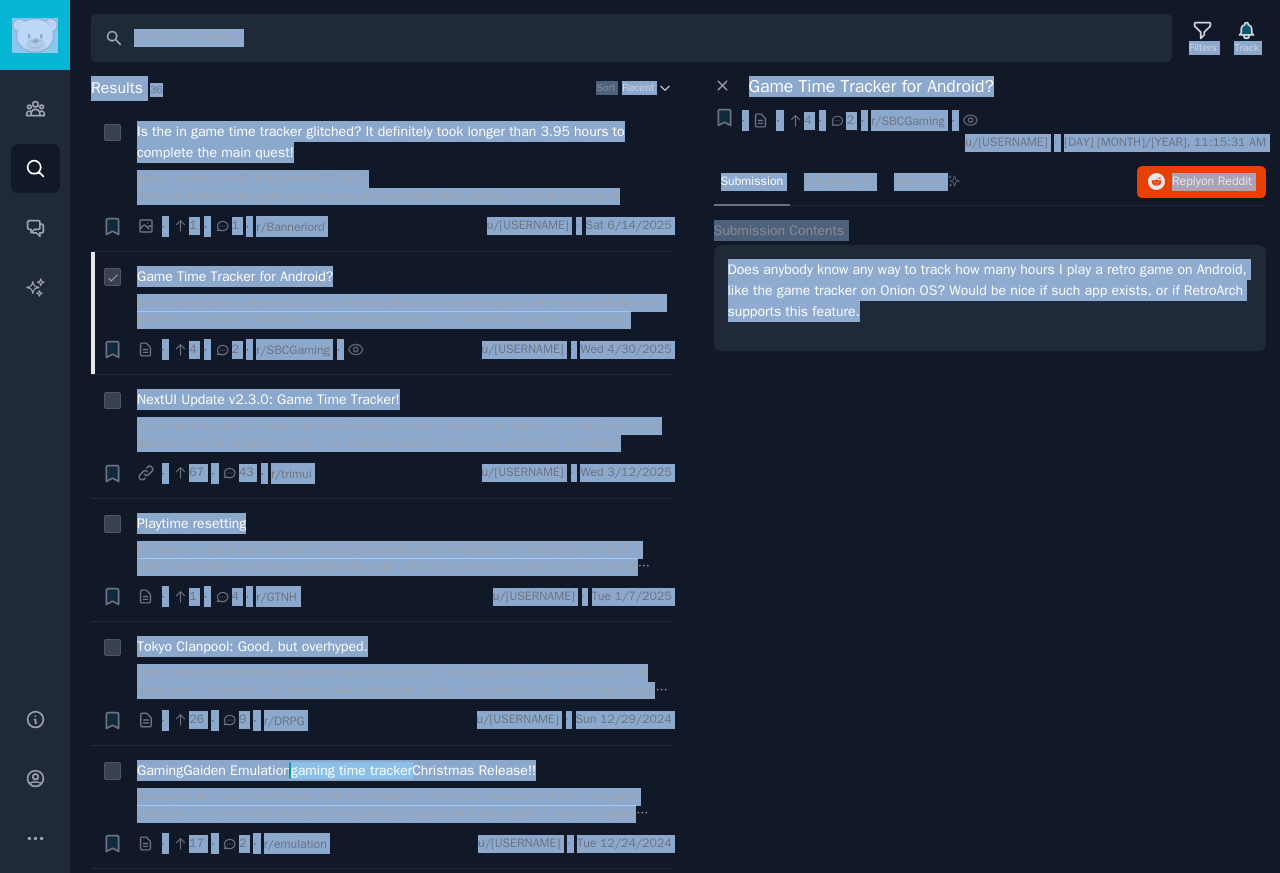 click on "Game Time Tracker for Android?" at bounding box center [235, 276] 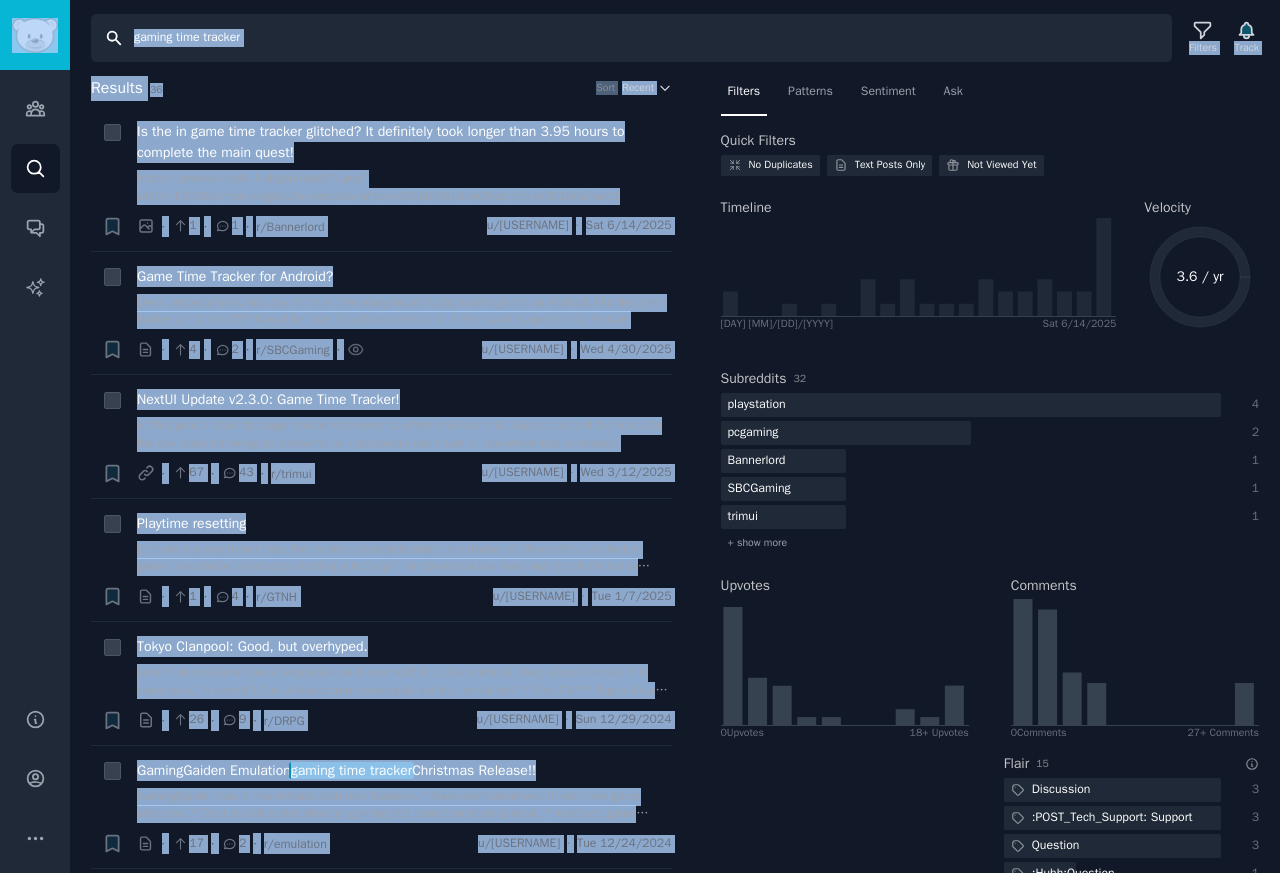 click on "gaming time tracker" at bounding box center (631, 38) 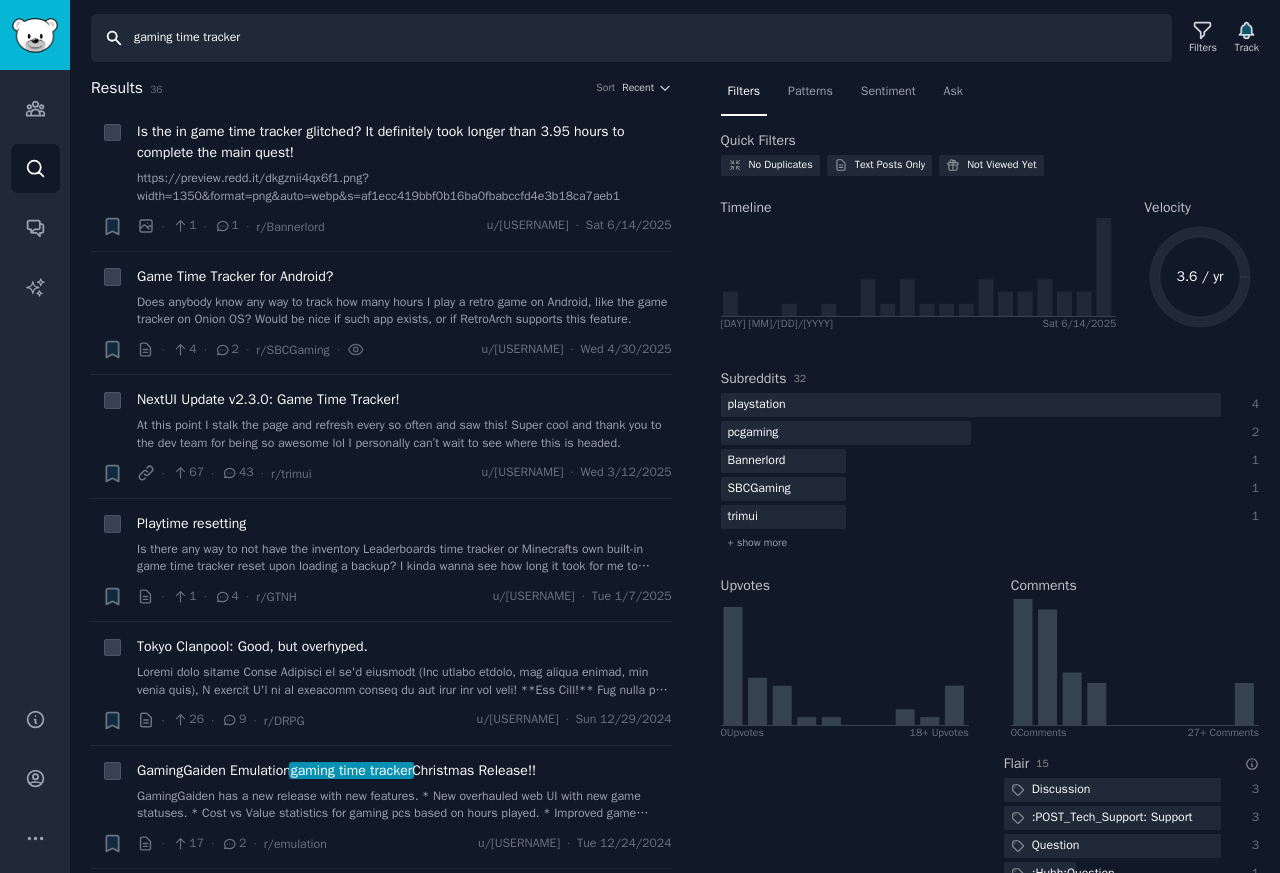 paste on "board game tim" 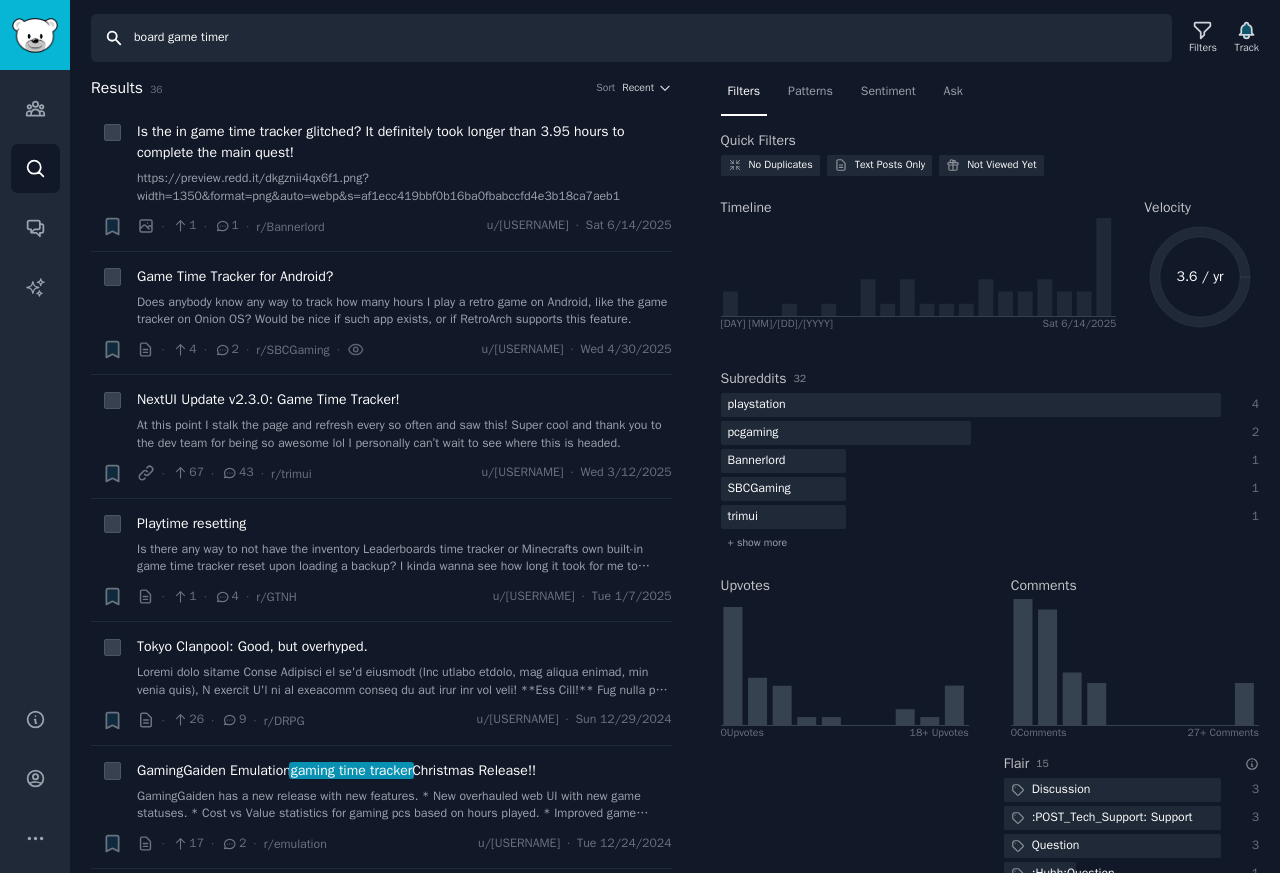 type on "board game timer" 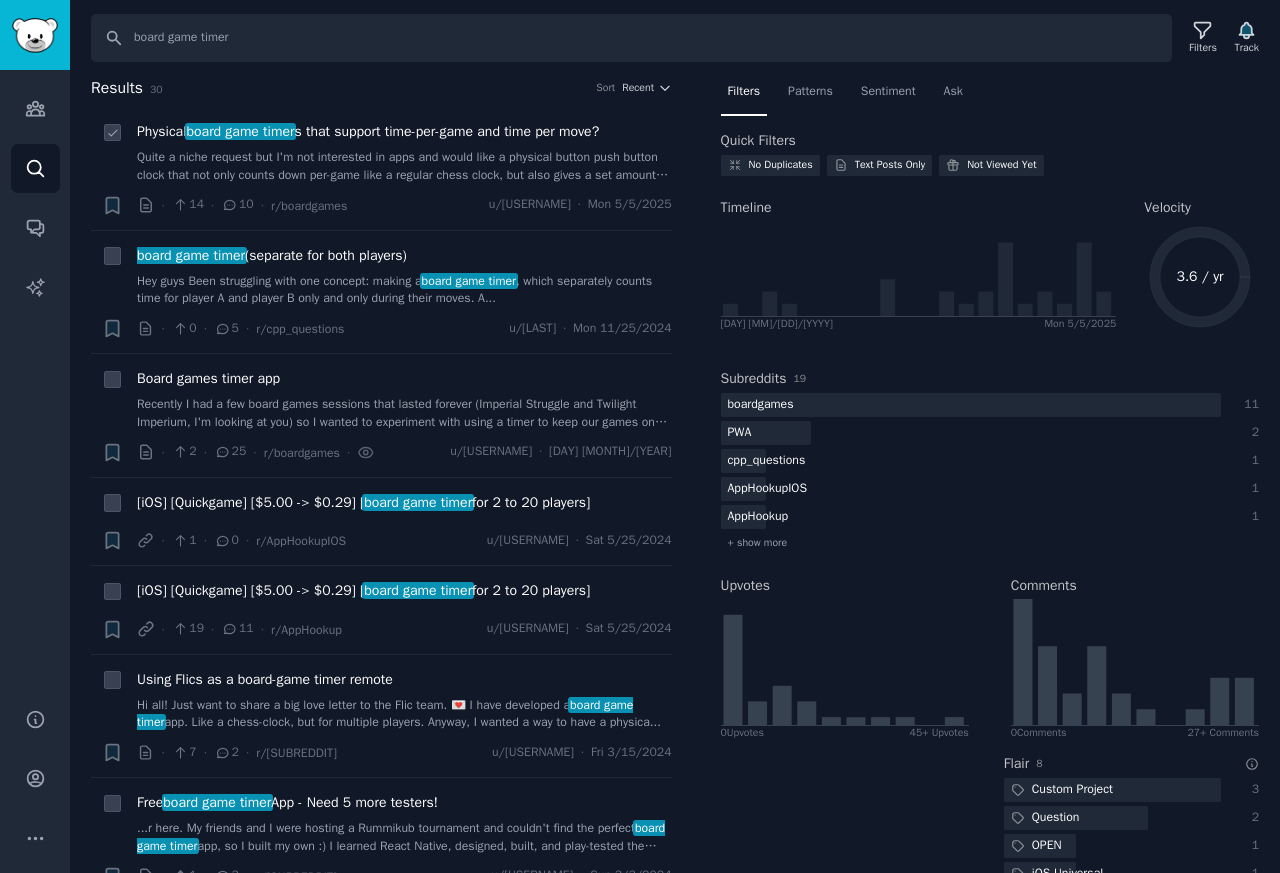click on "board game timer" at bounding box center (240, 131) 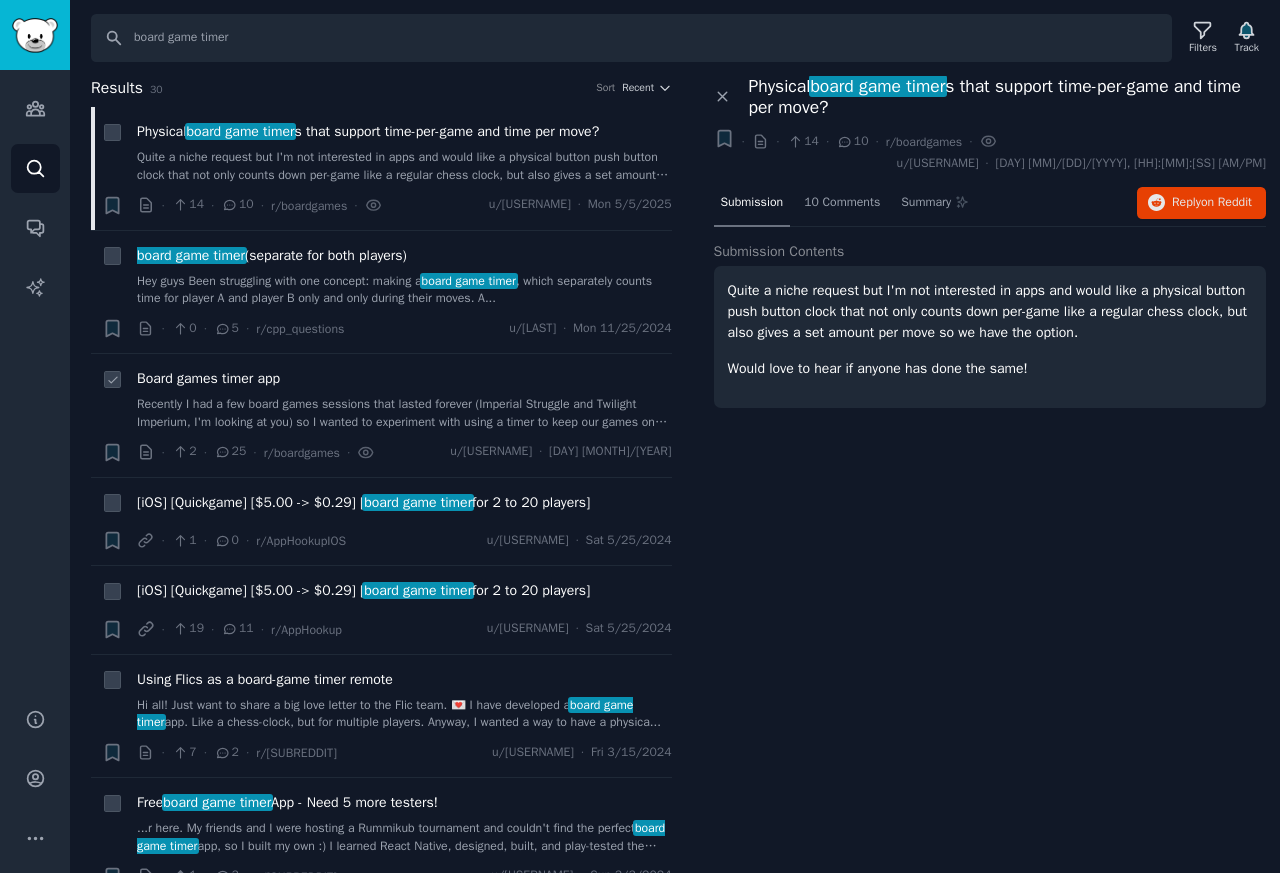 click on "Board games timer app" at bounding box center [208, 378] 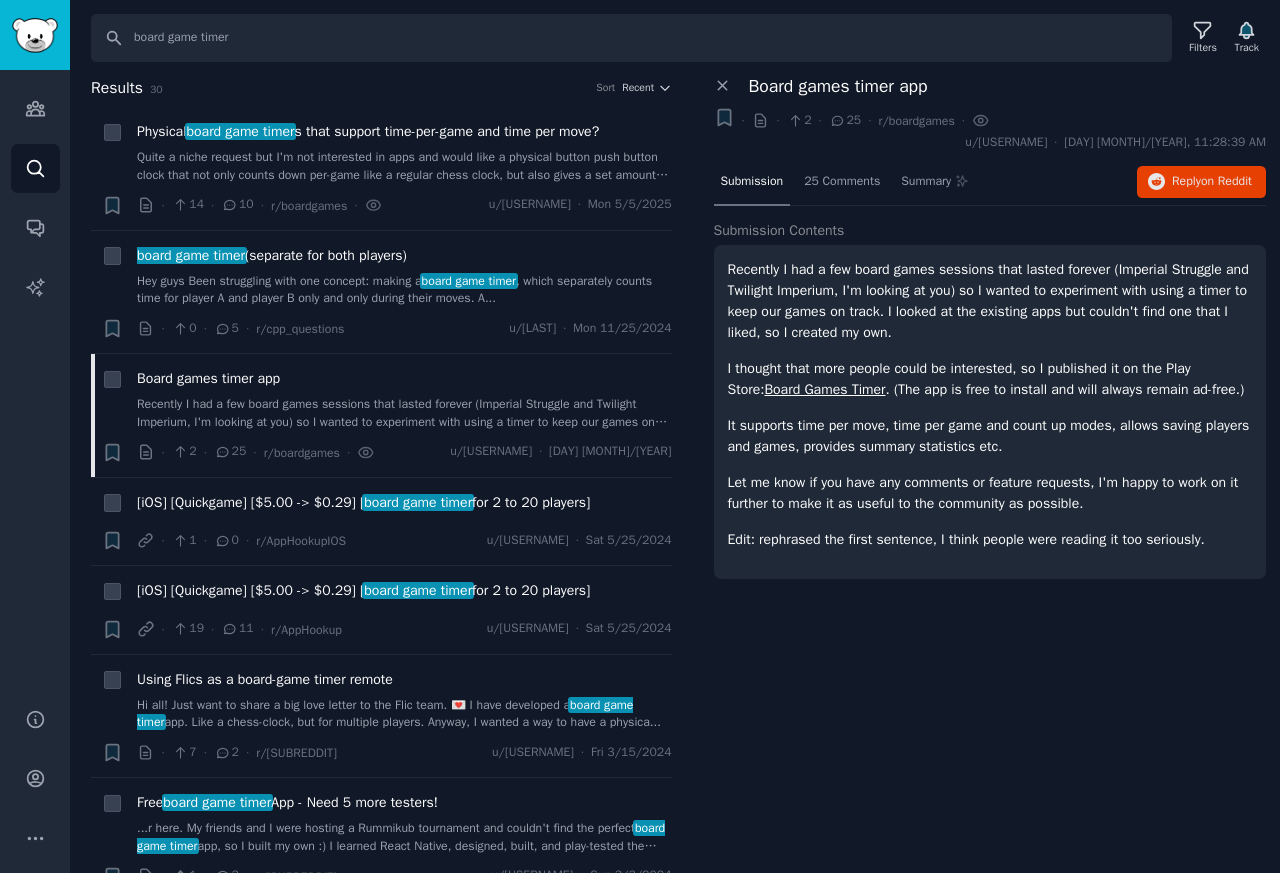 click on "Submission 25 Comments Summary Reply  on Reddit" at bounding box center (990, 183) 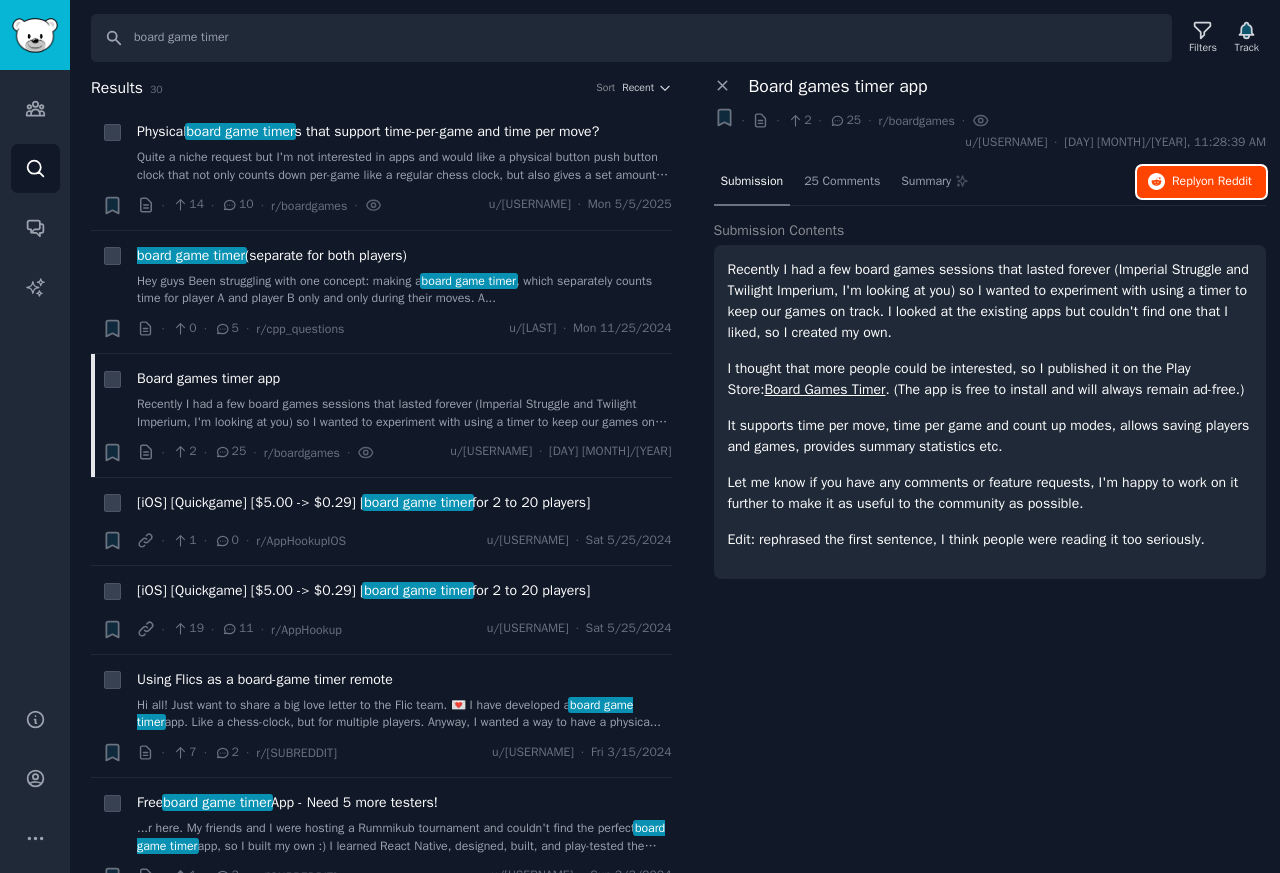 click on "Reply  on Reddit" at bounding box center [1212, 182] 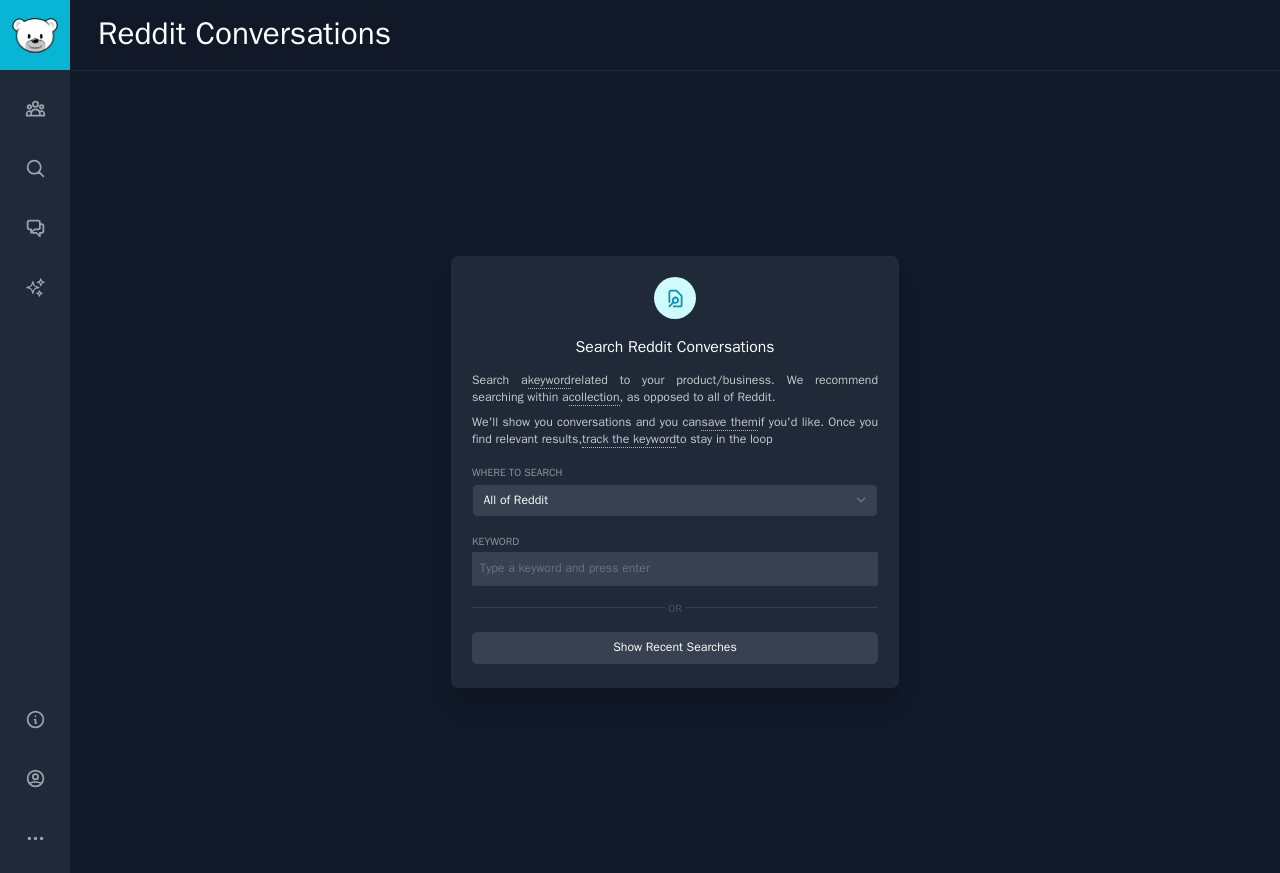 scroll, scrollTop: 0, scrollLeft: 0, axis: both 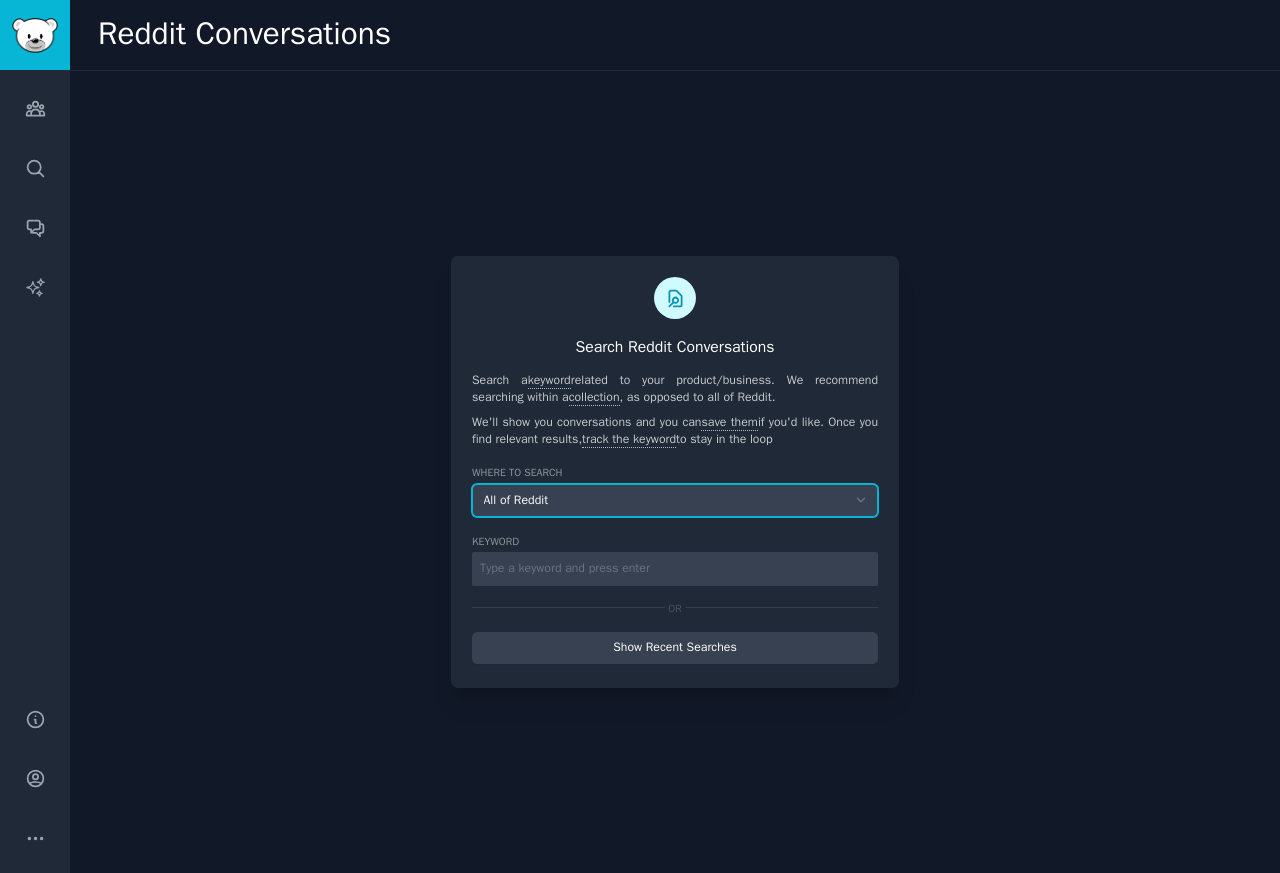 click on "All of Reddit Entrepreneurs Seeking Developers - 5 Subreddits AI Developers - 15 Subreddits Freelancers - 8 Subreddits" at bounding box center (675, 501) 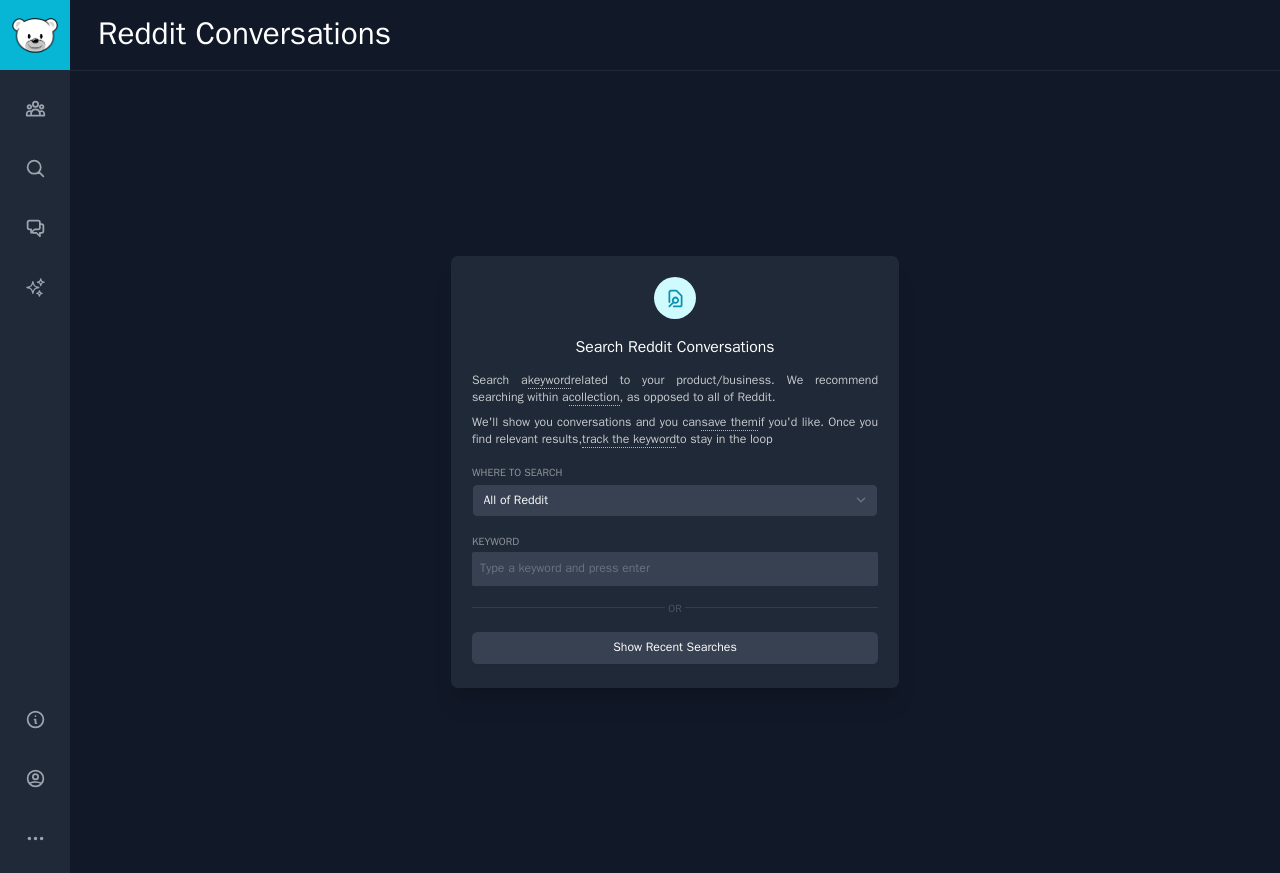 scroll, scrollTop: 0, scrollLeft: 0, axis: both 